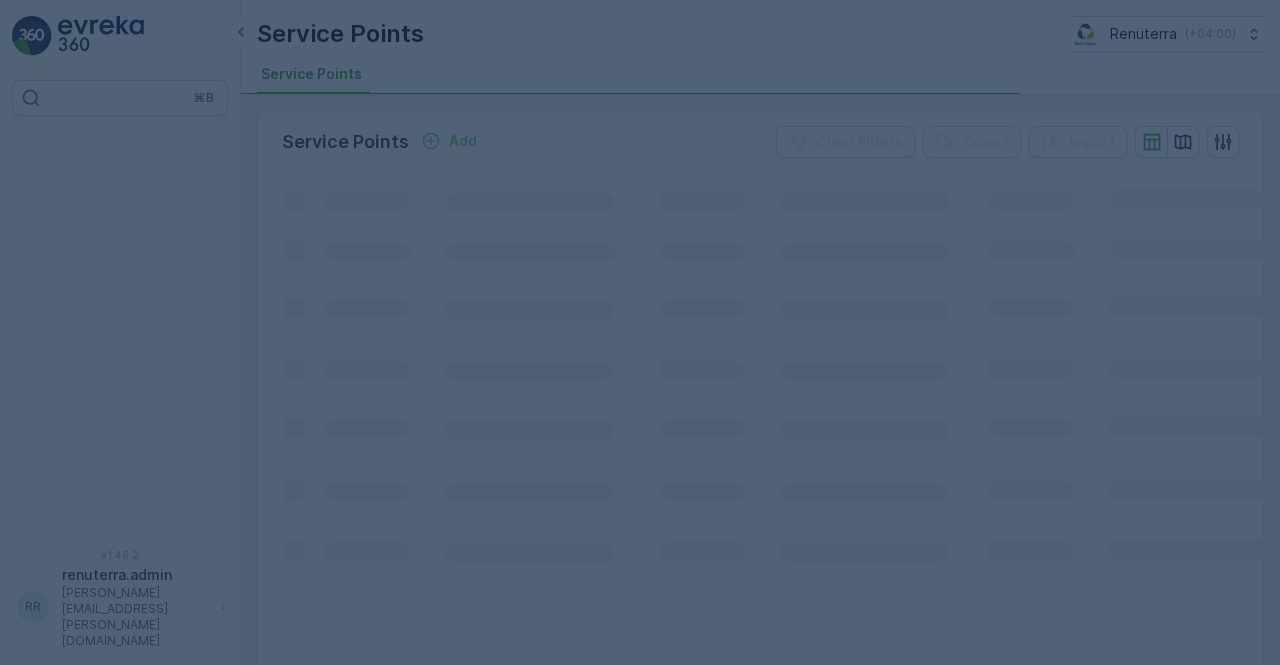 scroll, scrollTop: 0, scrollLeft: 0, axis: both 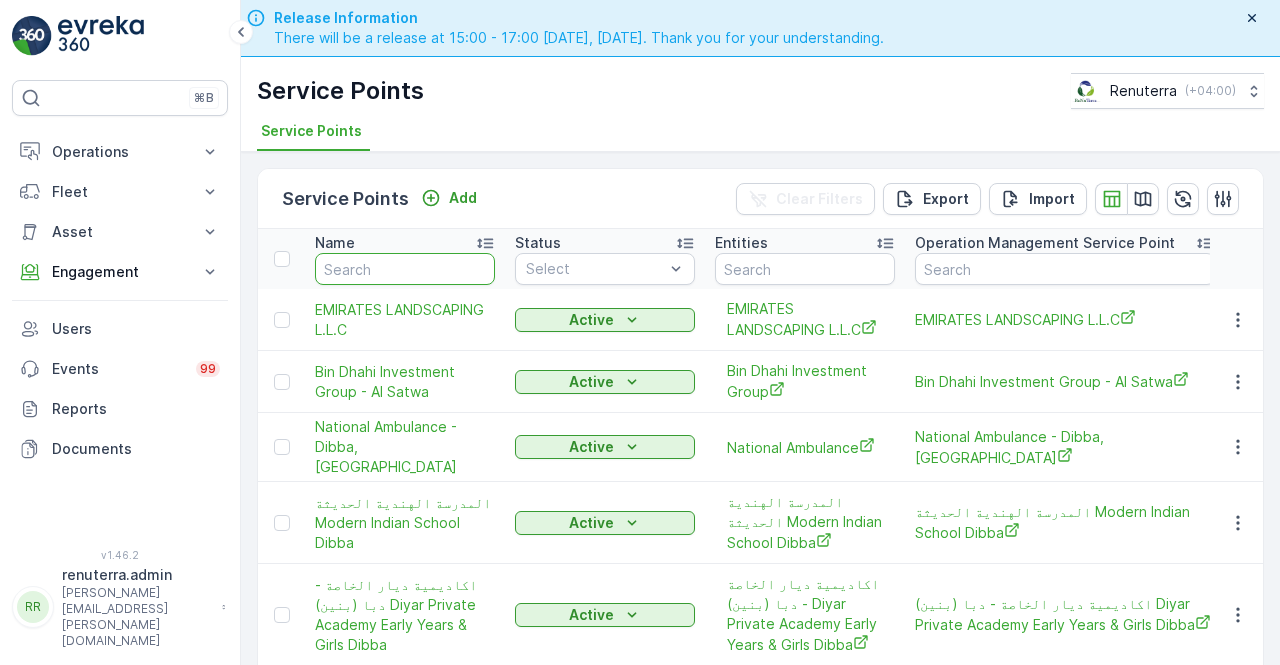 click at bounding box center (405, 269) 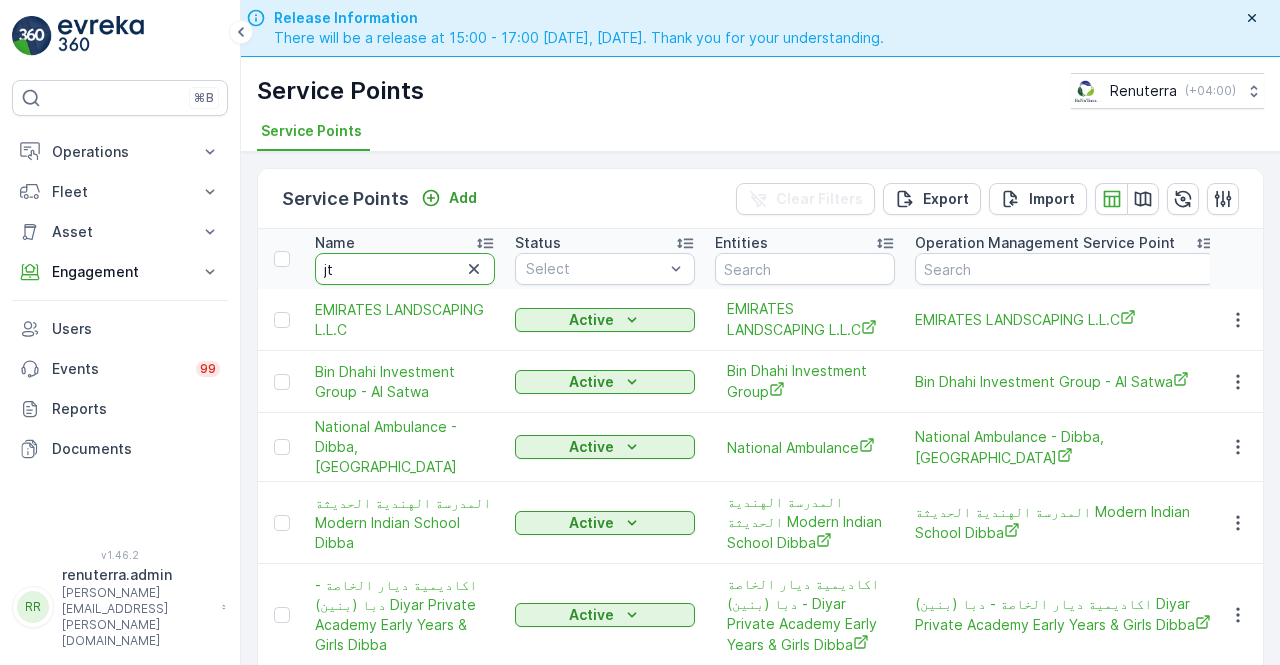 type on "jtc" 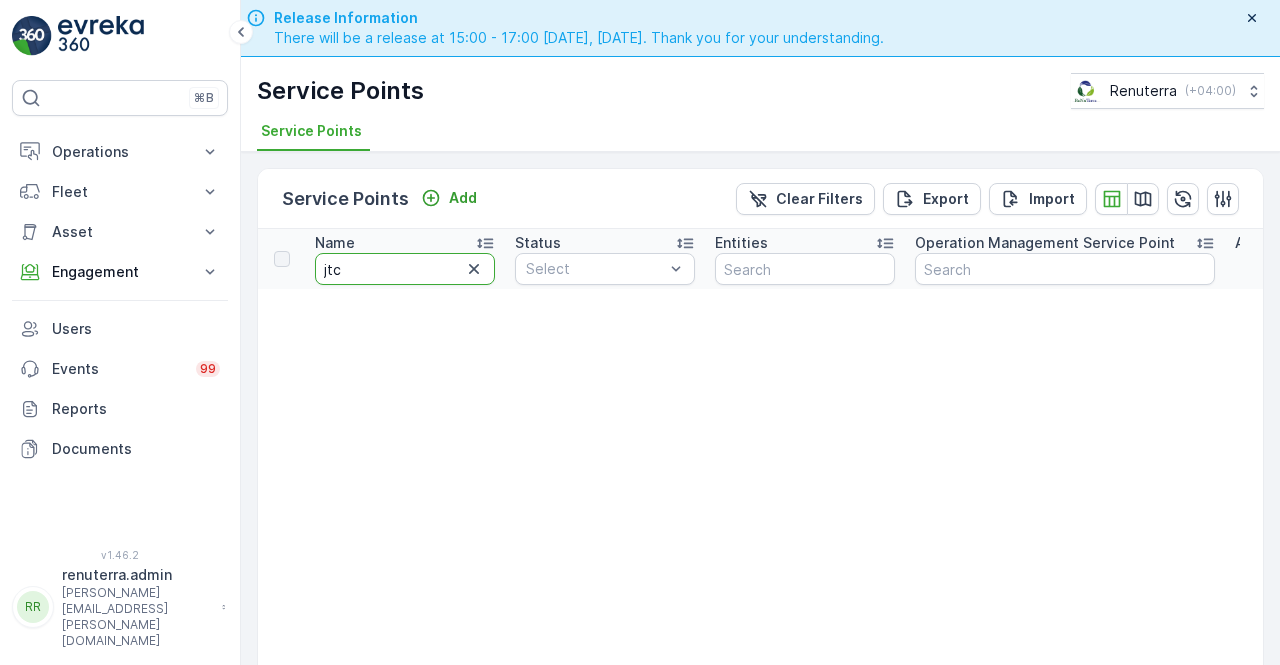 click on "jtc" at bounding box center [405, 269] 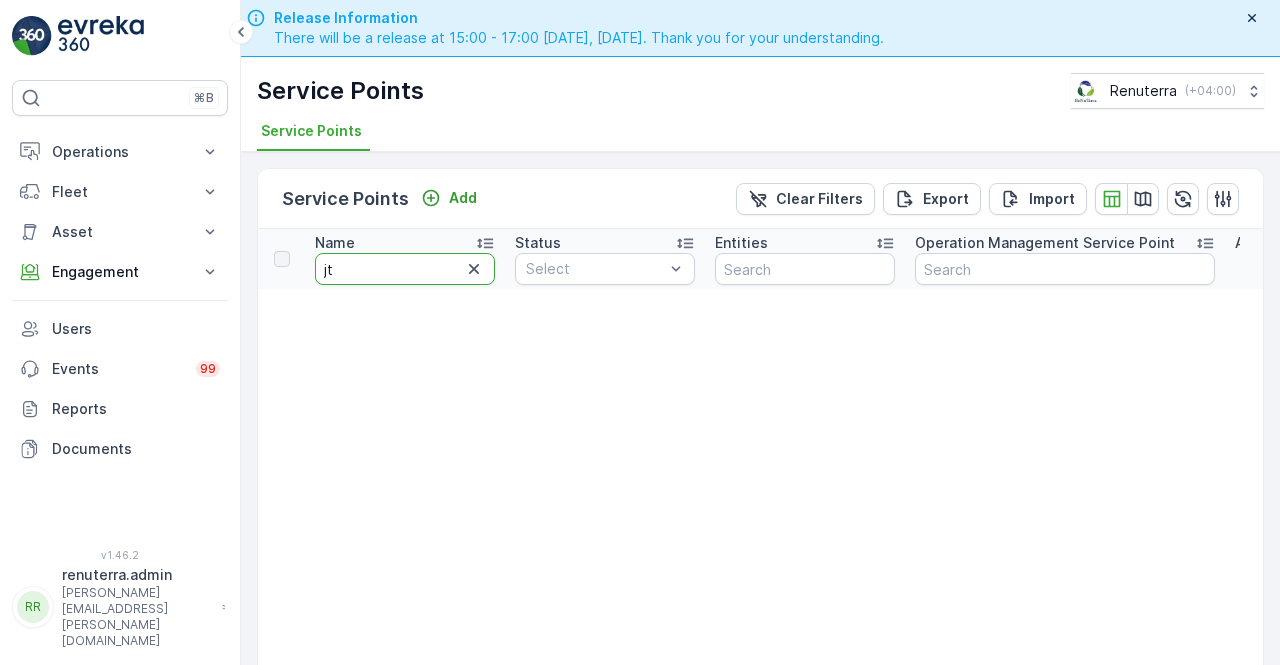 type on "j" 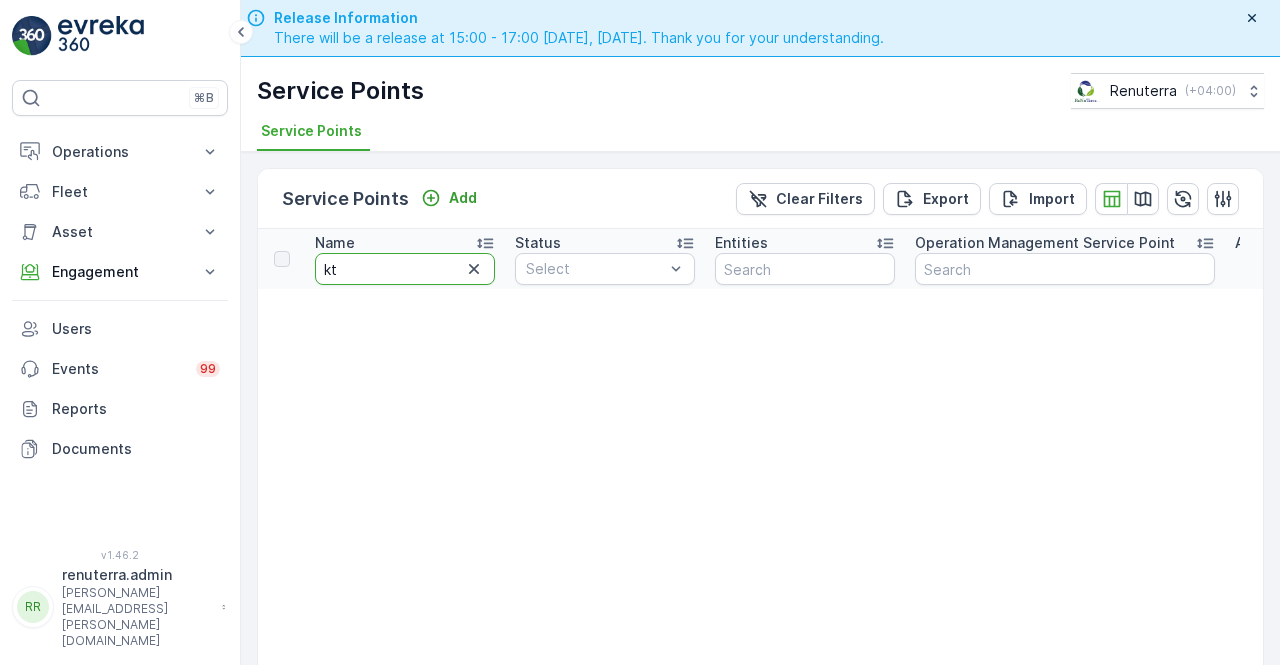 type on "ktc" 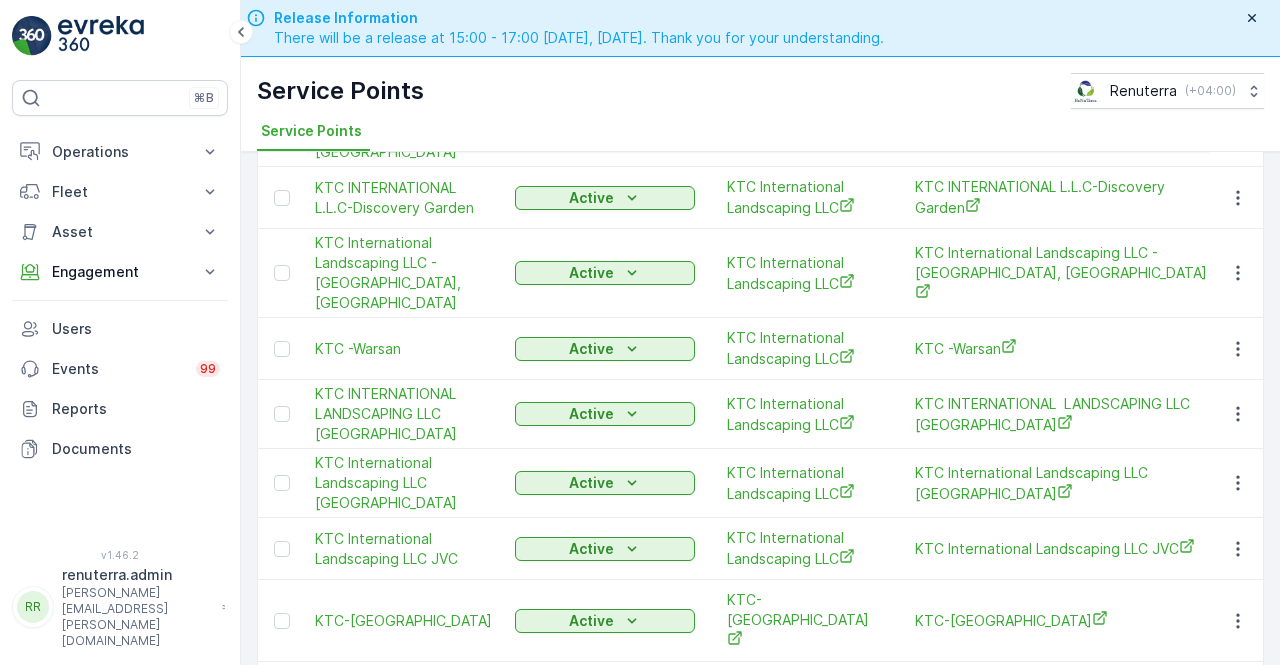 scroll, scrollTop: 281, scrollLeft: 0, axis: vertical 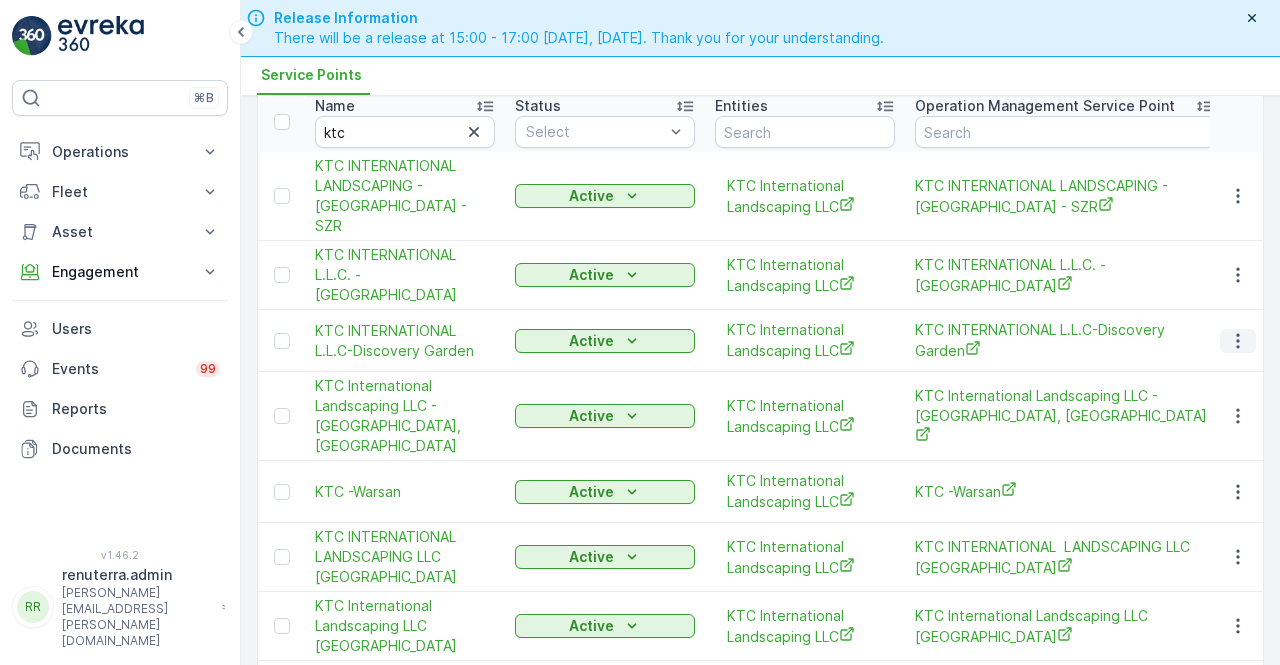 click 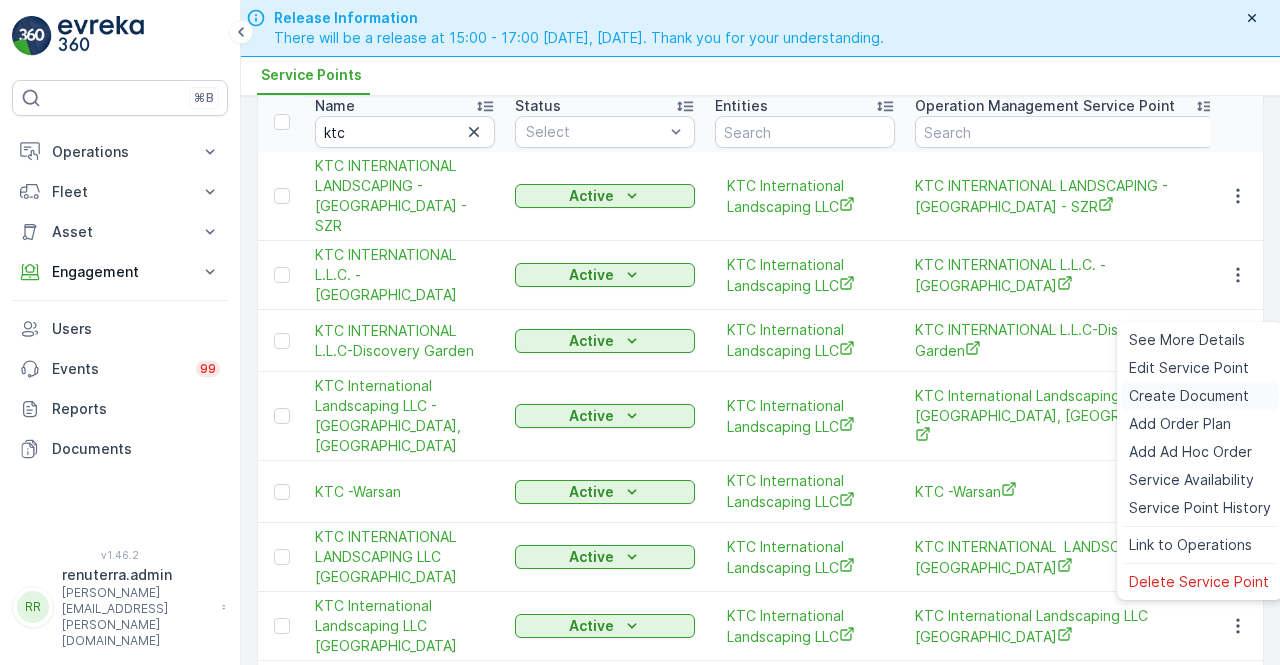 click on "Create Document" at bounding box center [1189, 396] 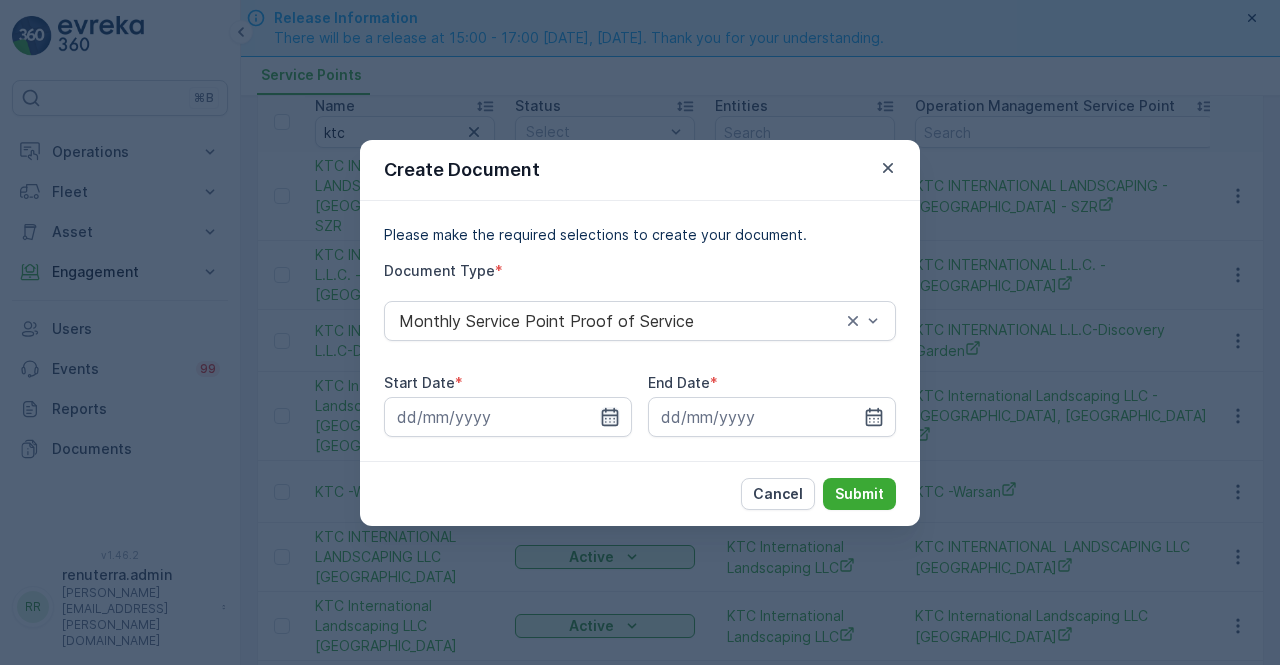 click 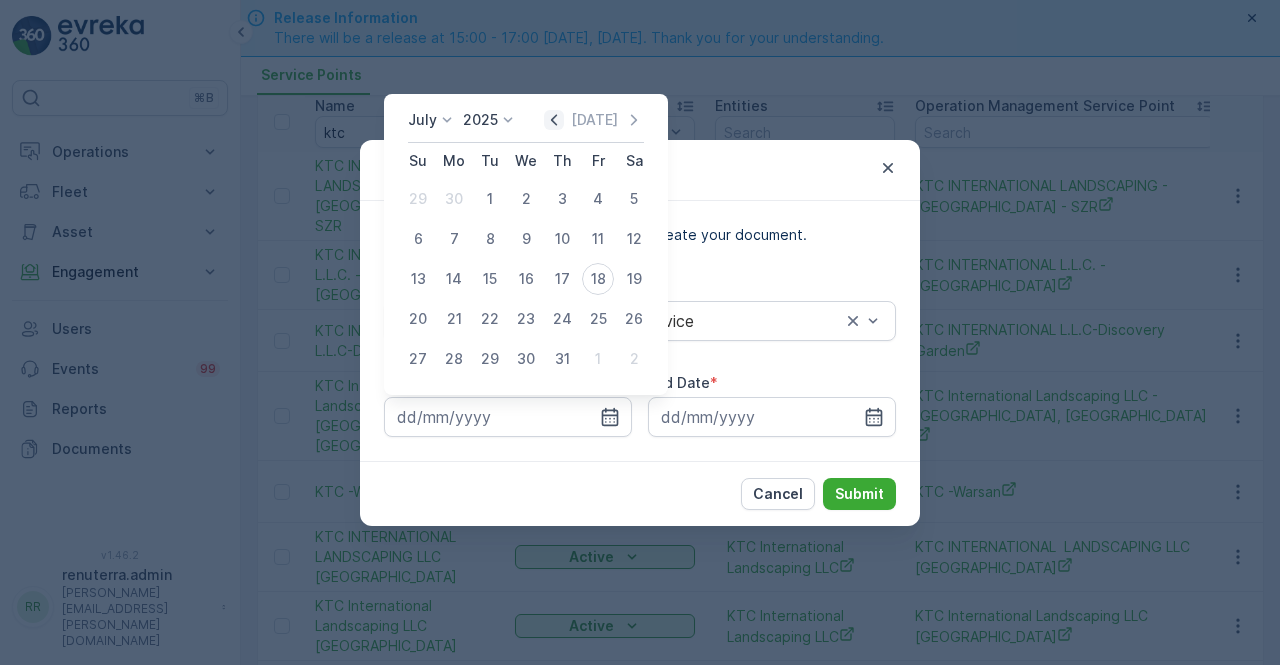 click 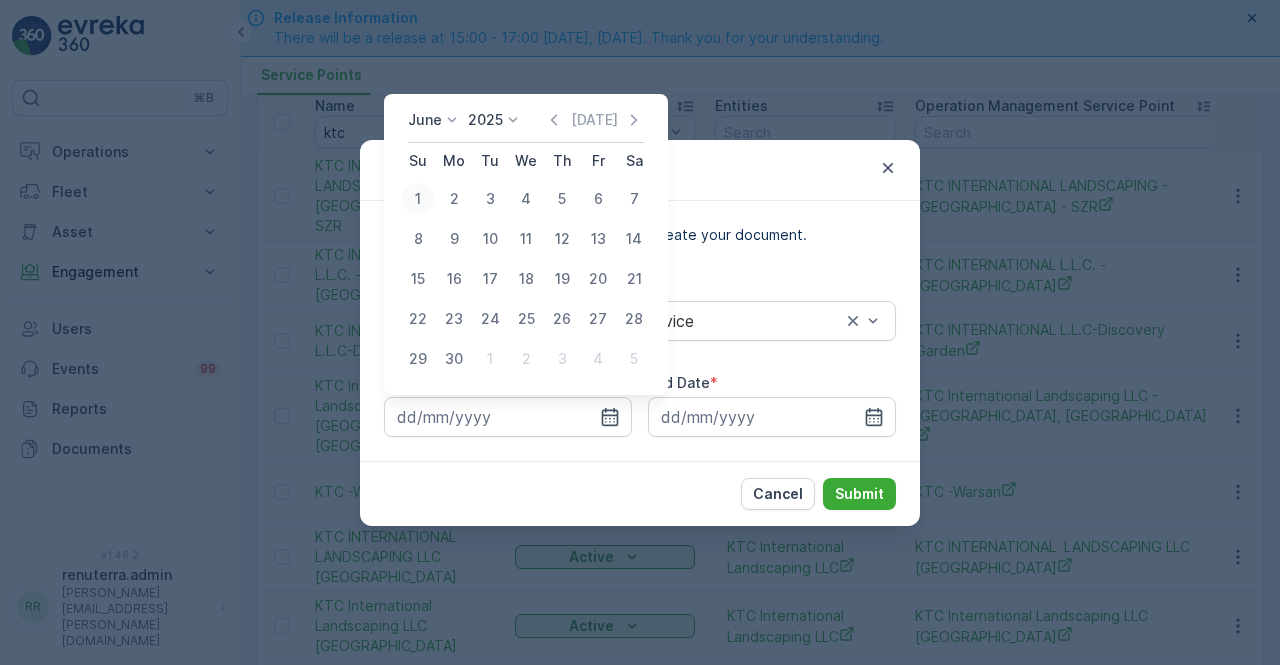 click on "1" at bounding box center [418, 199] 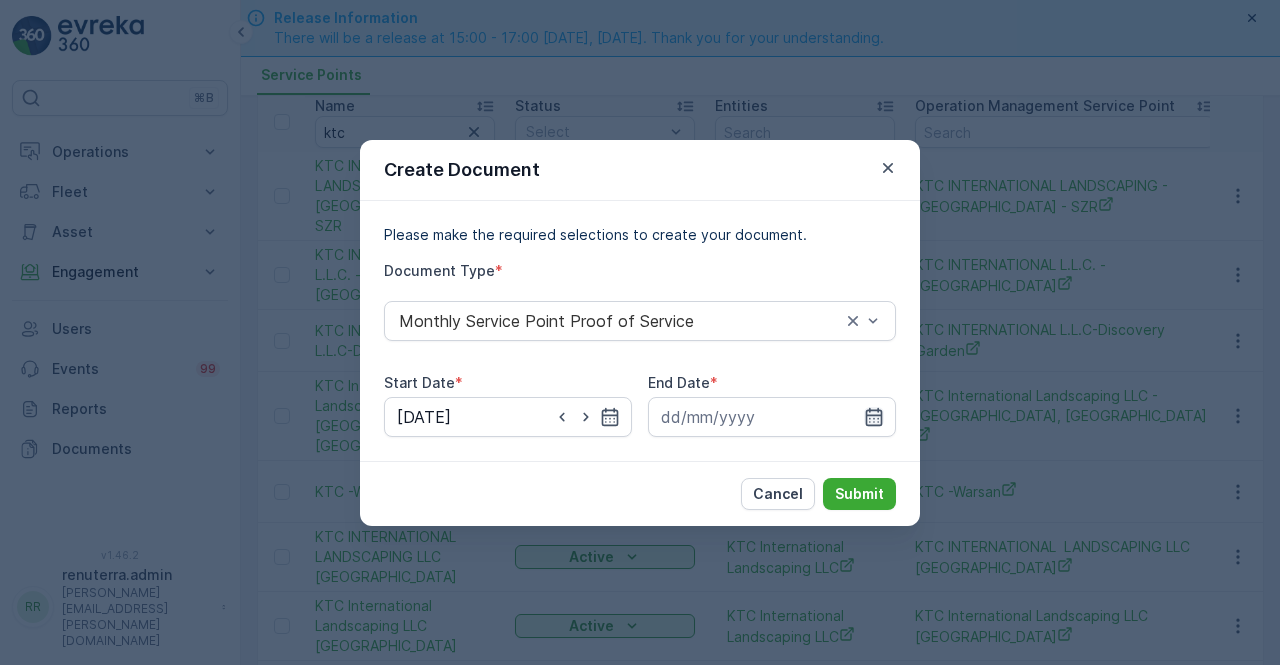 click 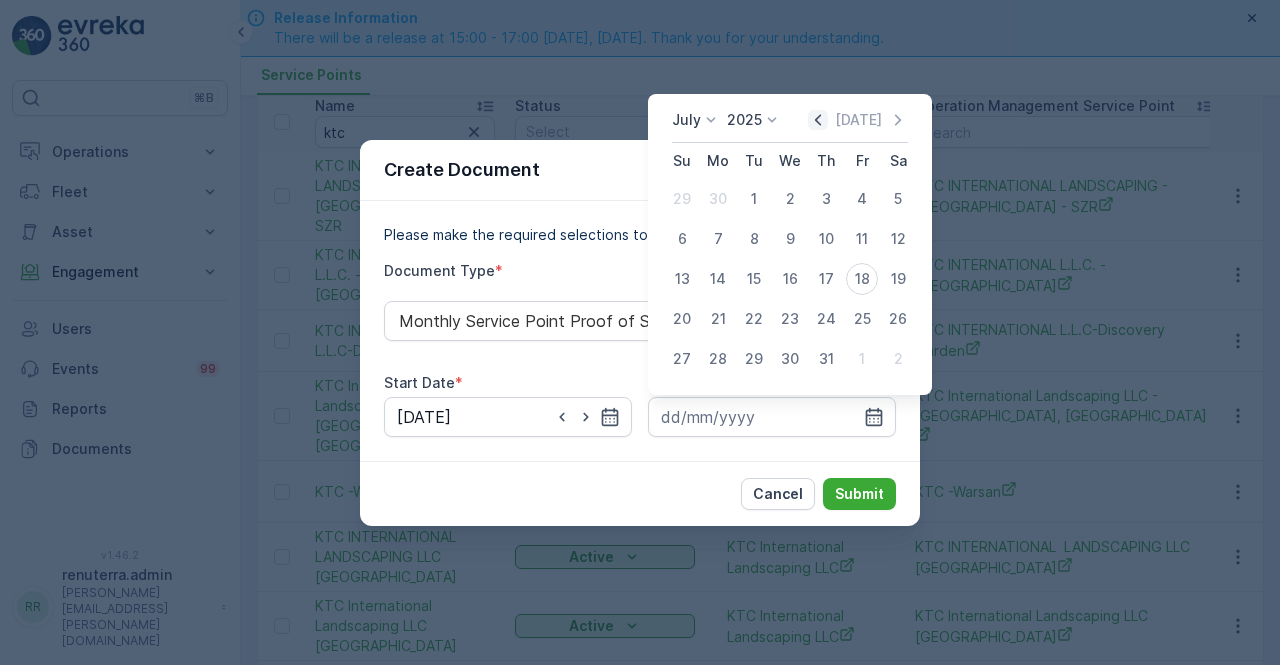click 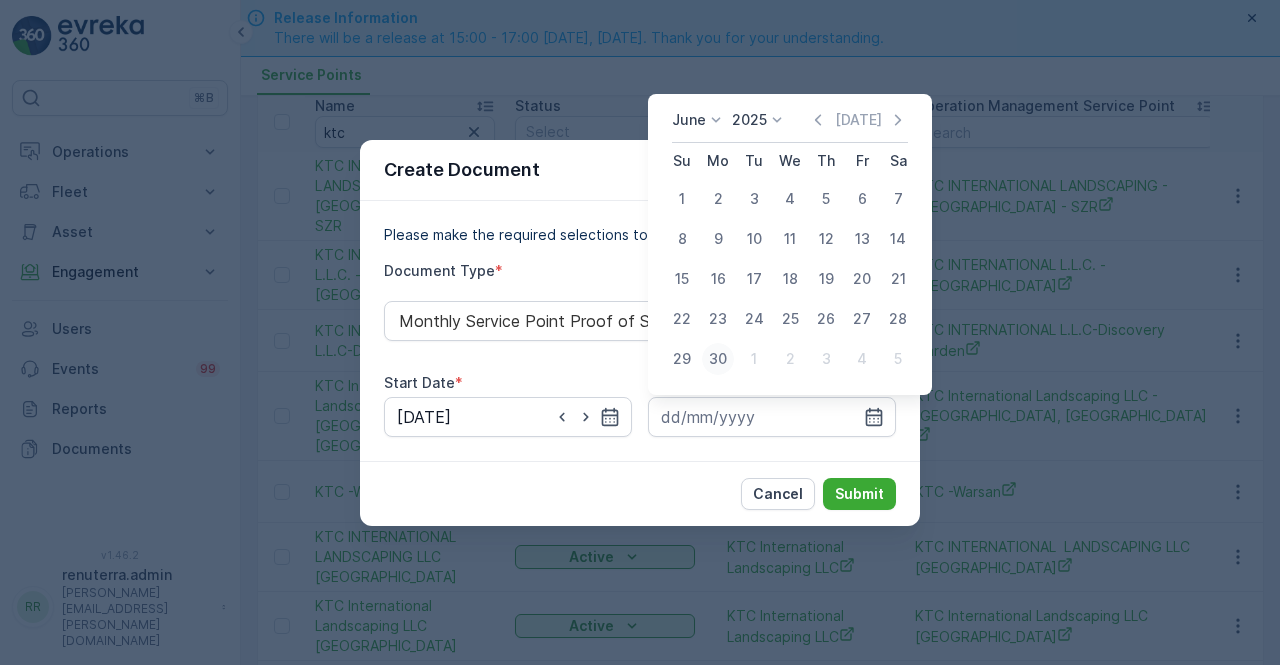 click on "30" at bounding box center [718, 359] 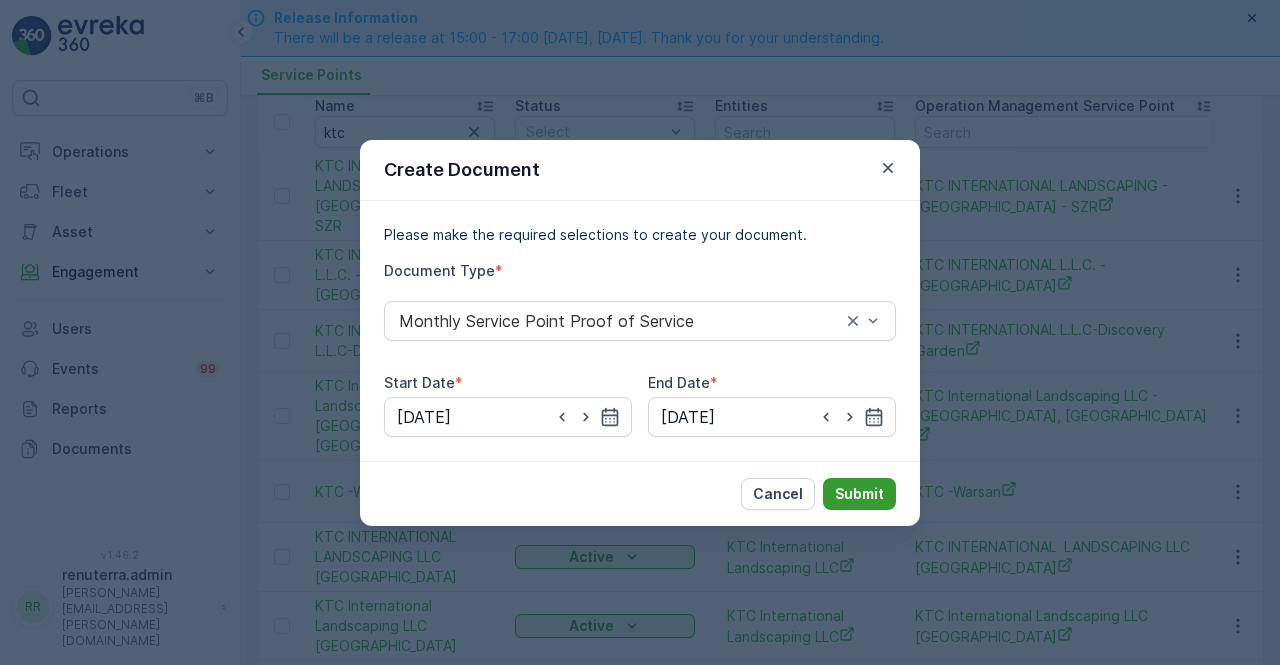 click on "Submit" at bounding box center [859, 494] 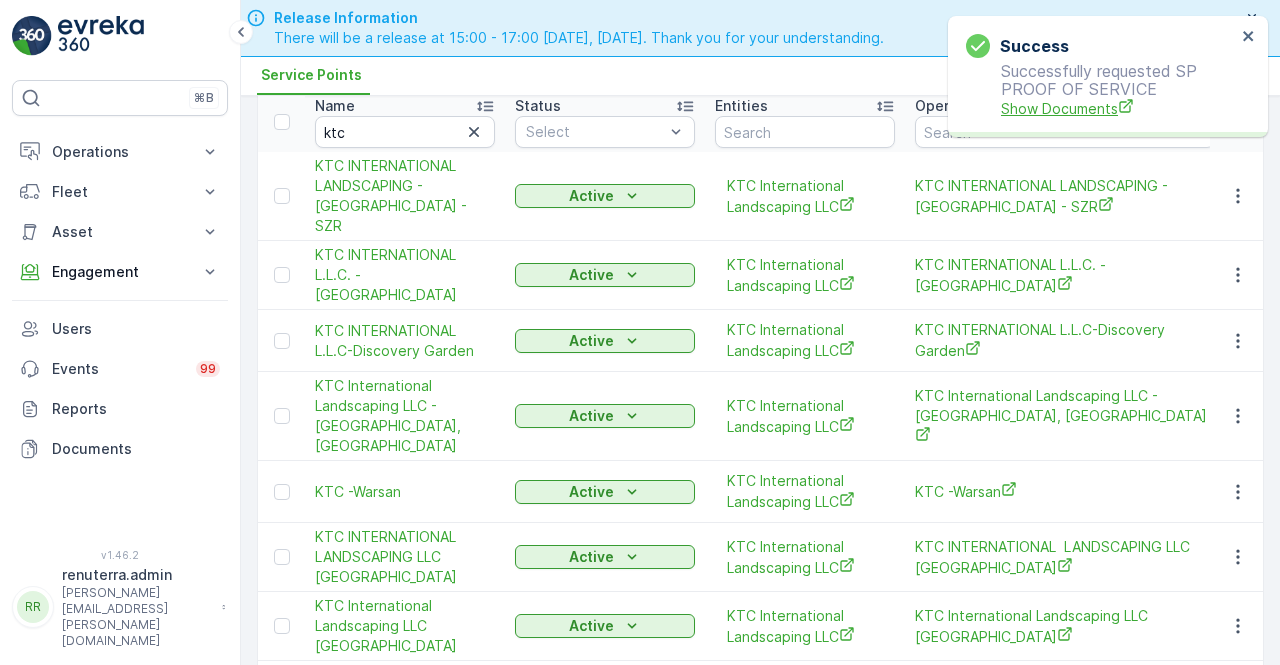 click on "Show Documents" at bounding box center [1118, 108] 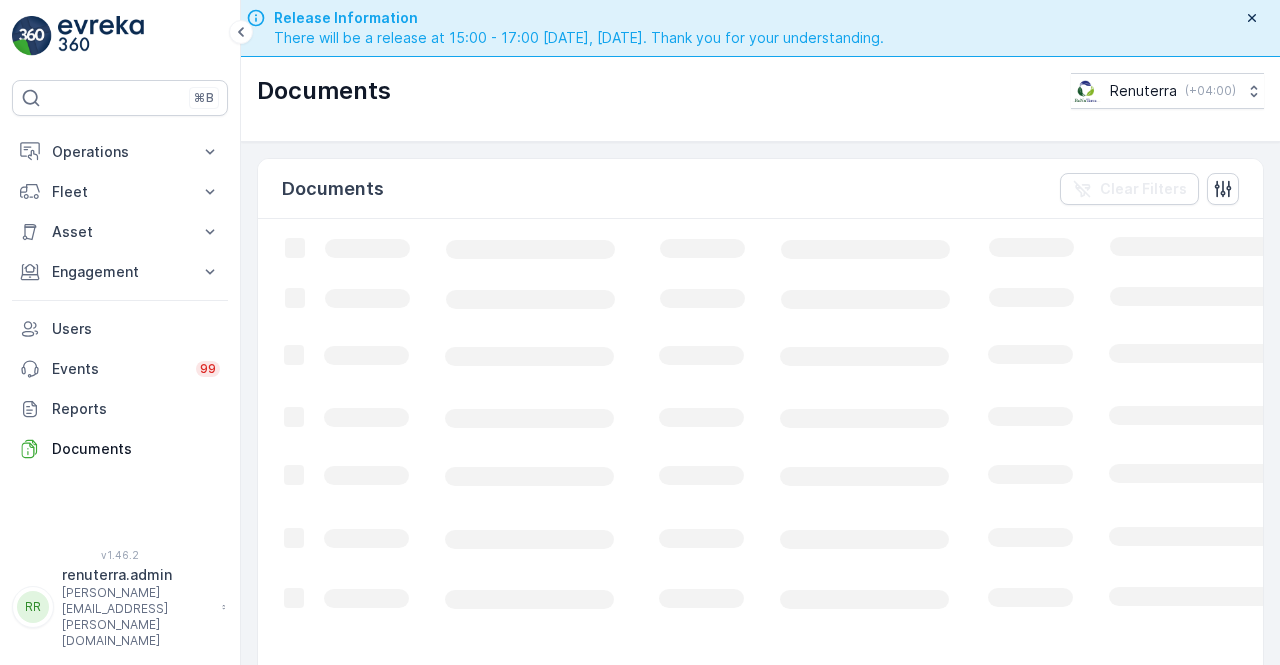 scroll, scrollTop: 0, scrollLeft: 0, axis: both 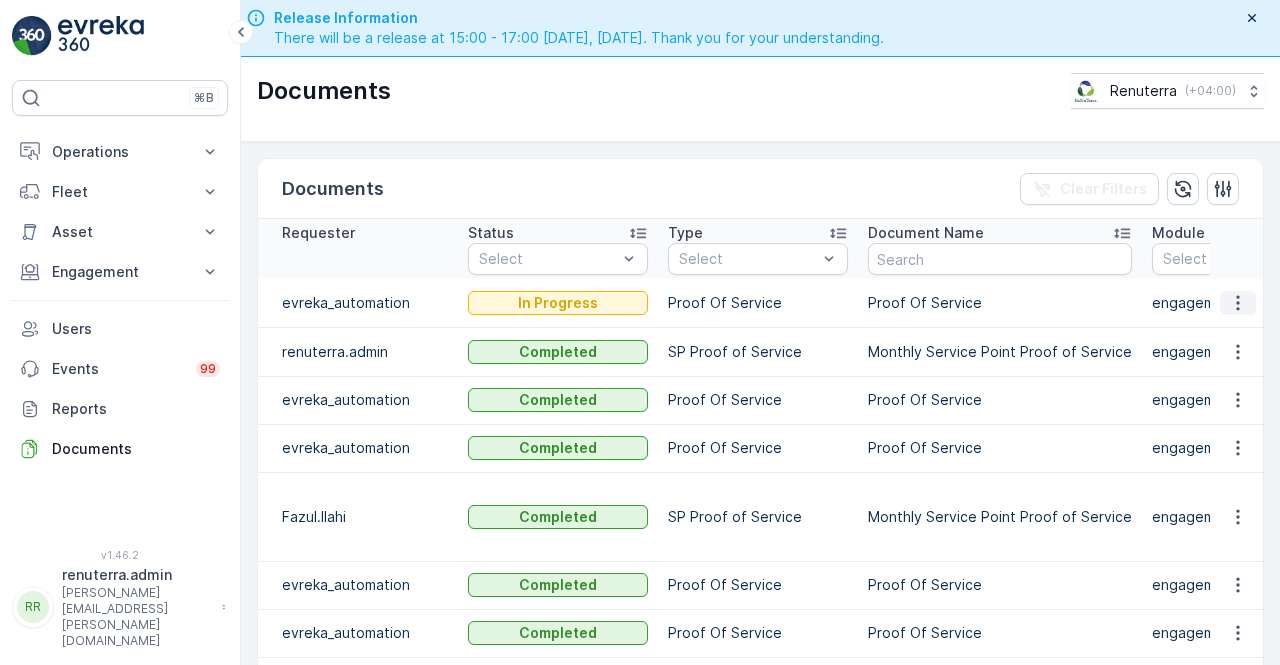 click 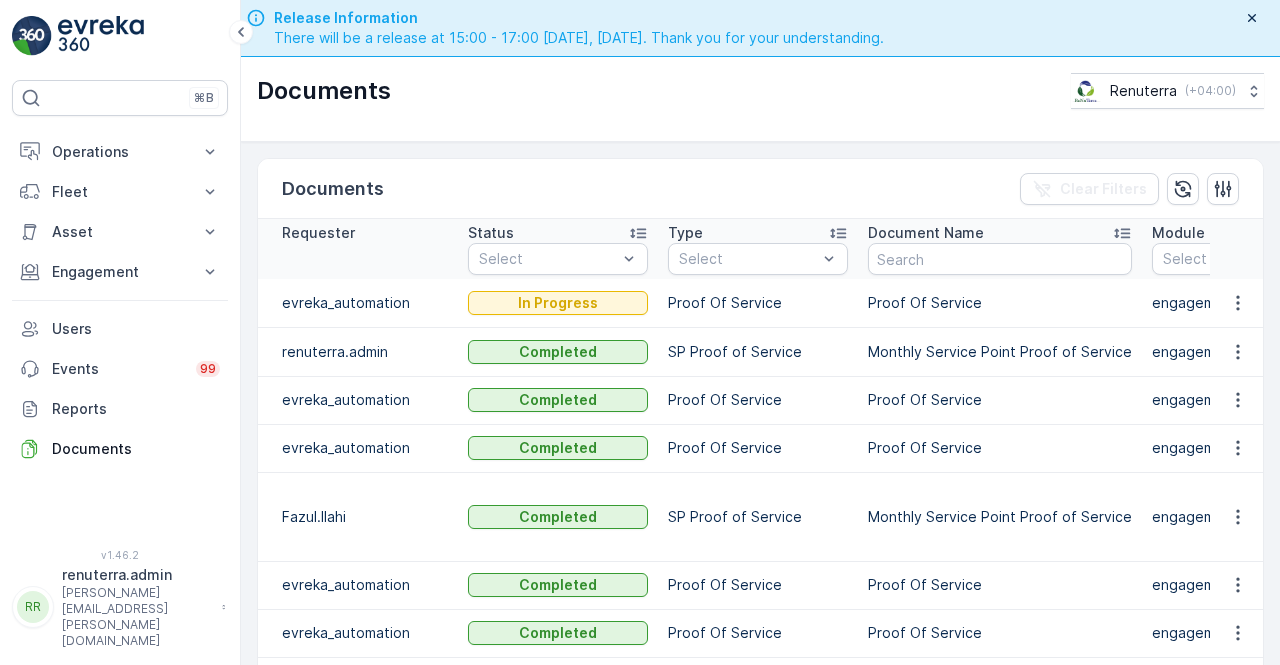 drag, startPoint x: 784, startPoint y: 328, endPoint x: 584, endPoint y: 180, distance: 248.80515 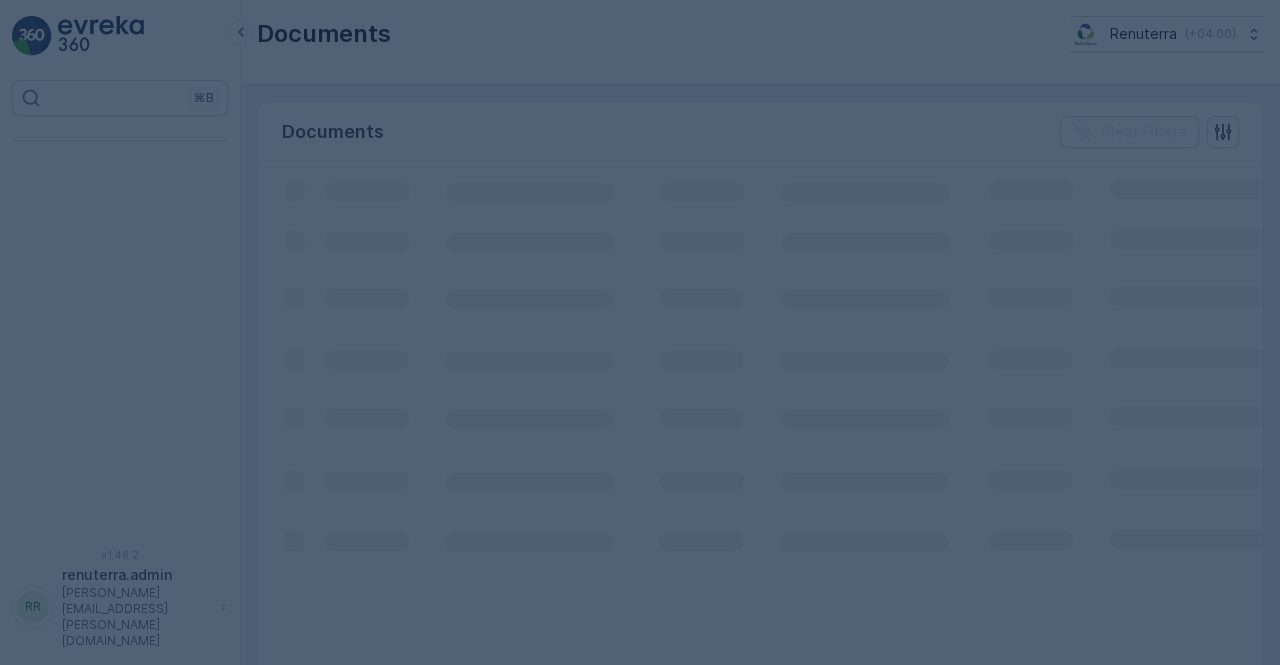 scroll, scrollTop: 0, scrollLeft: 0, axis: both 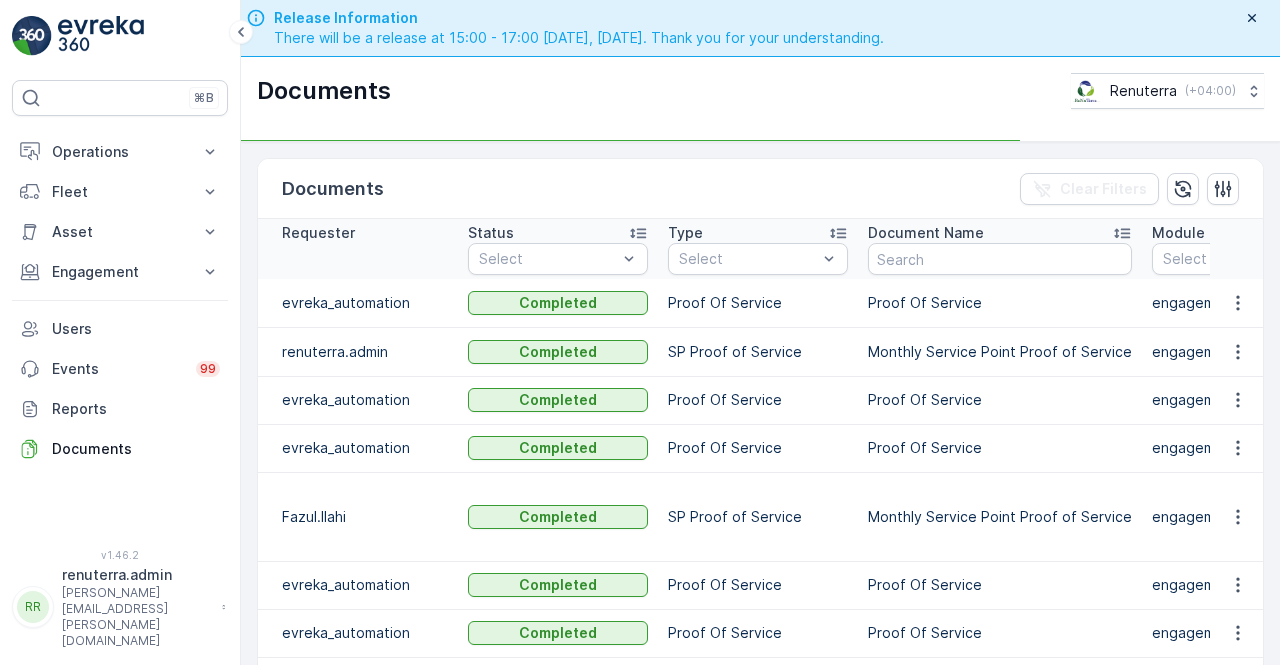 drag, startPoint x: 1230, startPoint y: 300, endPoint x: 1224, endPoint y: 334, distance: 34.525352 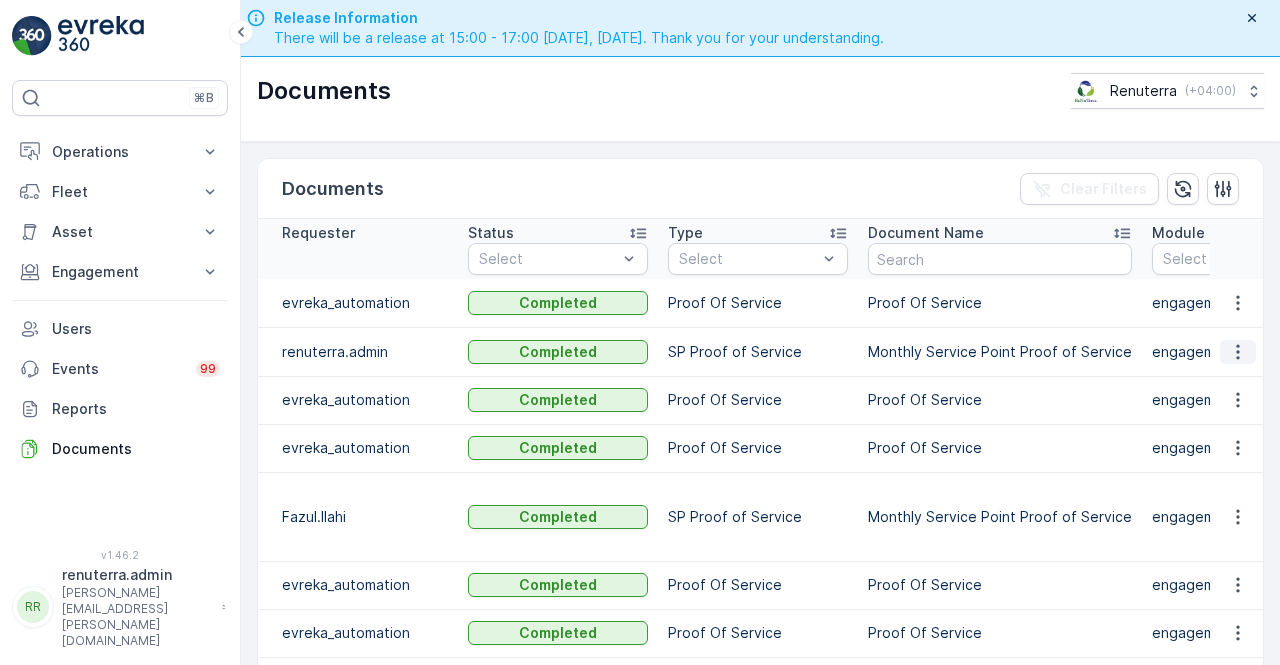 click at bounding box center [1238, 352] 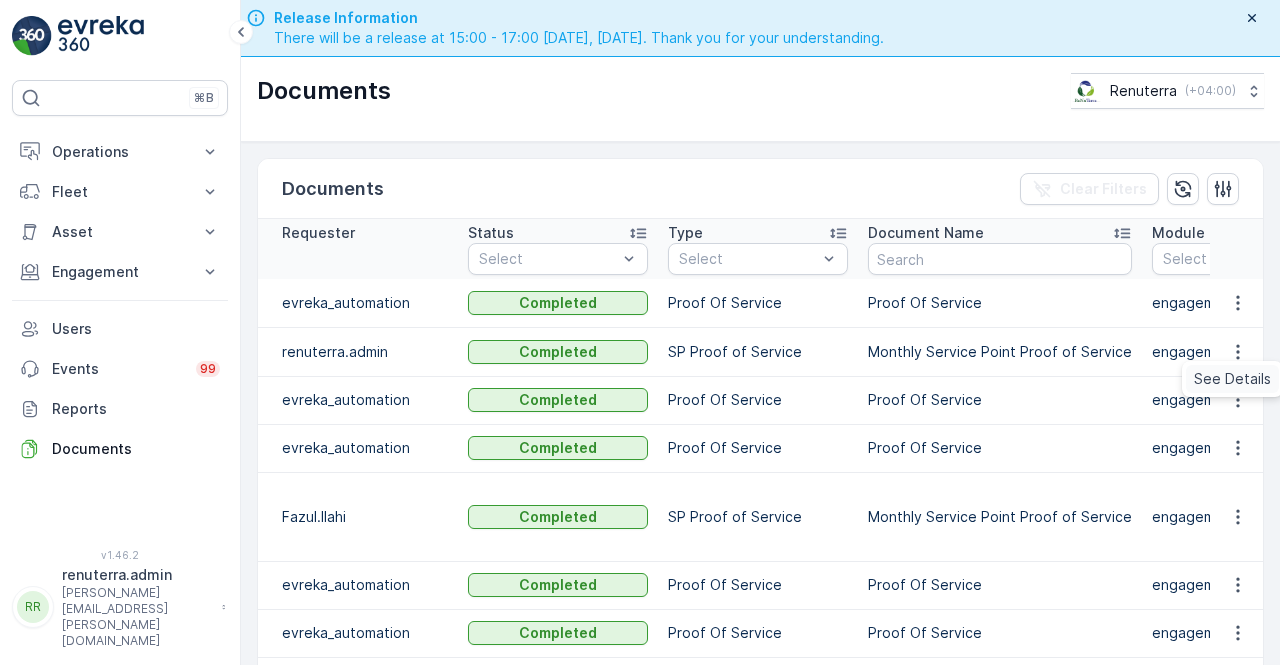 click on "See Details" at bounding box center (1232, 379) 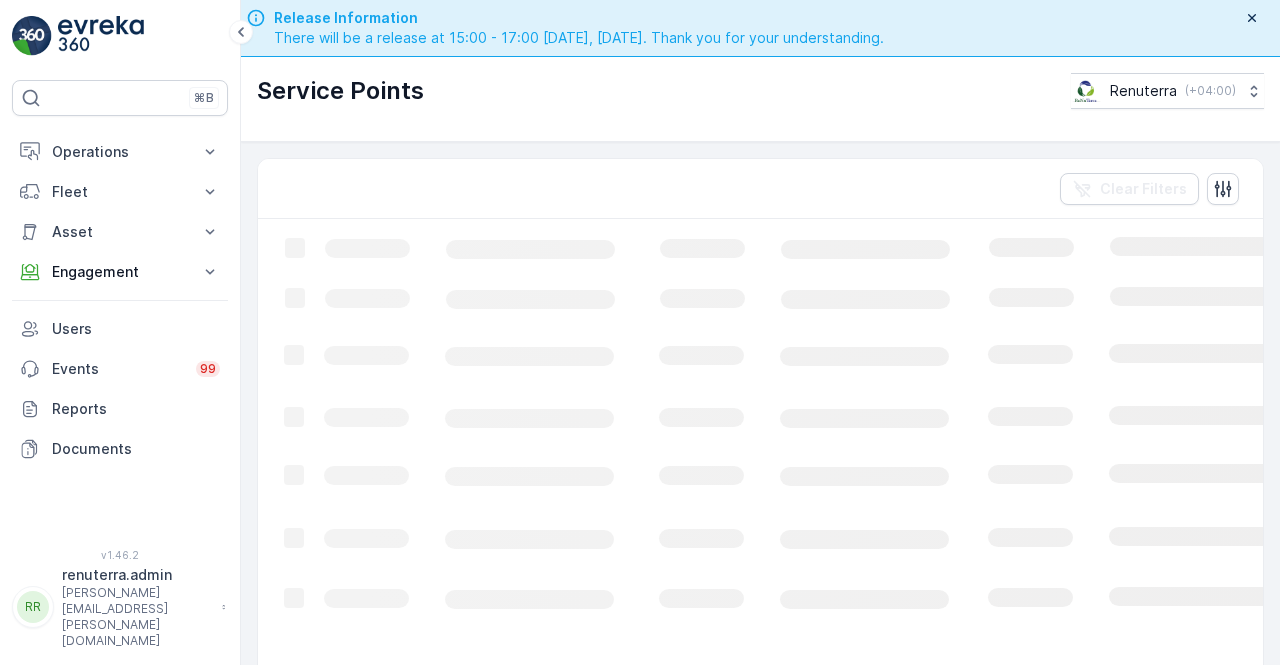 scroll, scrollTop: 0, scrollLeft: 0, axis: both 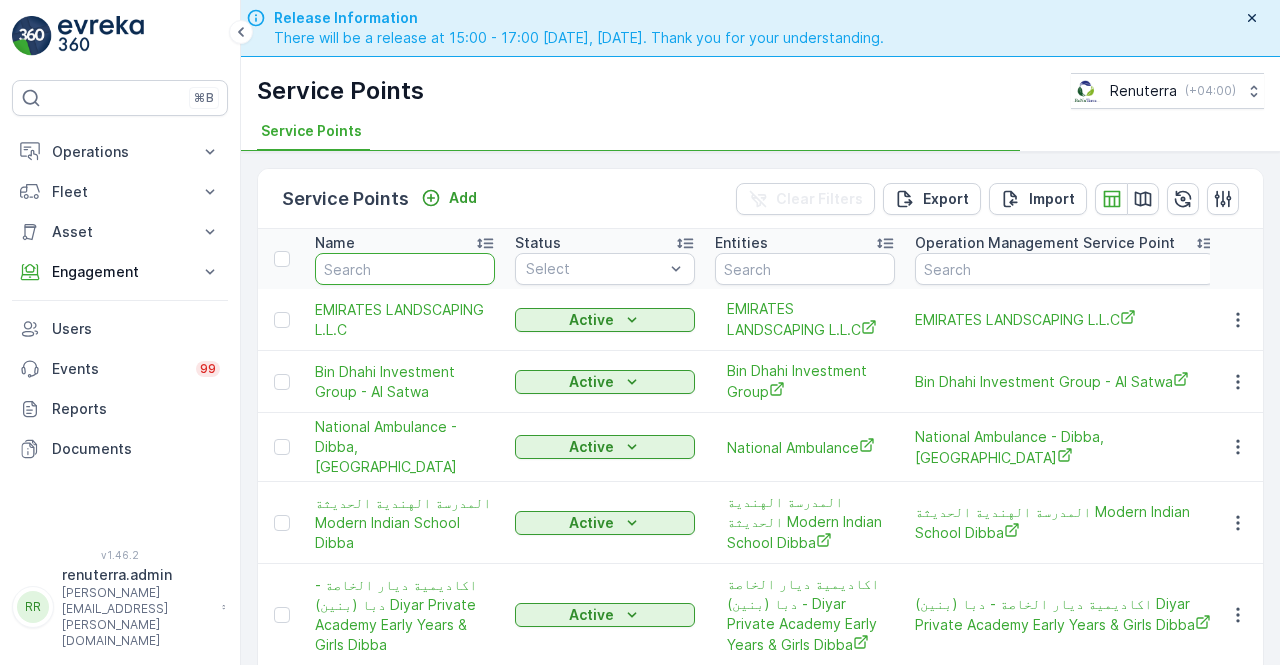 click at bounding box center [405, 269] 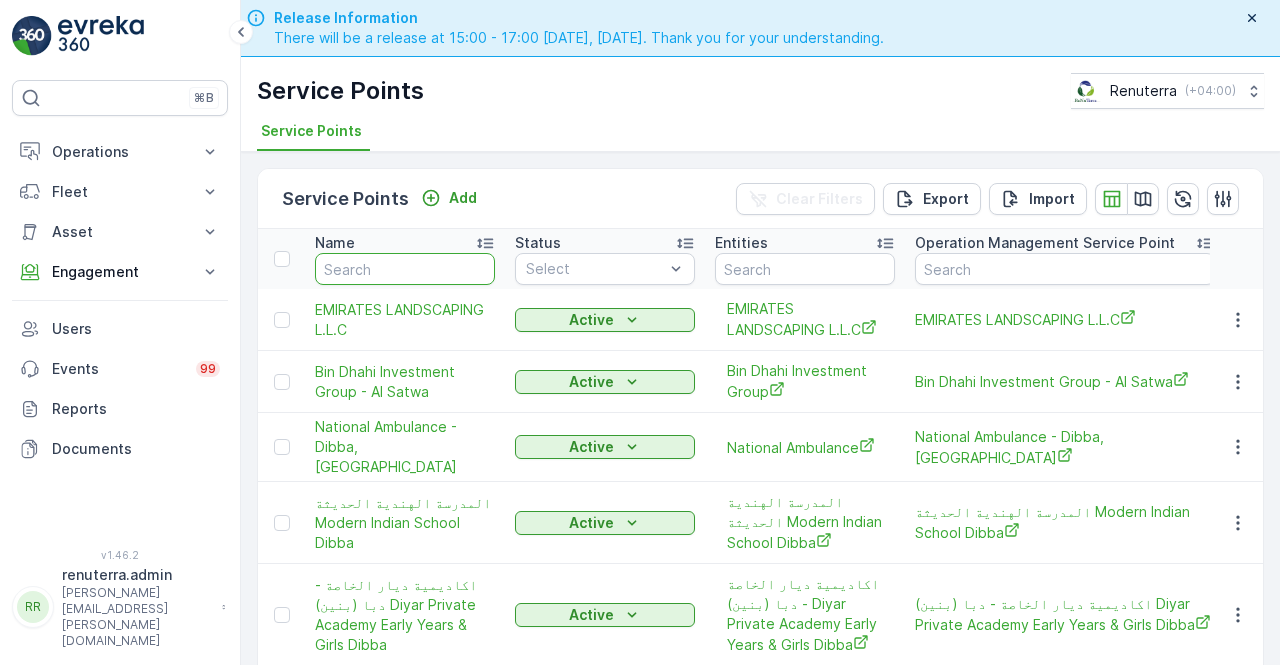 click at bounding box center (405, 269) 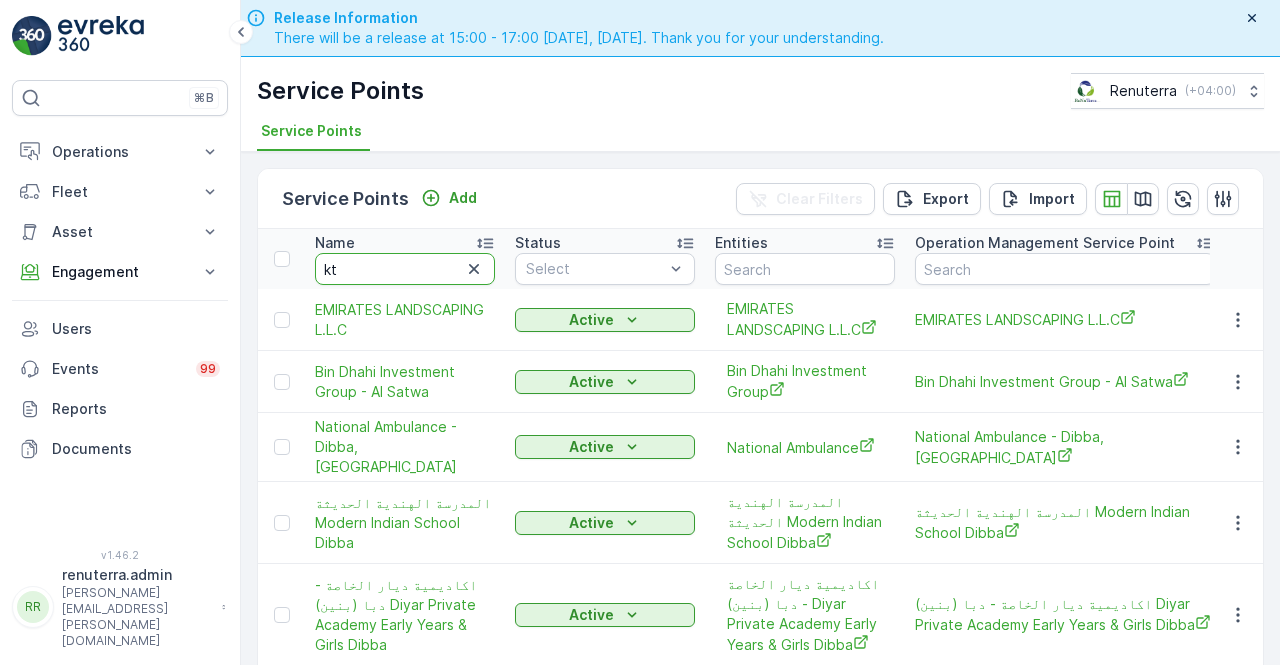 type on "ktc" 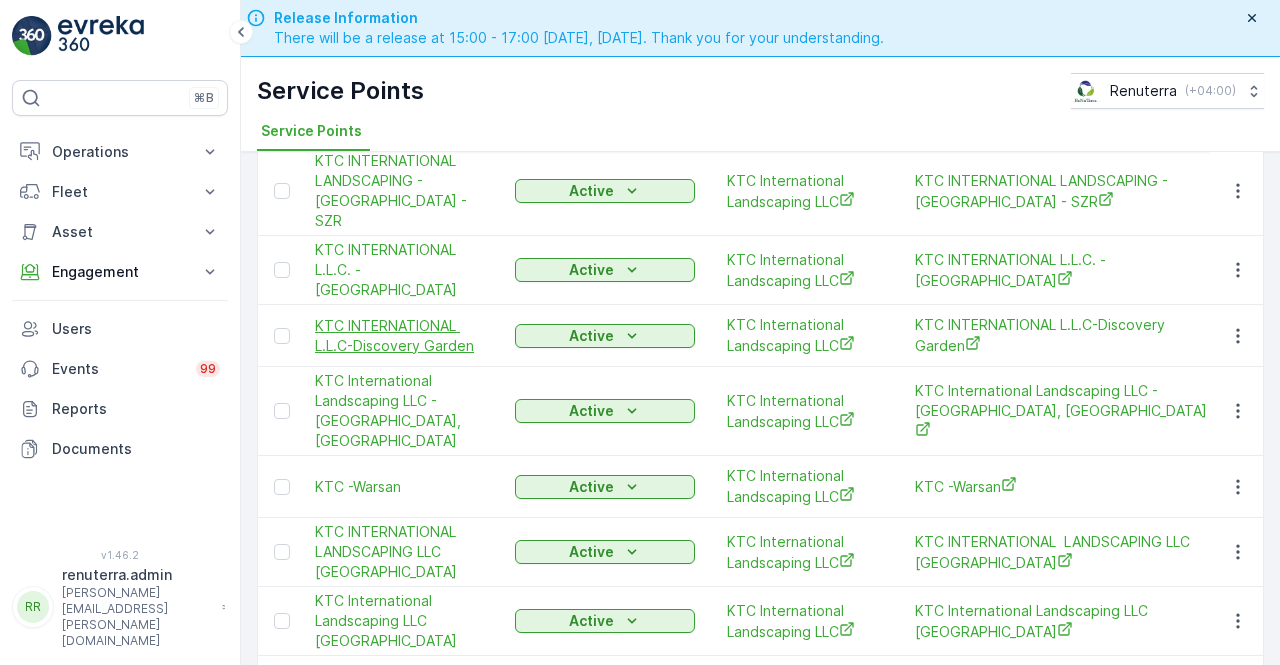 scroll, scrollTop: 200, scrollLeft: 0, axis: vertical 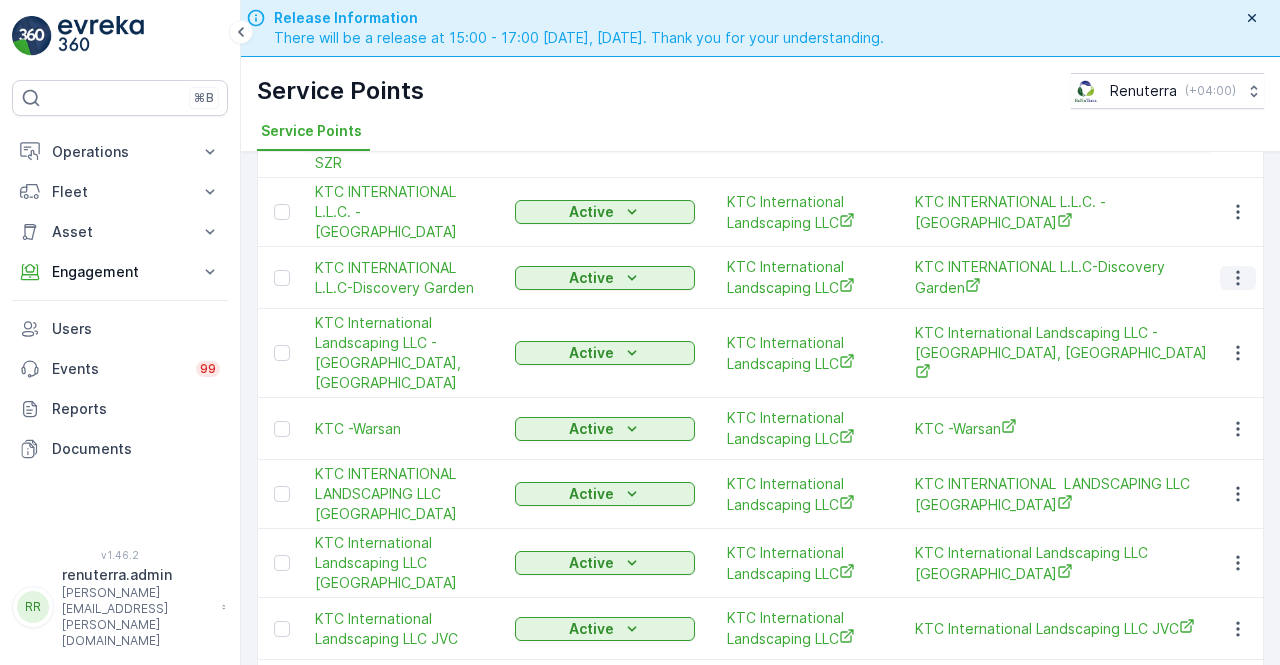 click at bounding box center (1238, 278) 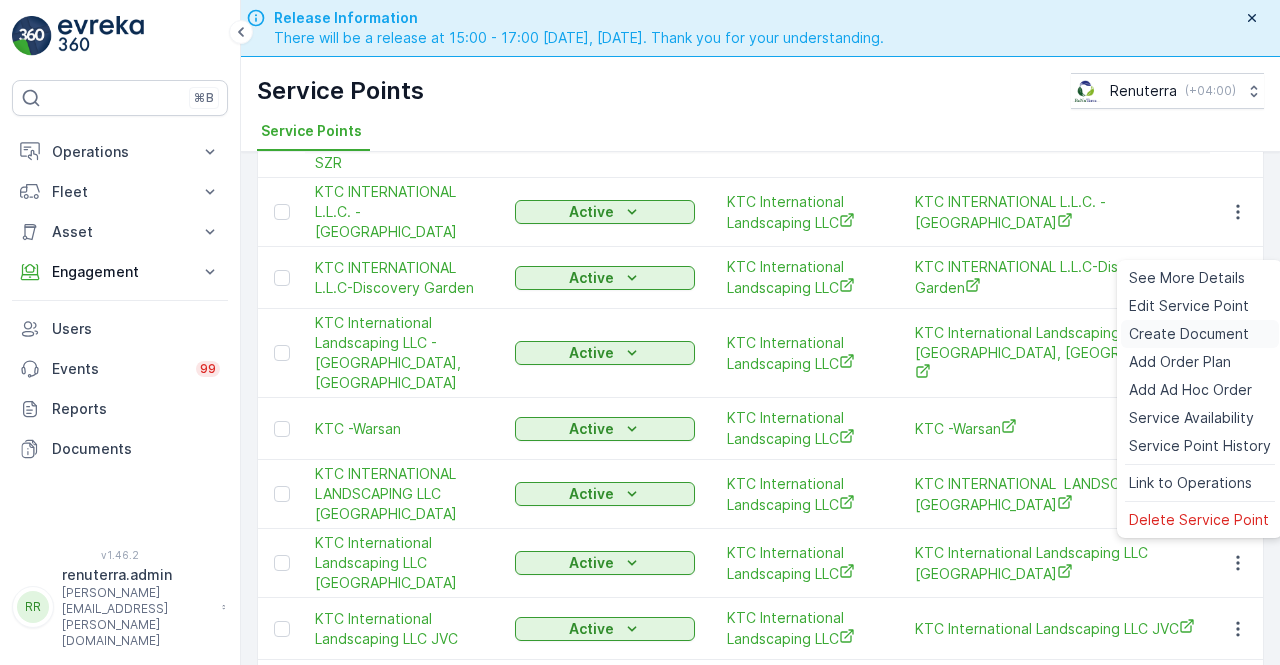 click on "Create Document" at bounding box center (1189, 334) 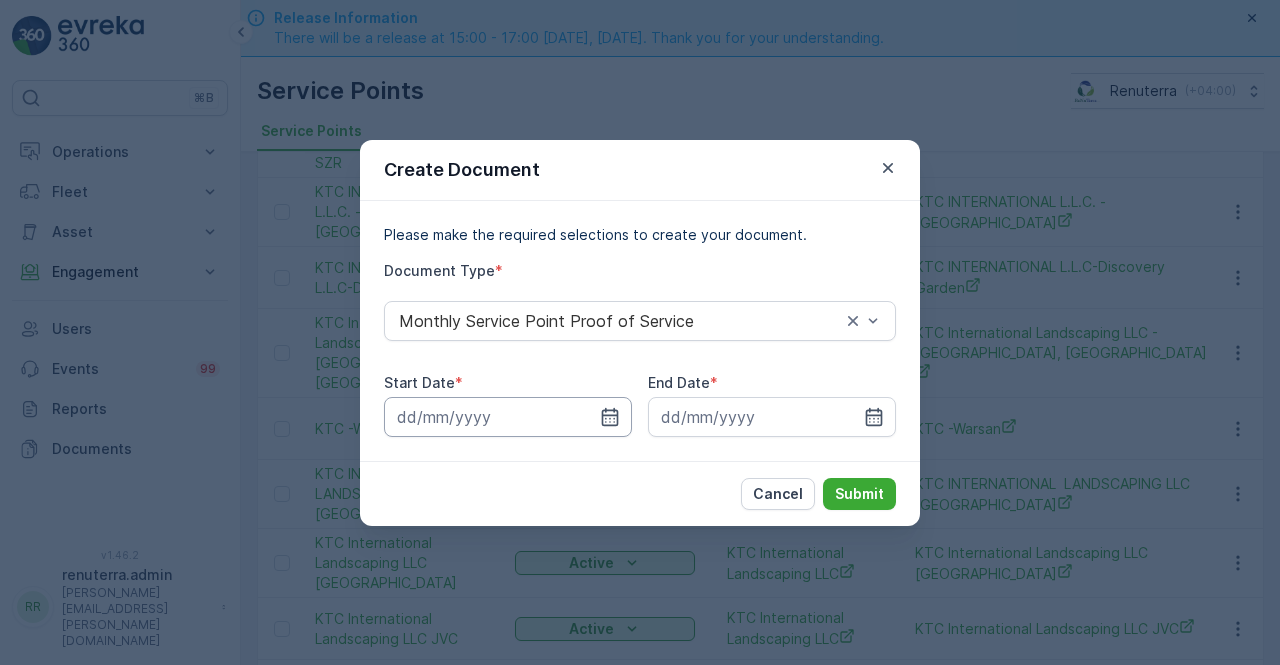 click at bounding box center [508, 417] 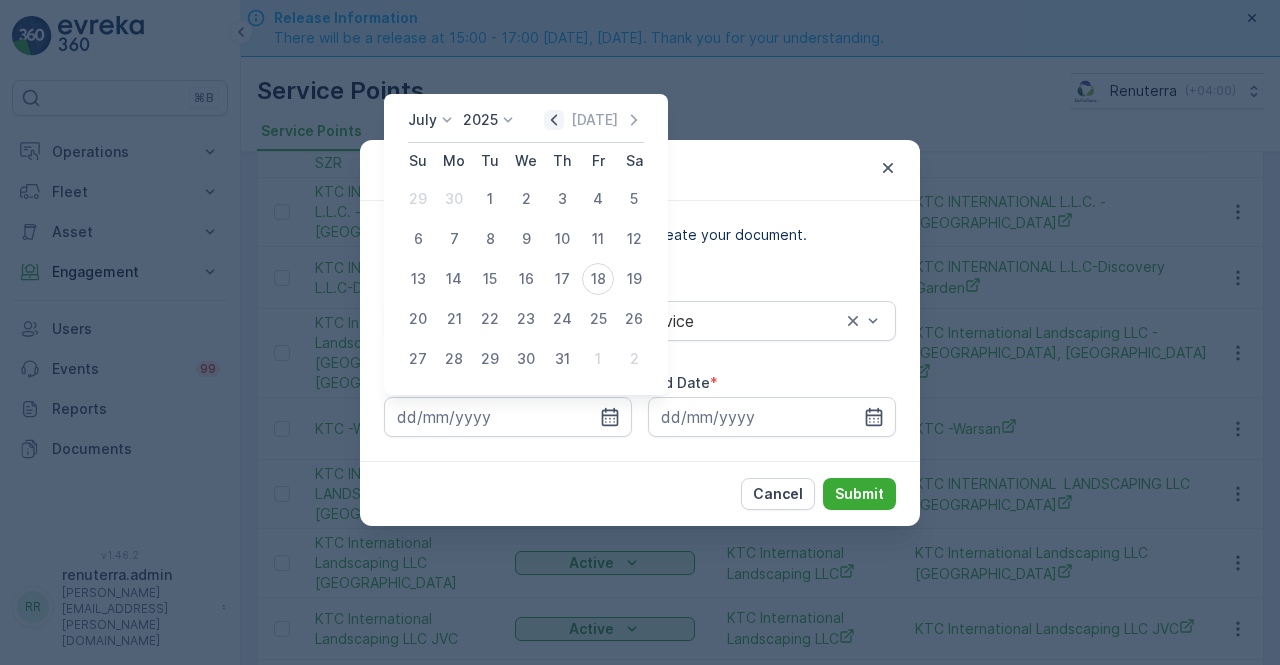 click 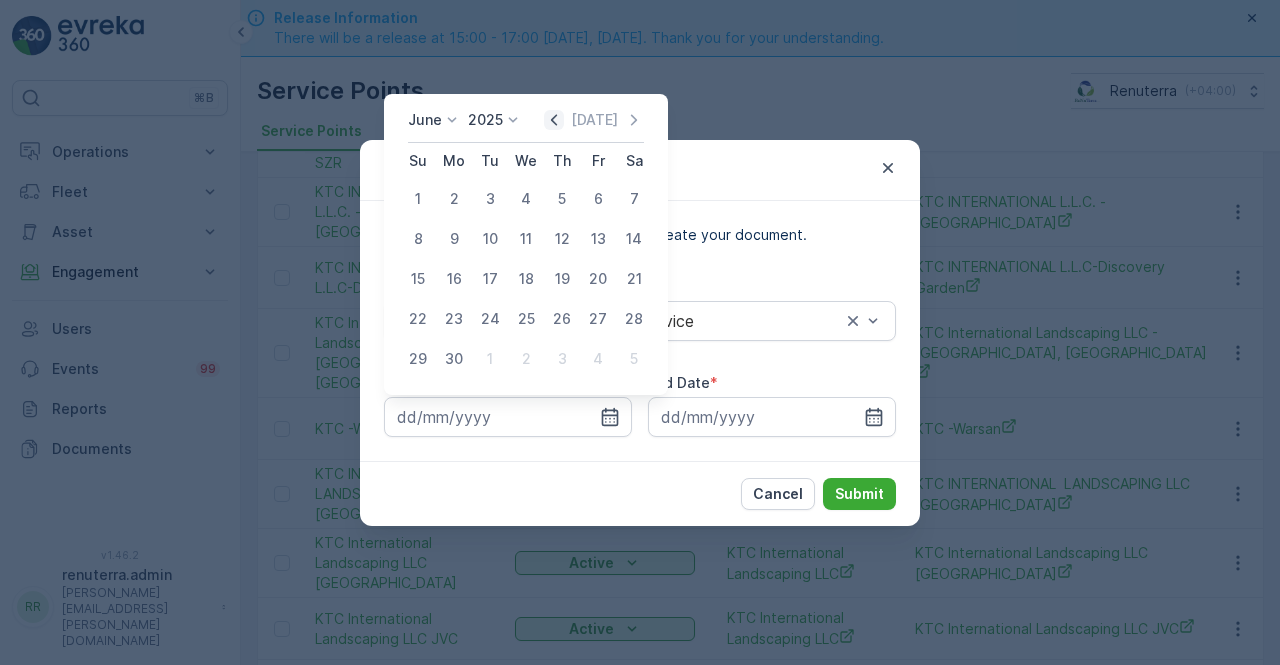 click 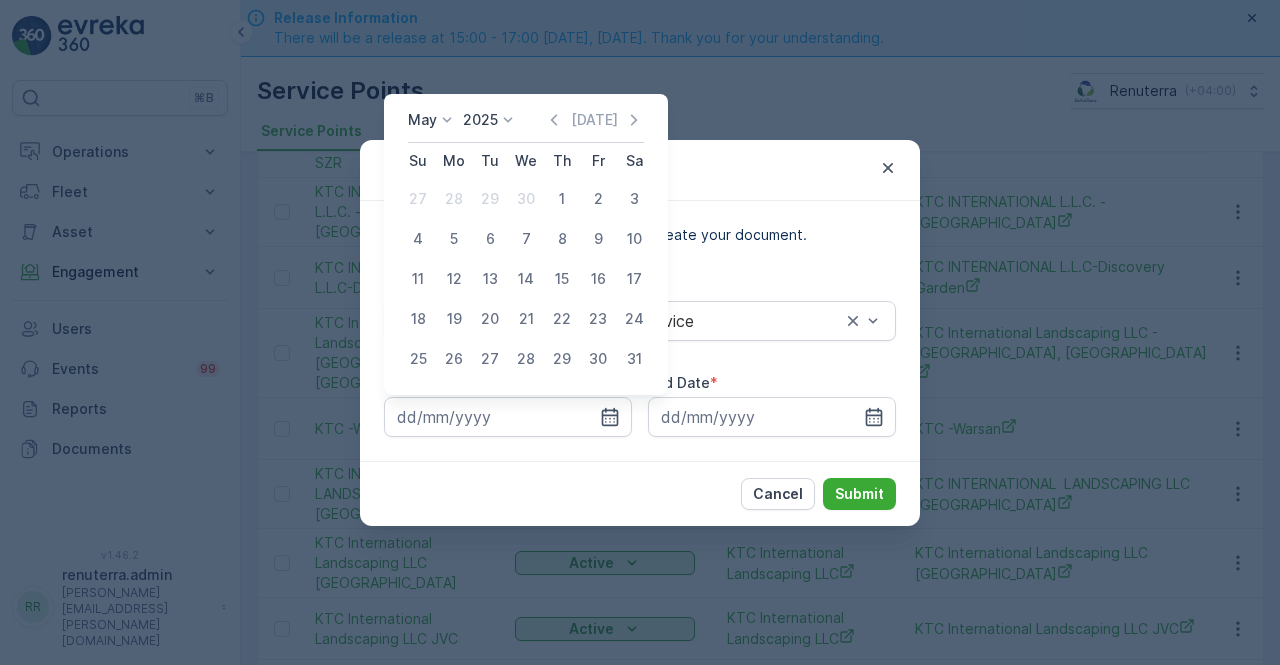 drag, startPoint x: 563, startPoint y: 191, endPoint x: 549, endPoint y: 197, distance: 15.231546 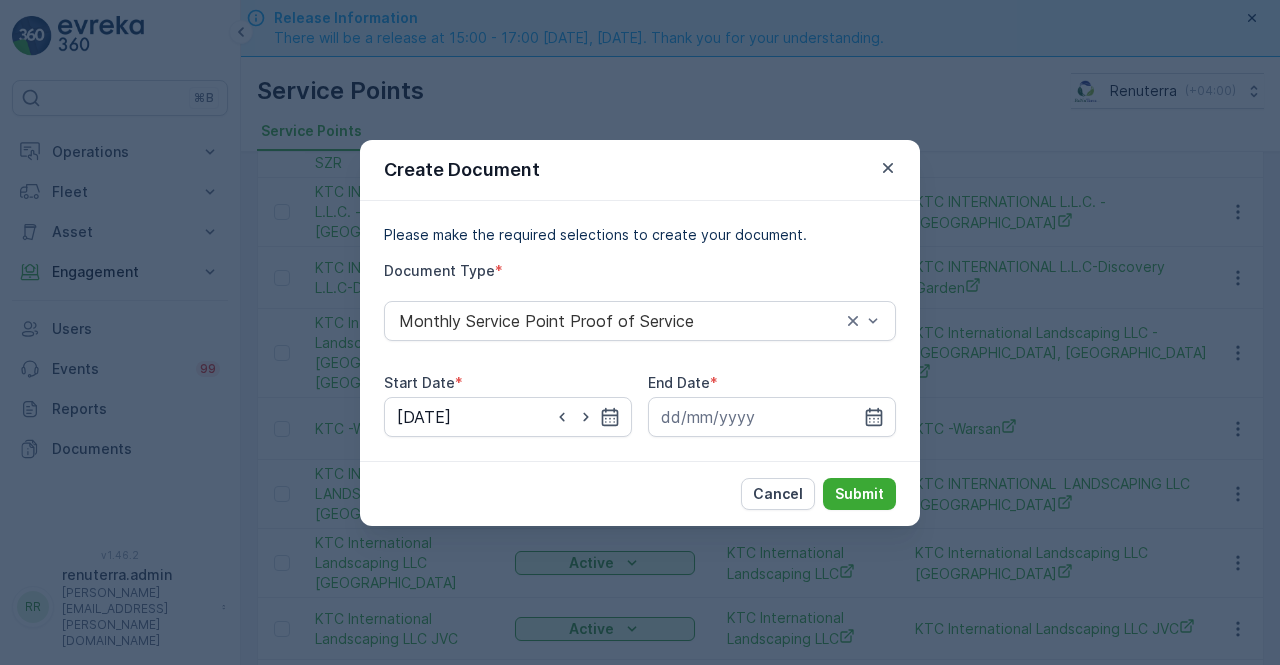 drag, startPoint x: 900, startPoint y: 413, endPoint x: 890, endPoint y: 409, distance: 10.770329 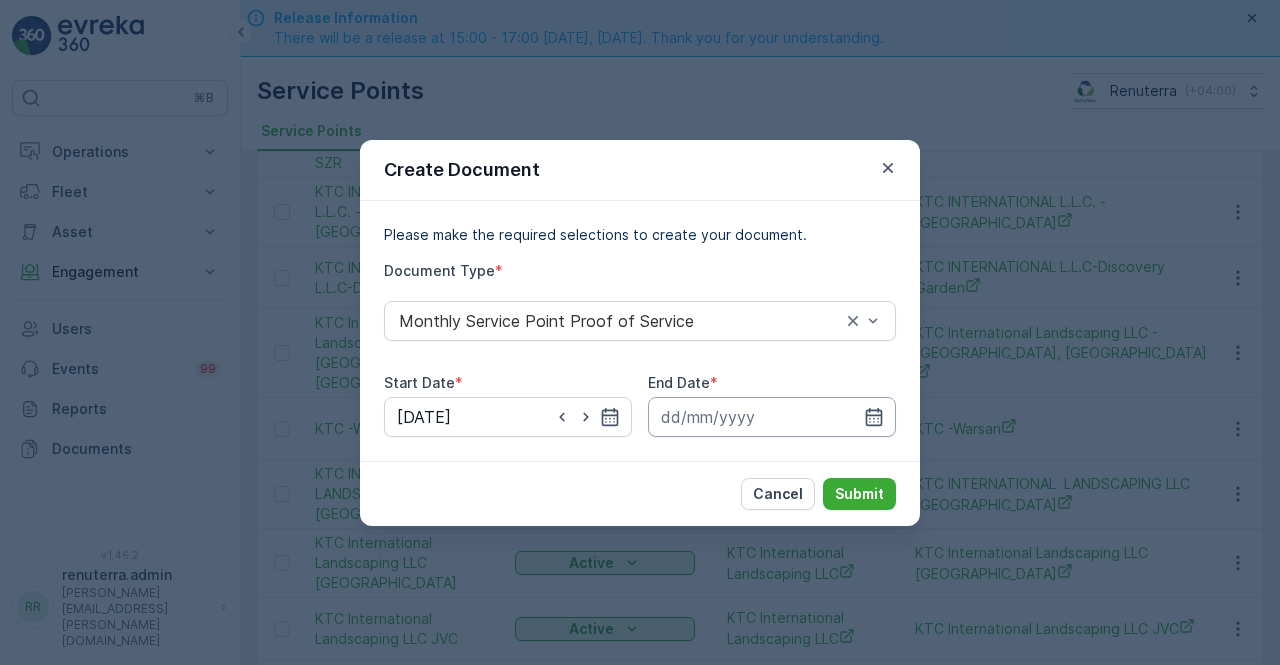 click on "Please make the required selections to create your document. Document Type * Monthly Service Point Proof of Service Start Date * 01.05.2025 End Date *" at bounding box center [640, 331] 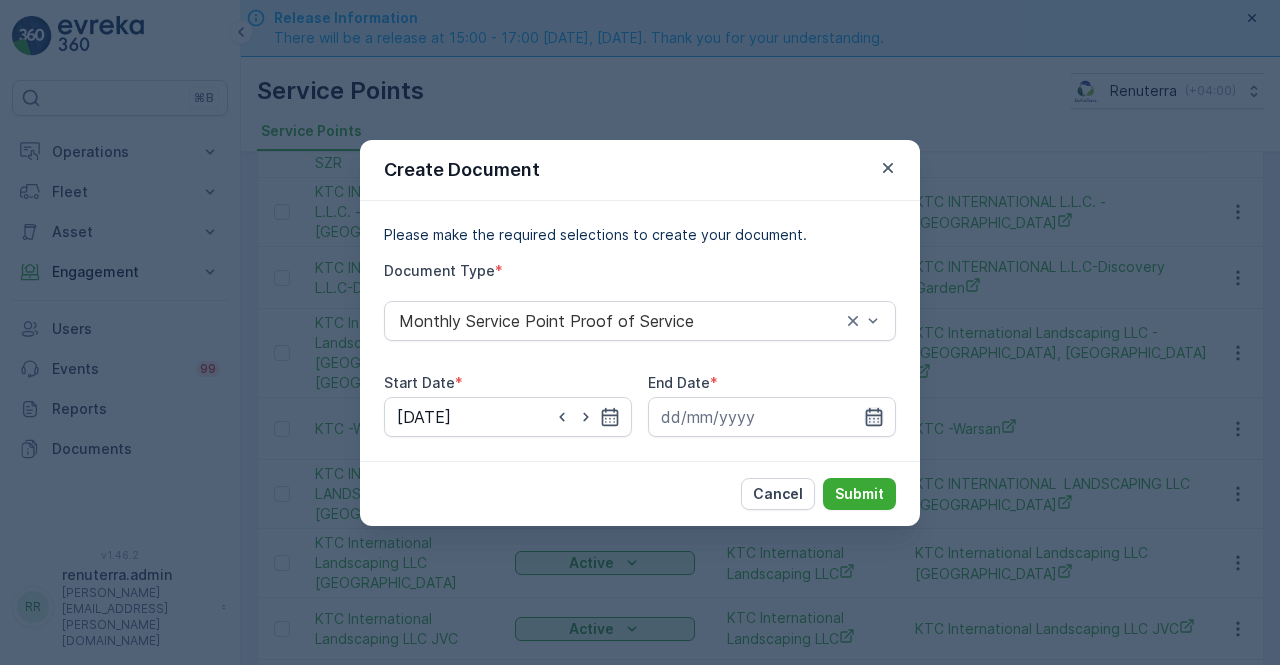 click at bounding box center (772, 417) 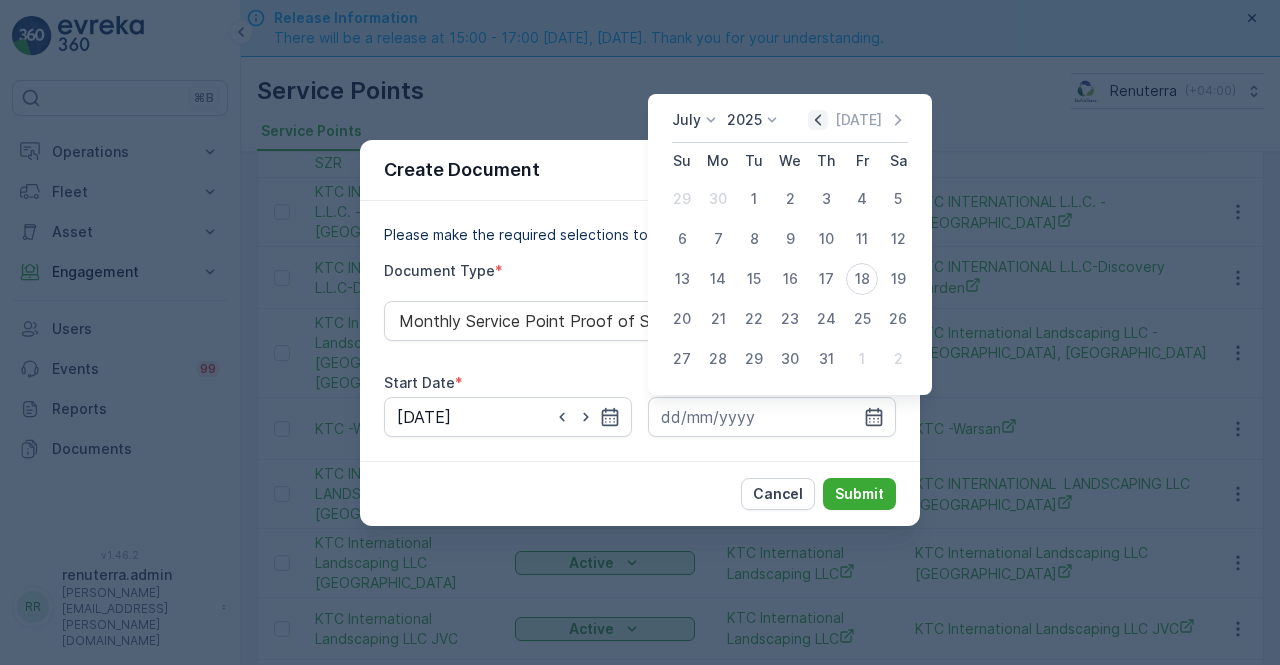 click 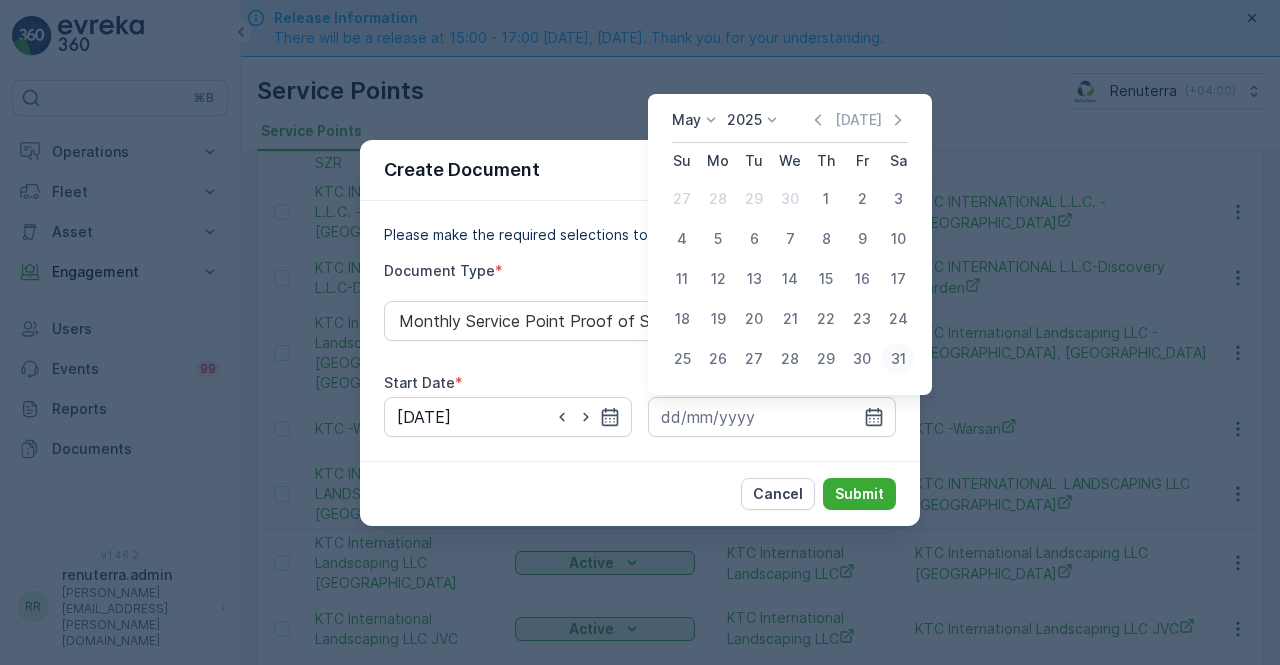 click on "31" at bounding box center [898, 359] 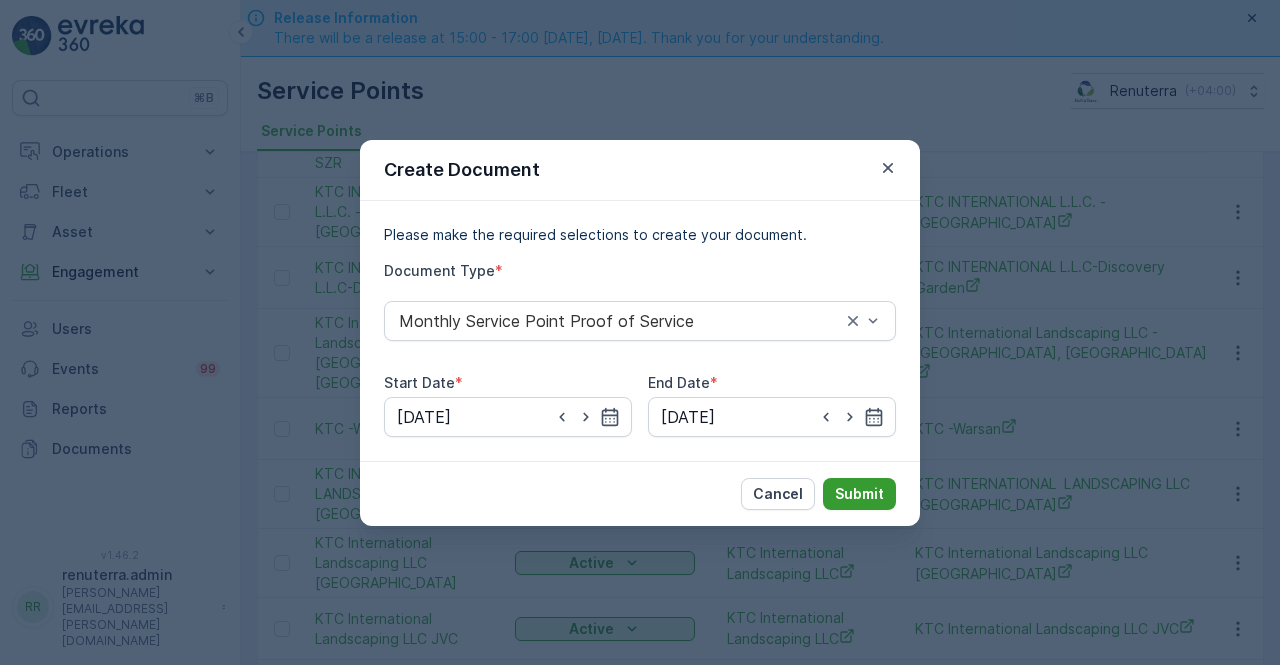 click on "Submit" at bounding box center (859, 494) 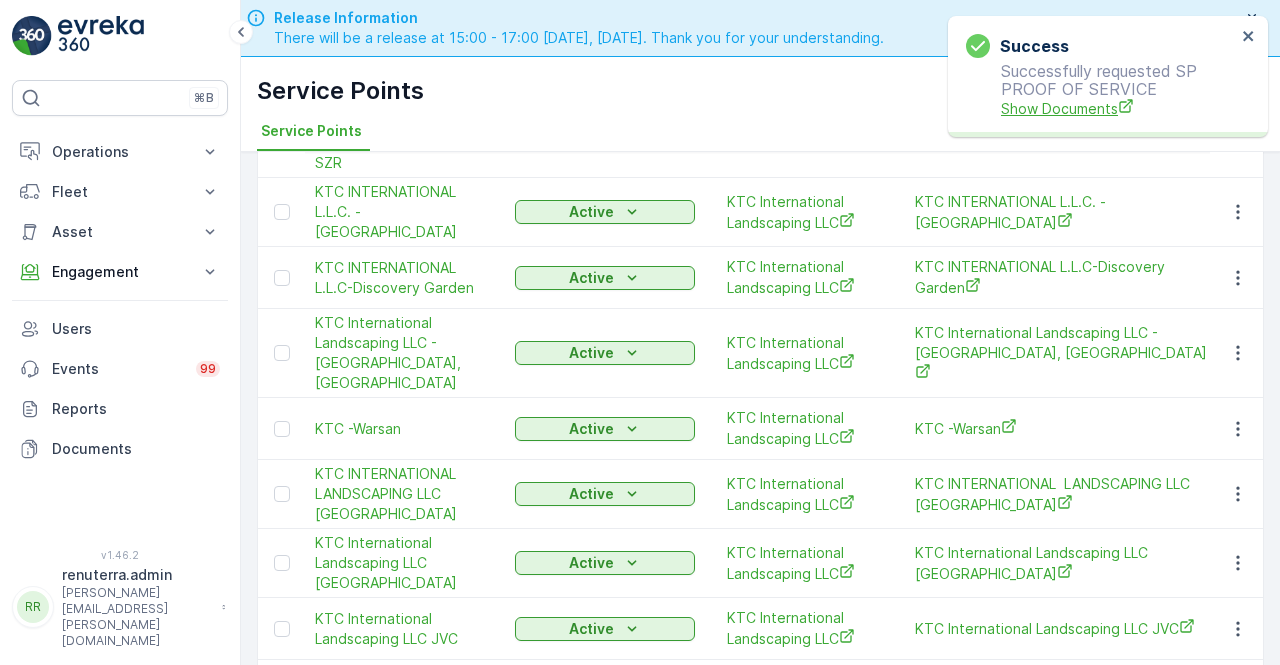 click on "Show Documents" at bounding box center [1118, 108] 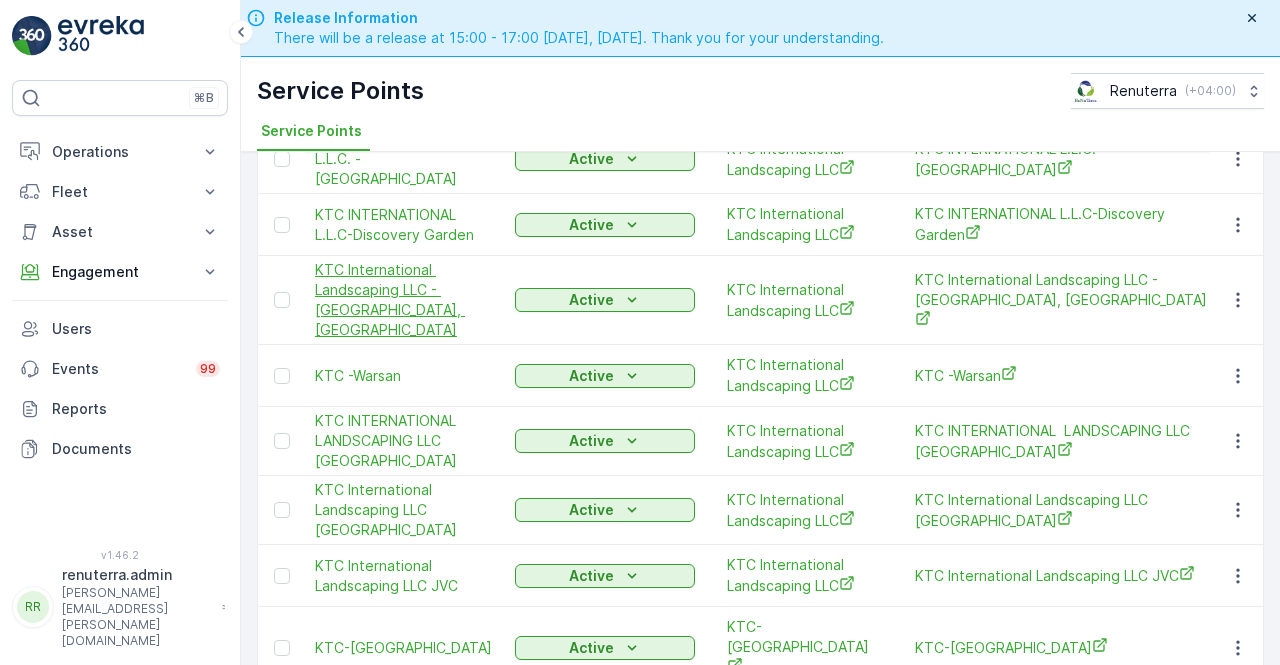scroll, scrollTop: 281, scrollLeft: 0, axis: vertical 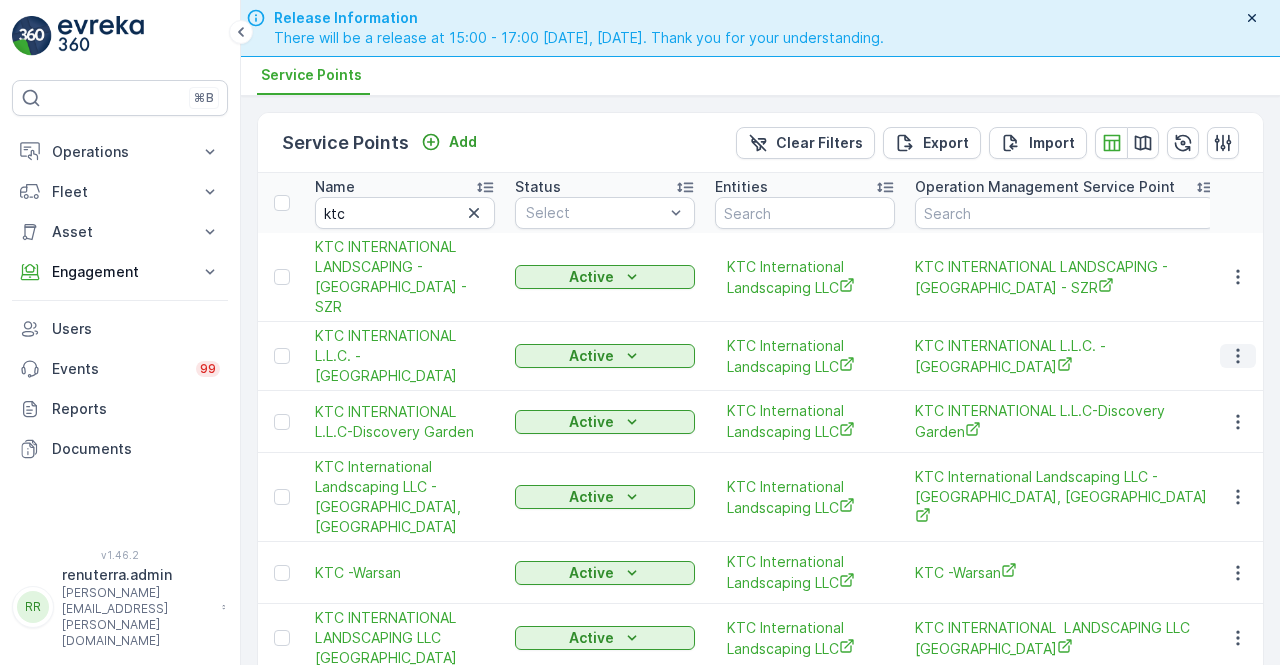 click 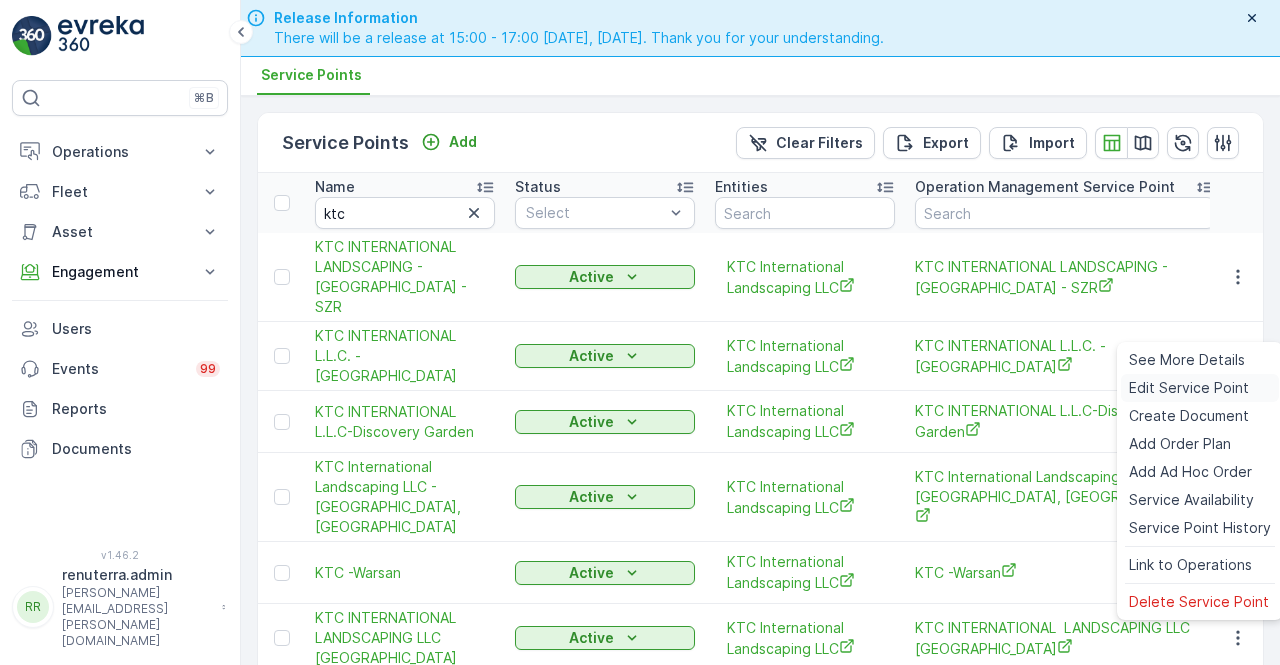 click on "Edit Service Point" at bounding box center [1189, 388] 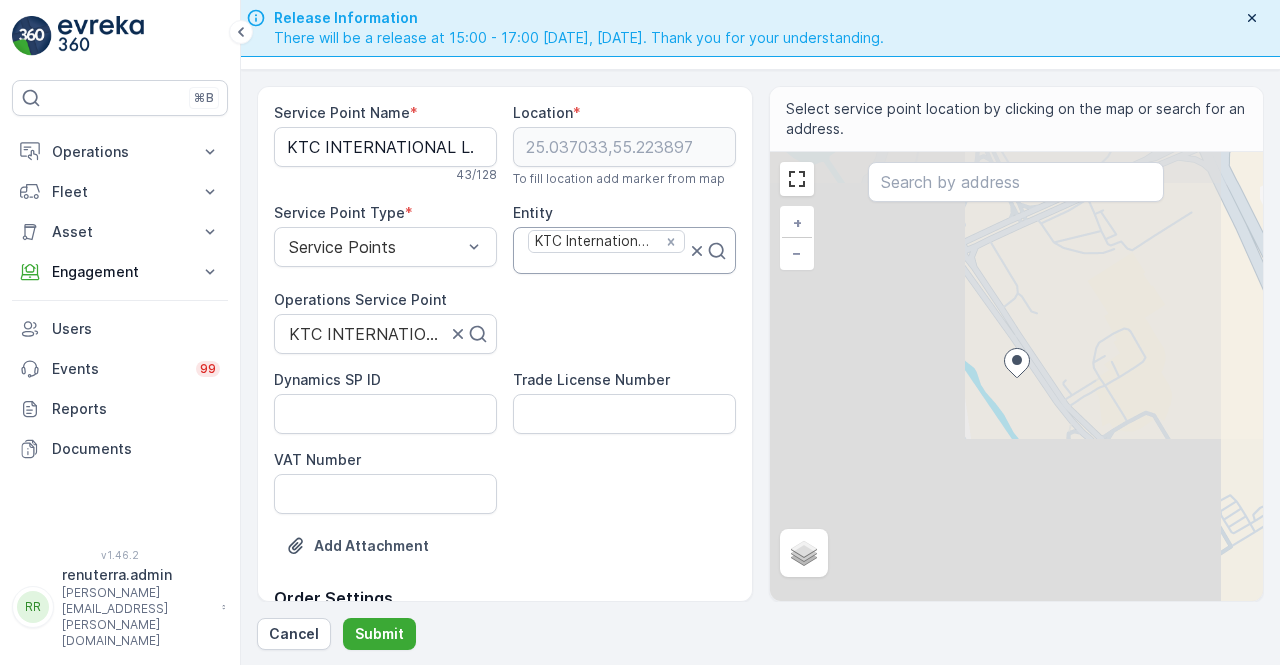 click on "KTC International Landscaping LLC" at bounding box center (594, 241) 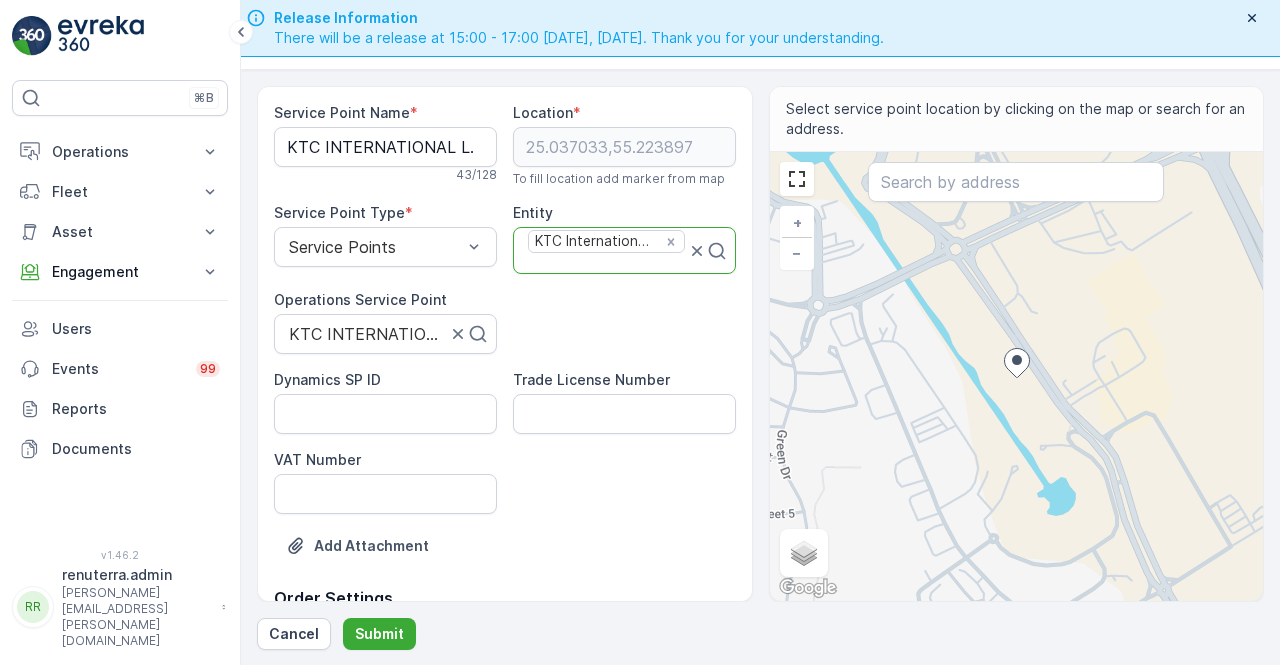 click on "KTC International Landscaping LLC" at bounding box center (594, 241) 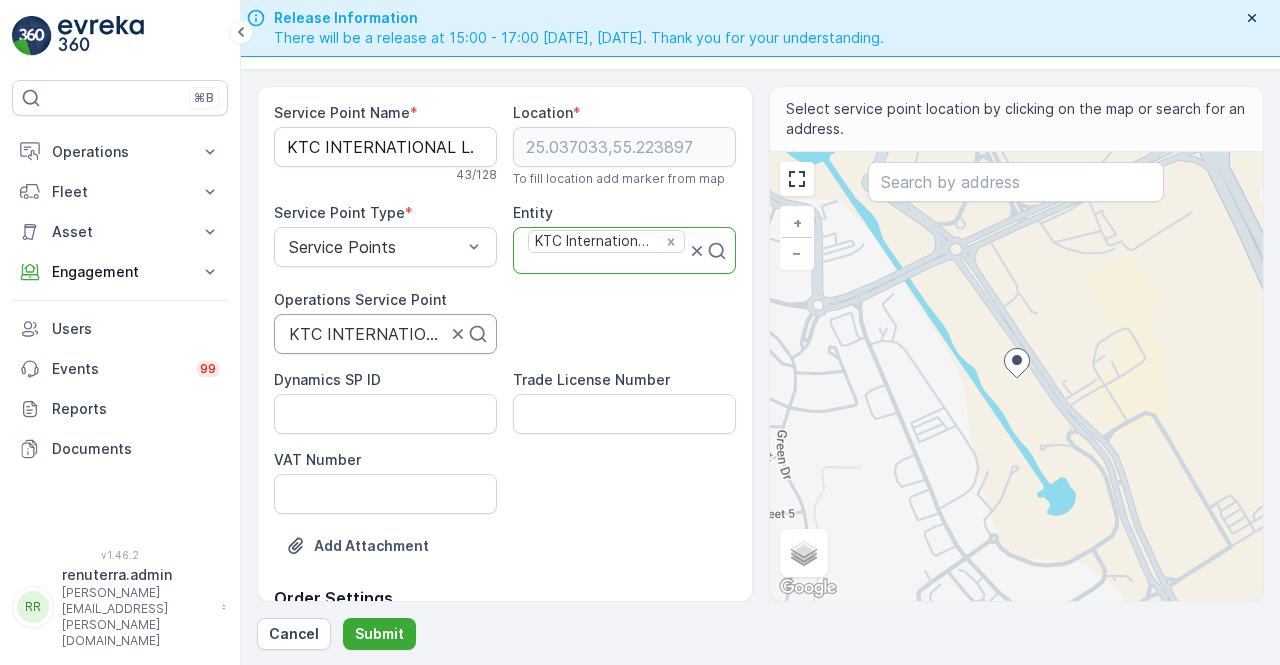 click at bounding box center (367, 334) 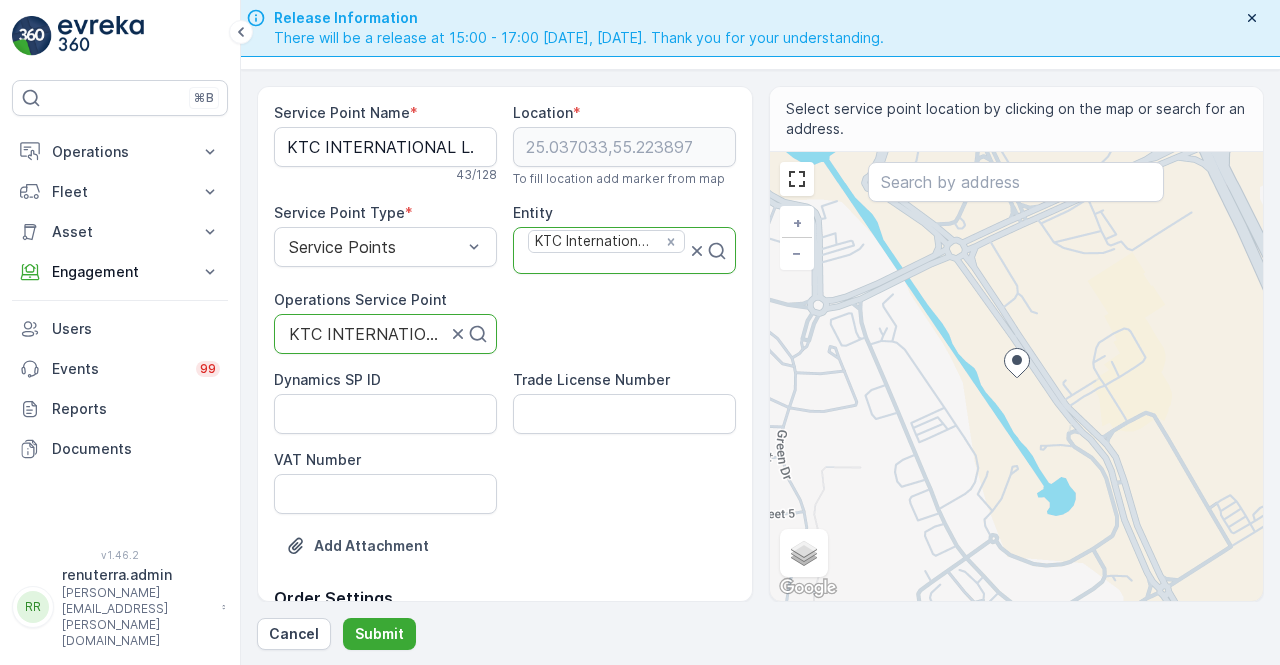 click at bounding box center (367, 334) 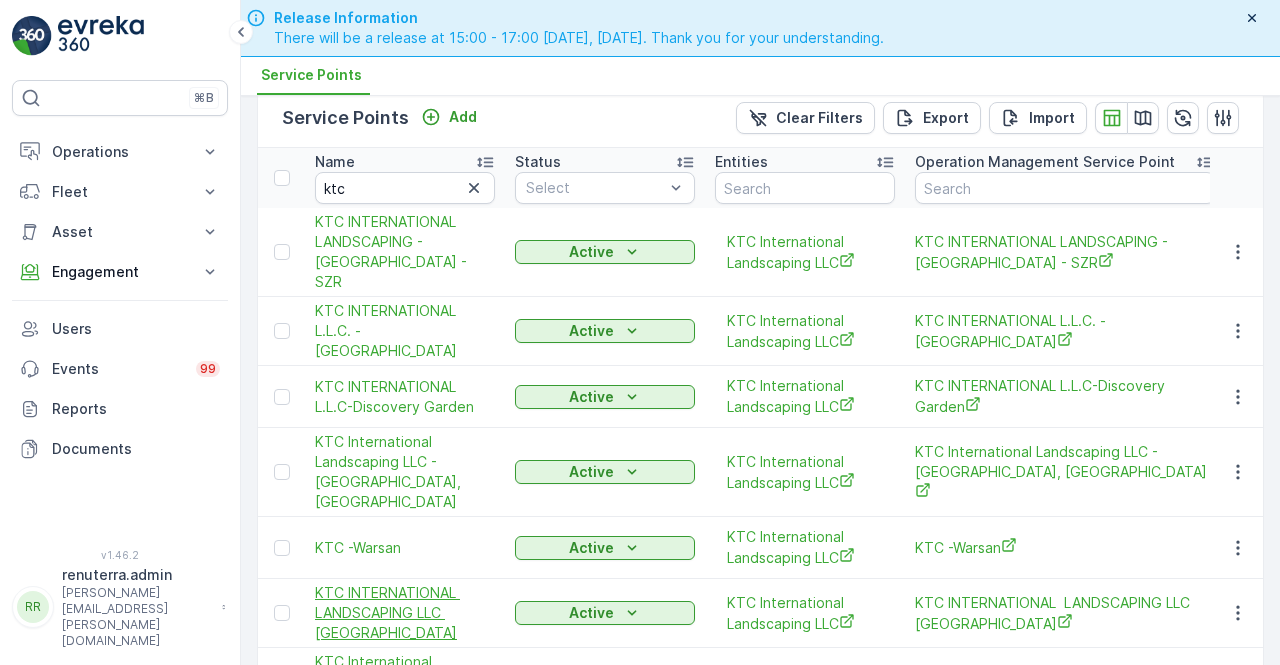 scroll, scrollTop: 0, scrollLeft: 0, axis: both 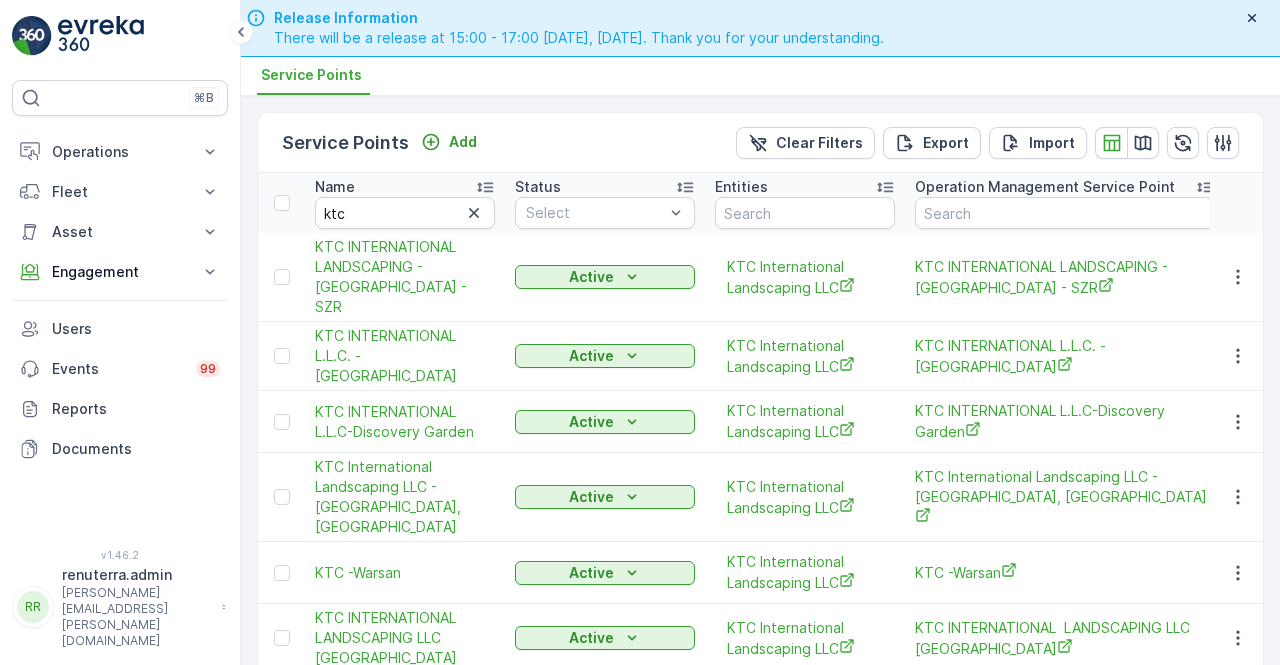 click at bounding box center [1237, 356] 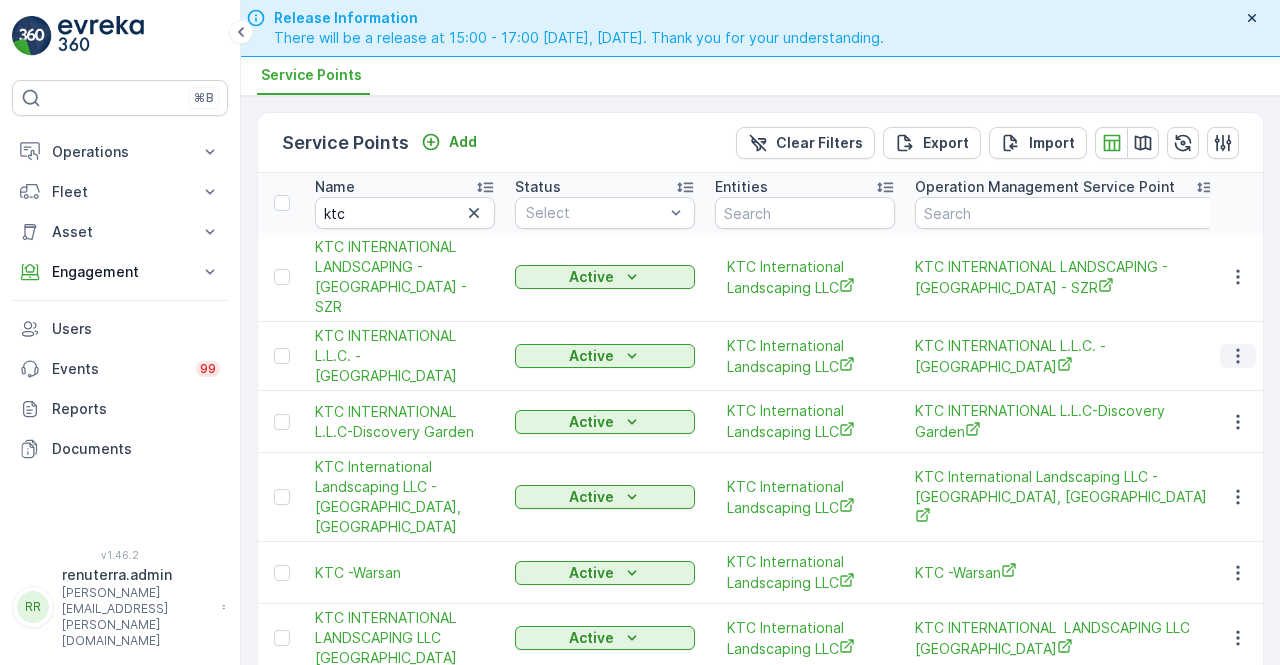 click 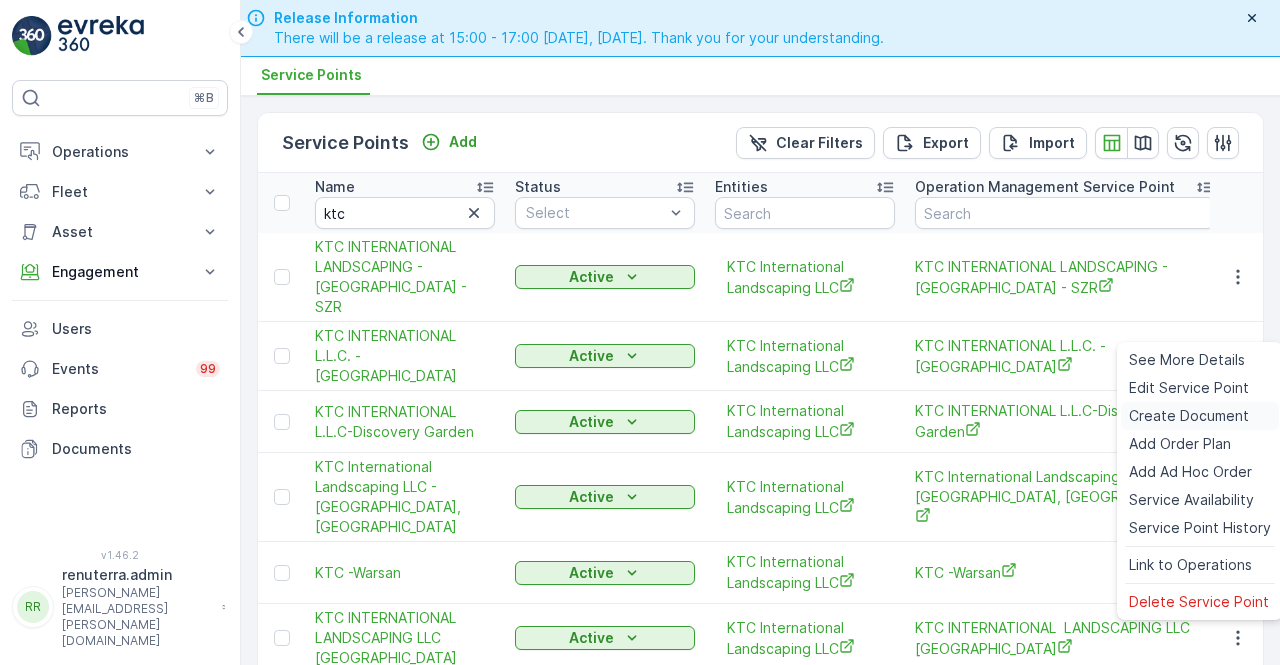 click on "Create Document" at bounding box center (1189, 416) 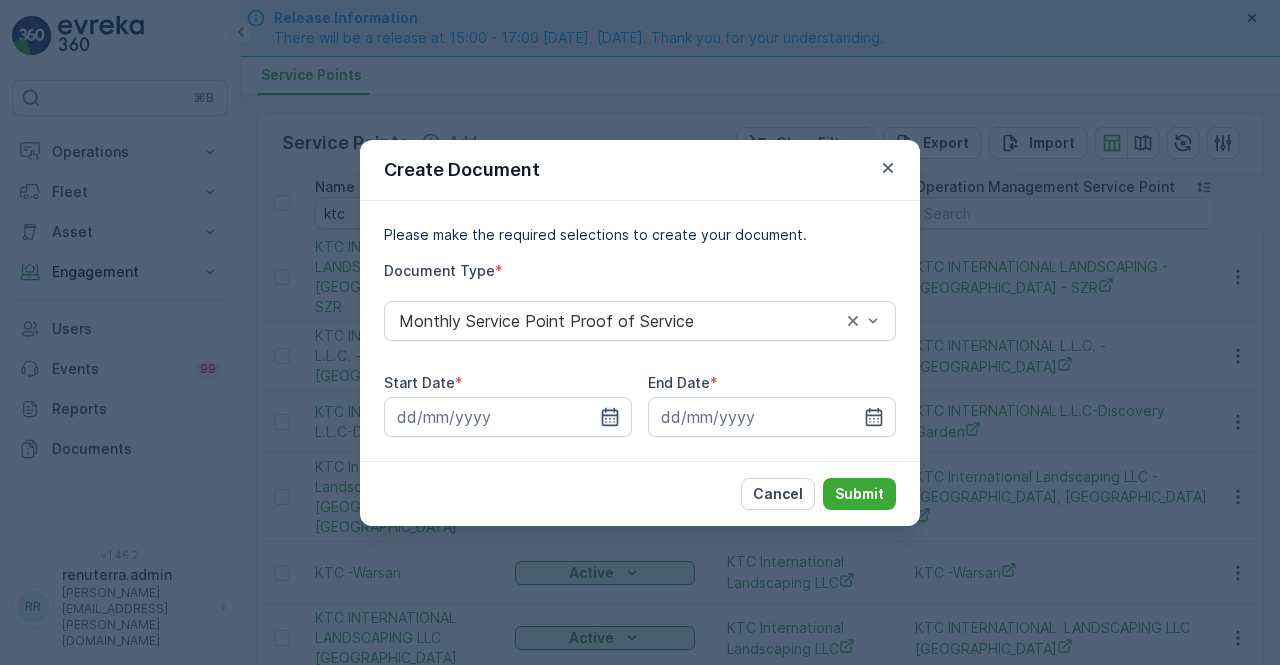 click 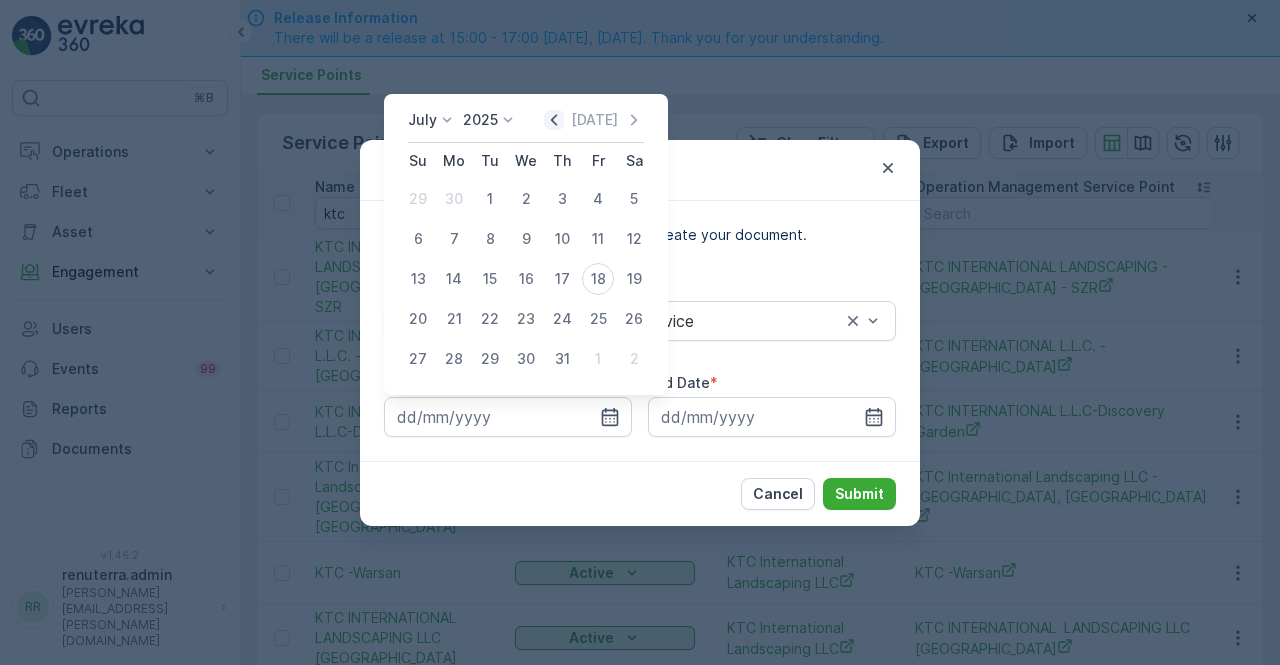click 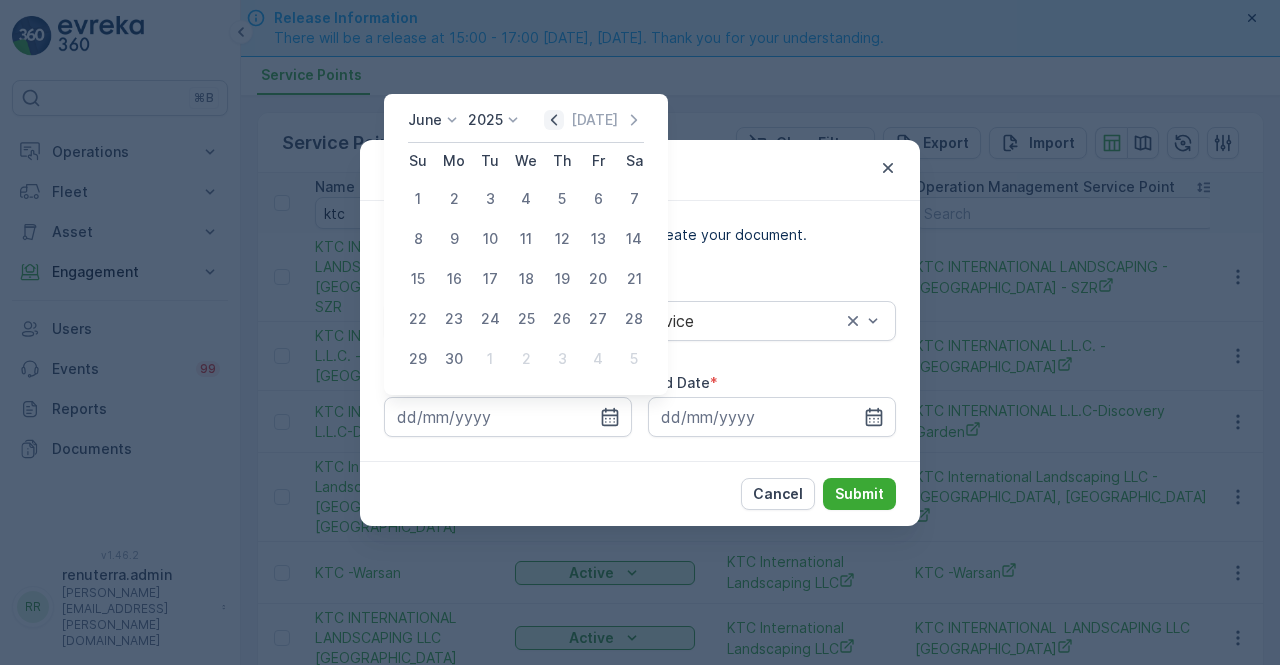 click 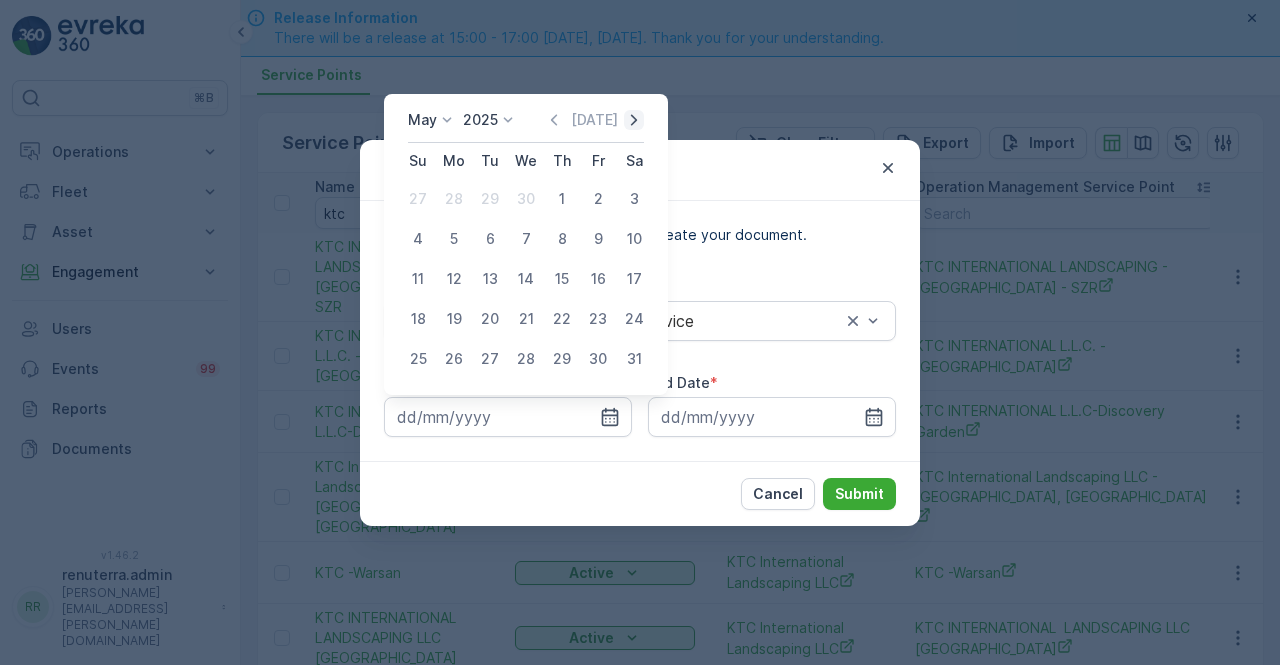 click 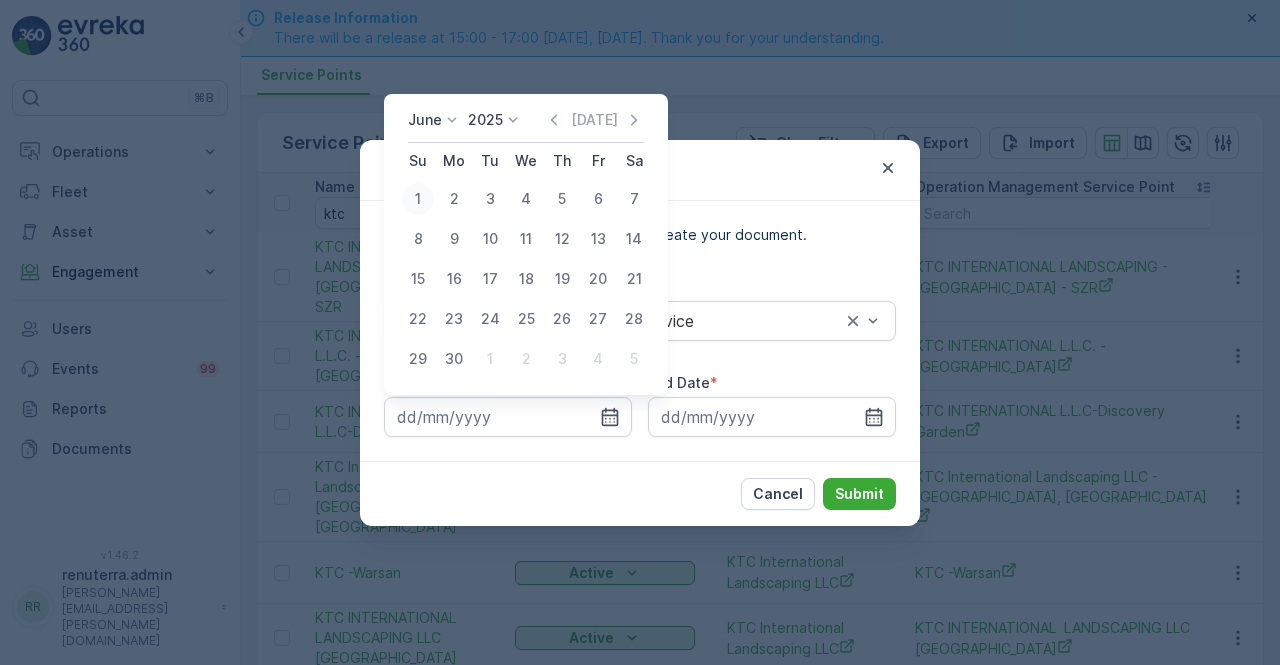 click on "1" at bounding box center [418, 199] 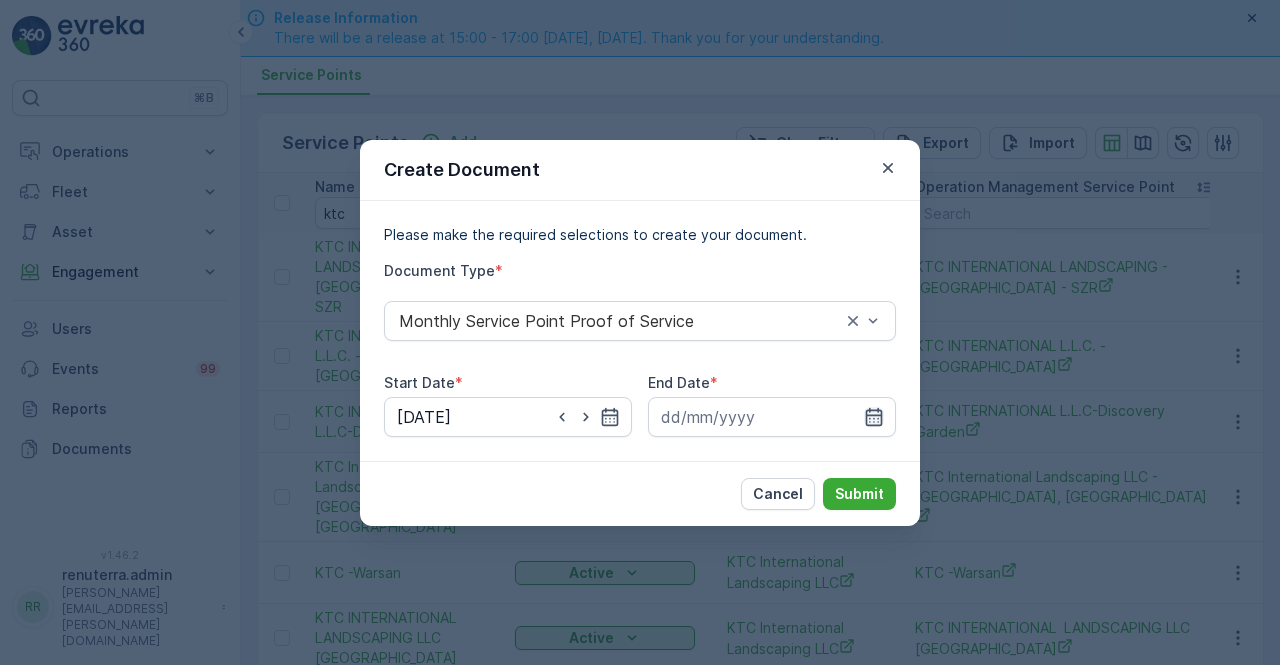 click 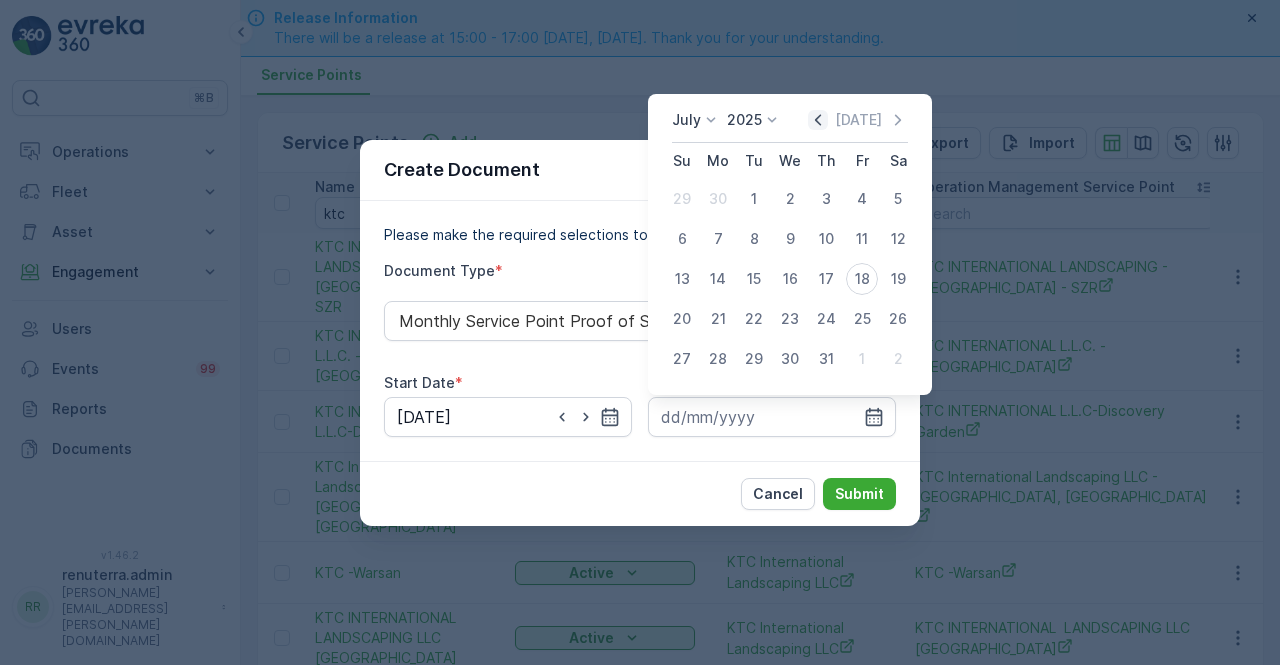 click 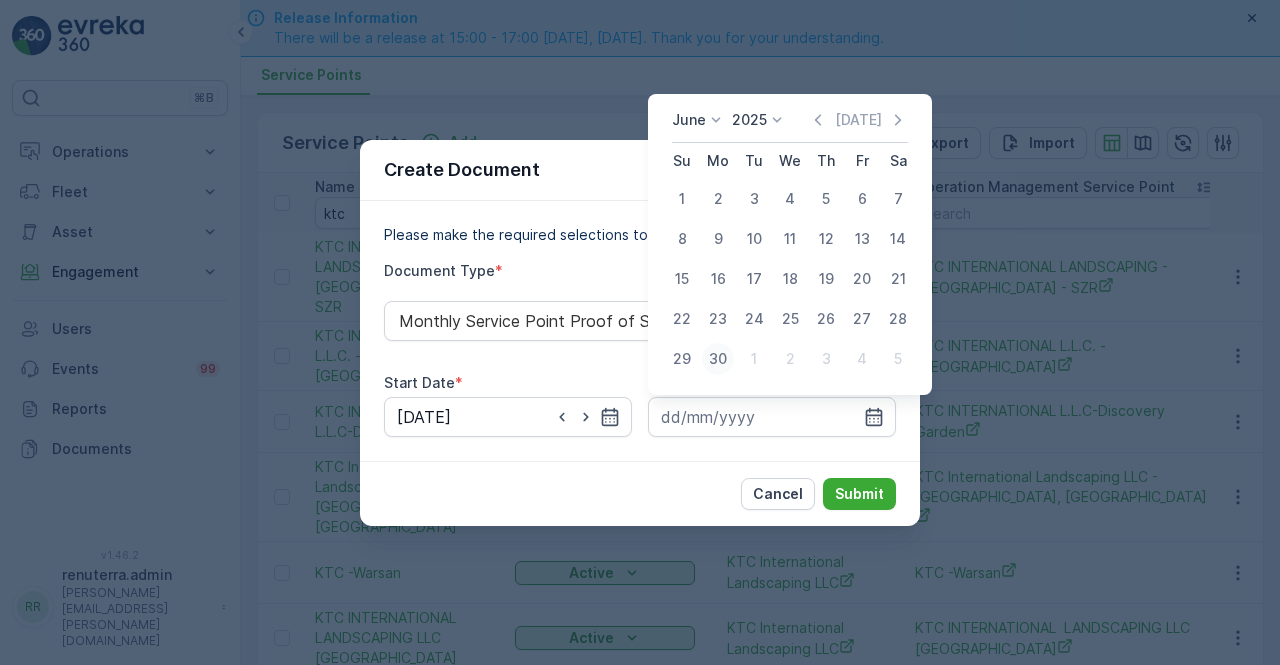 click on "30" at bounding box center (718, 359) 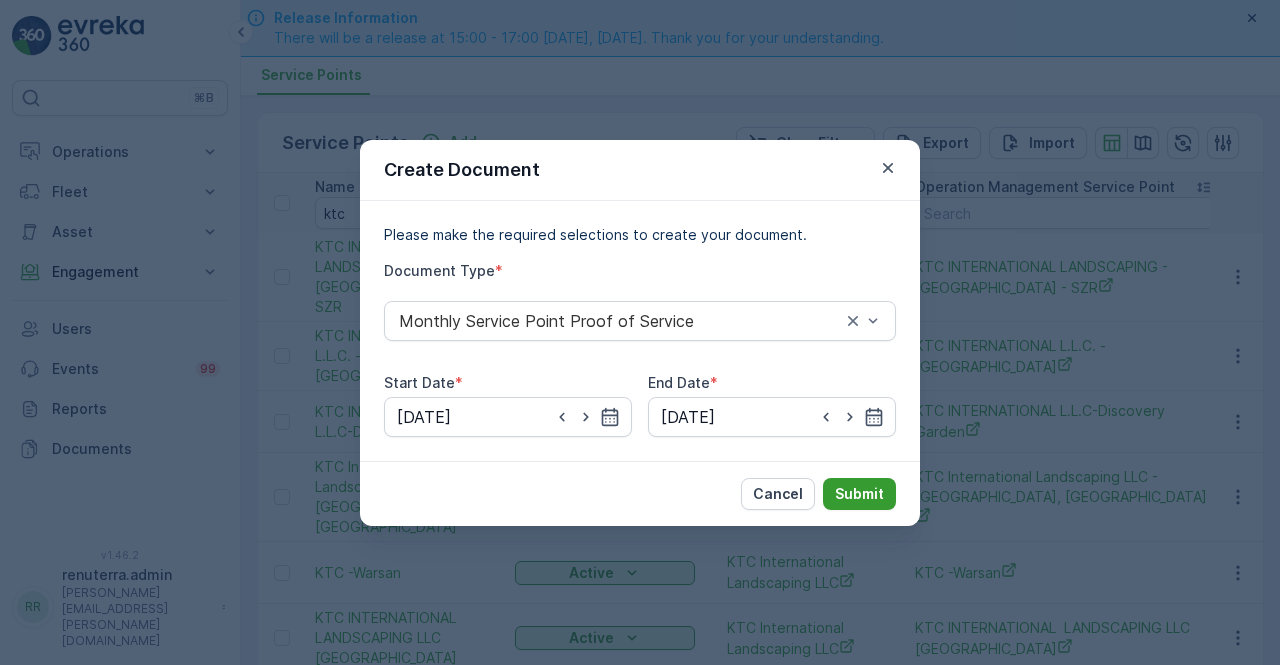 click on "Submit" at bounding box center (859, 494) 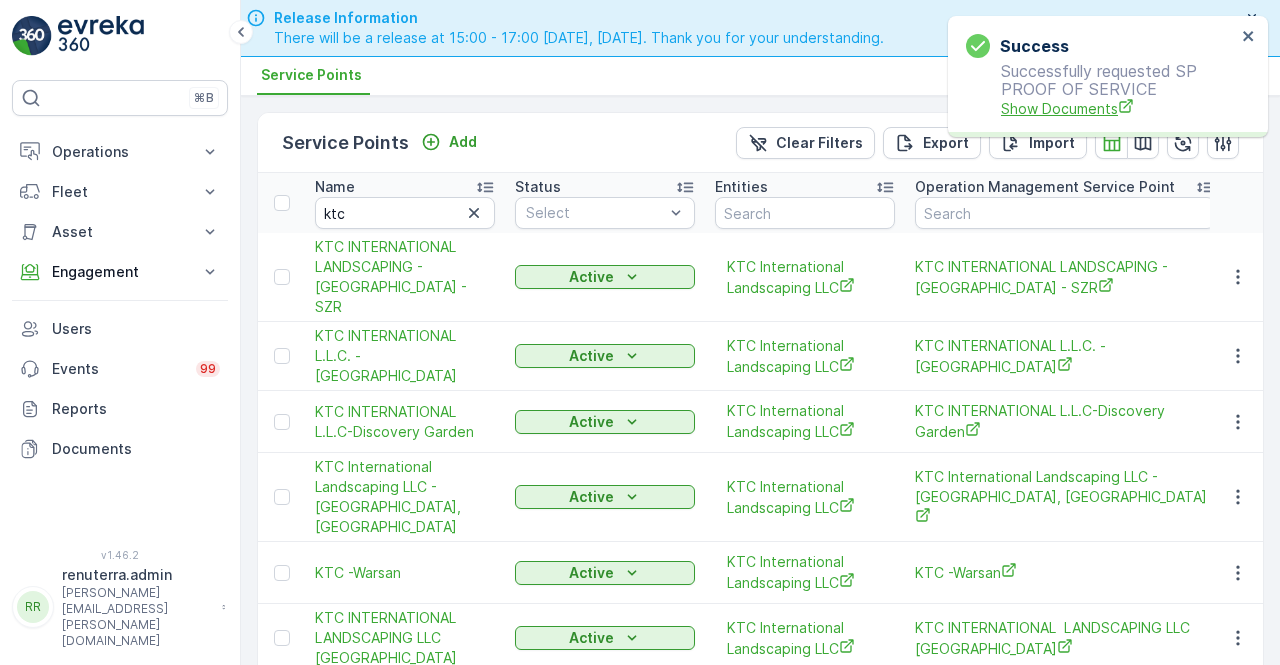 click on "Show Documents" at bounding box center (1118, 108) 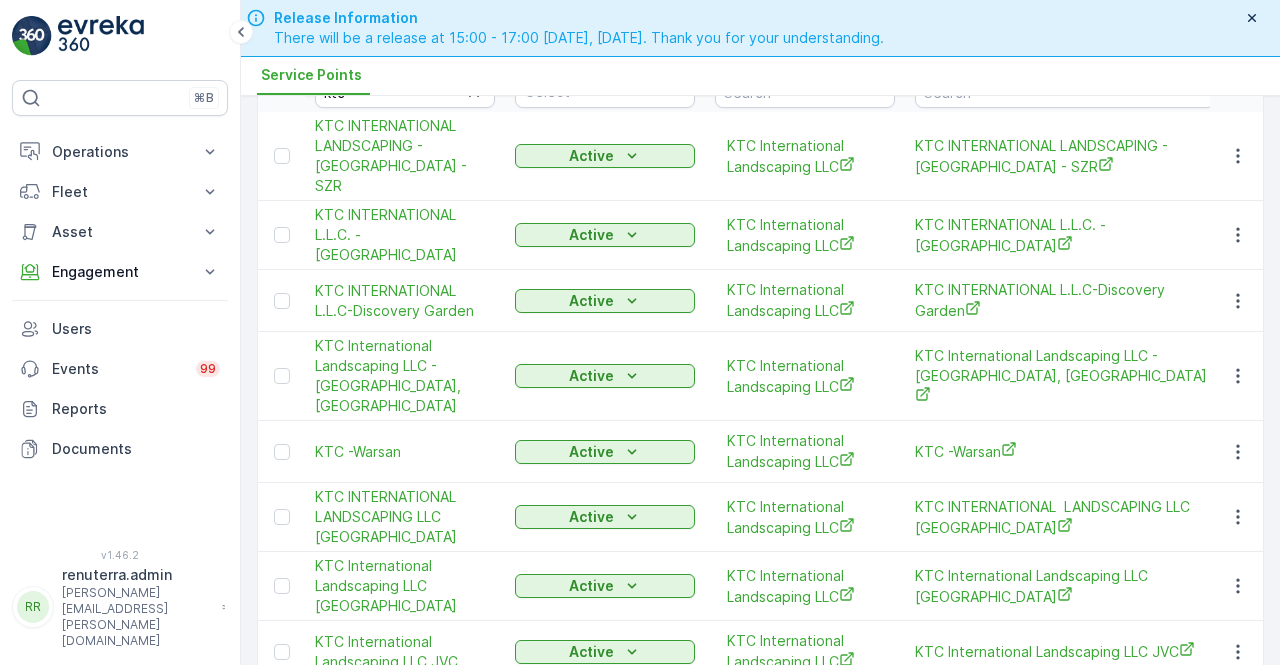 scroll, scrollTop: 81, scrollLeft: 0, axis: vertical 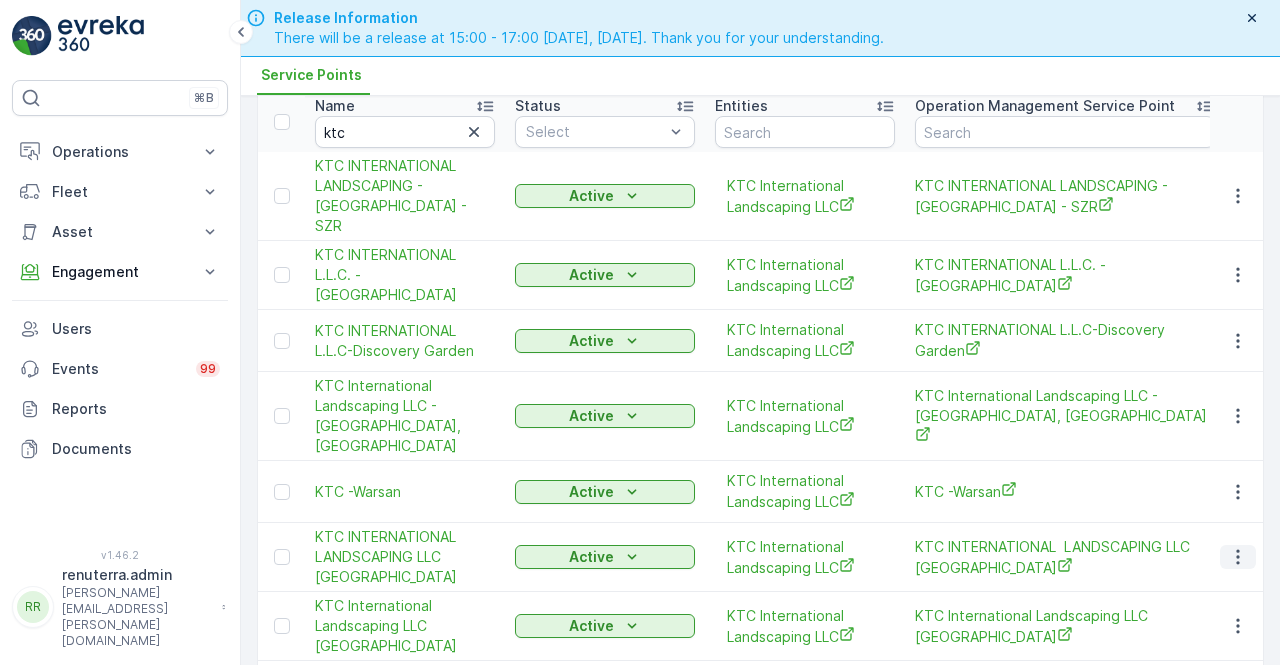 click 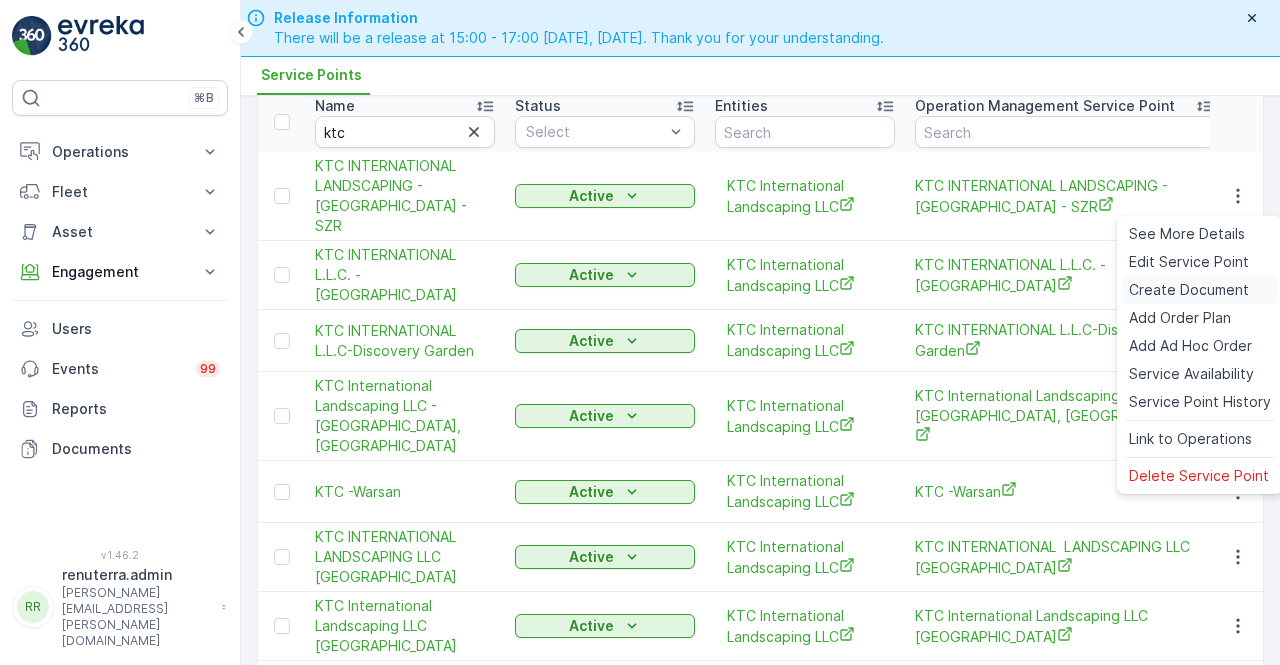 click on "Create Document" at bounding box center (1189, 290) 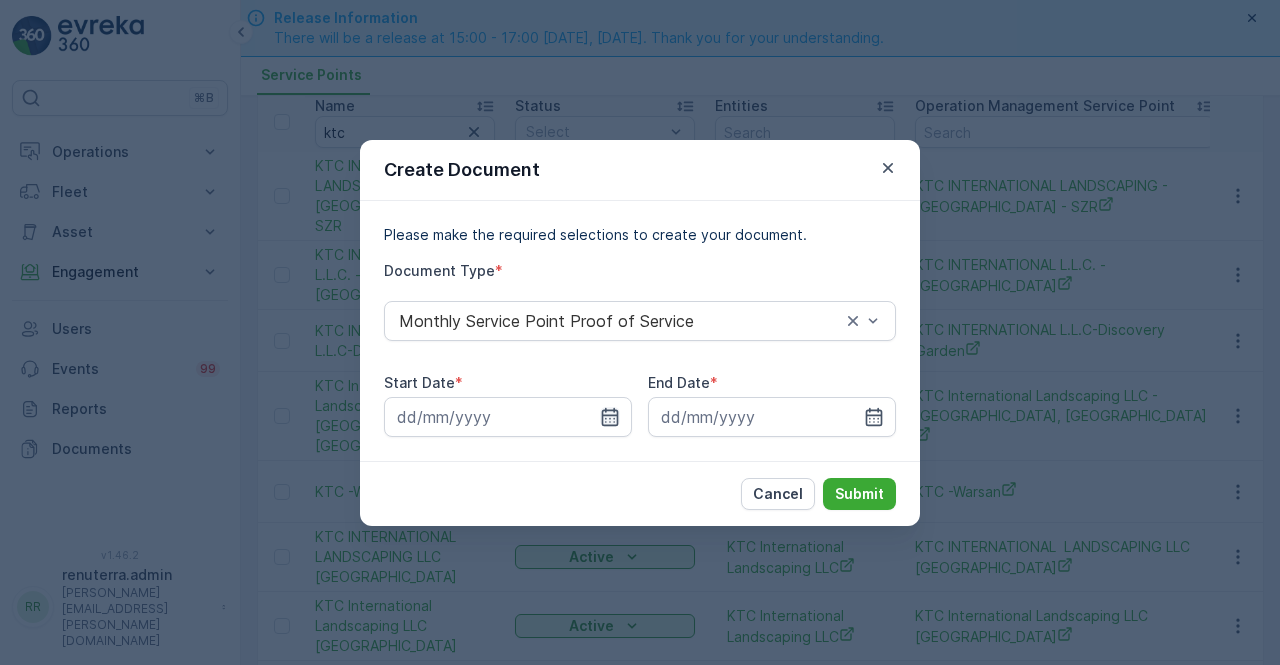 click 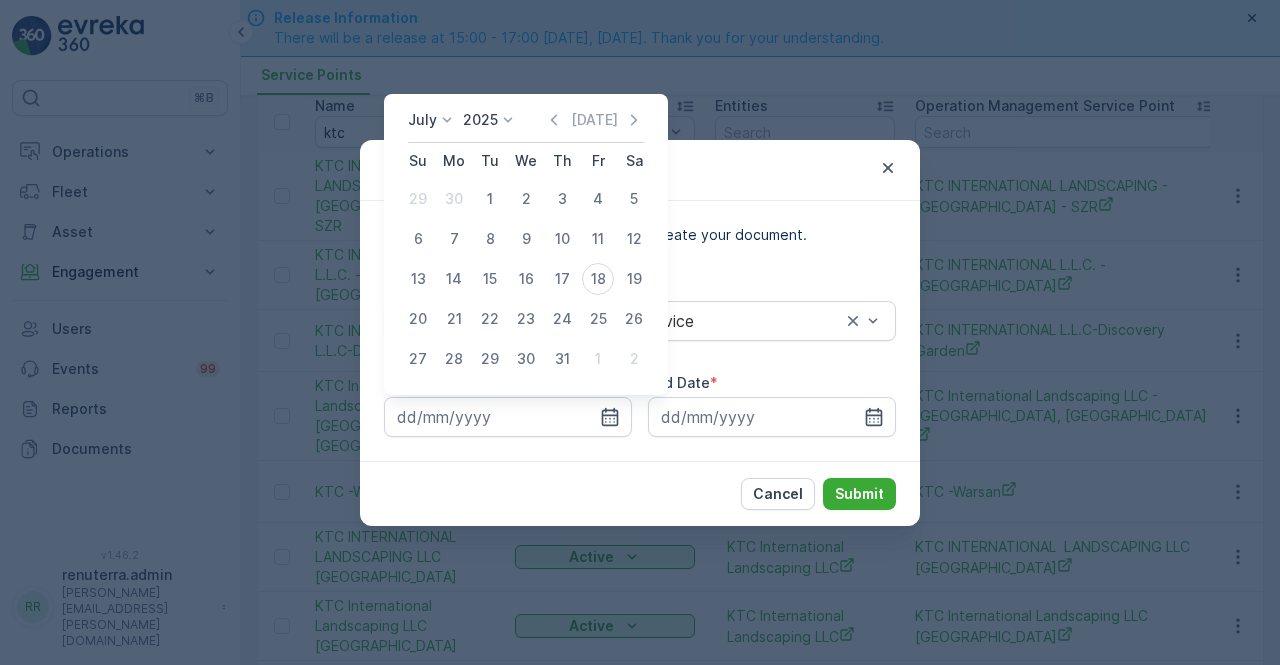 click on "July 2025 Today" at bounding box center [526, 126] 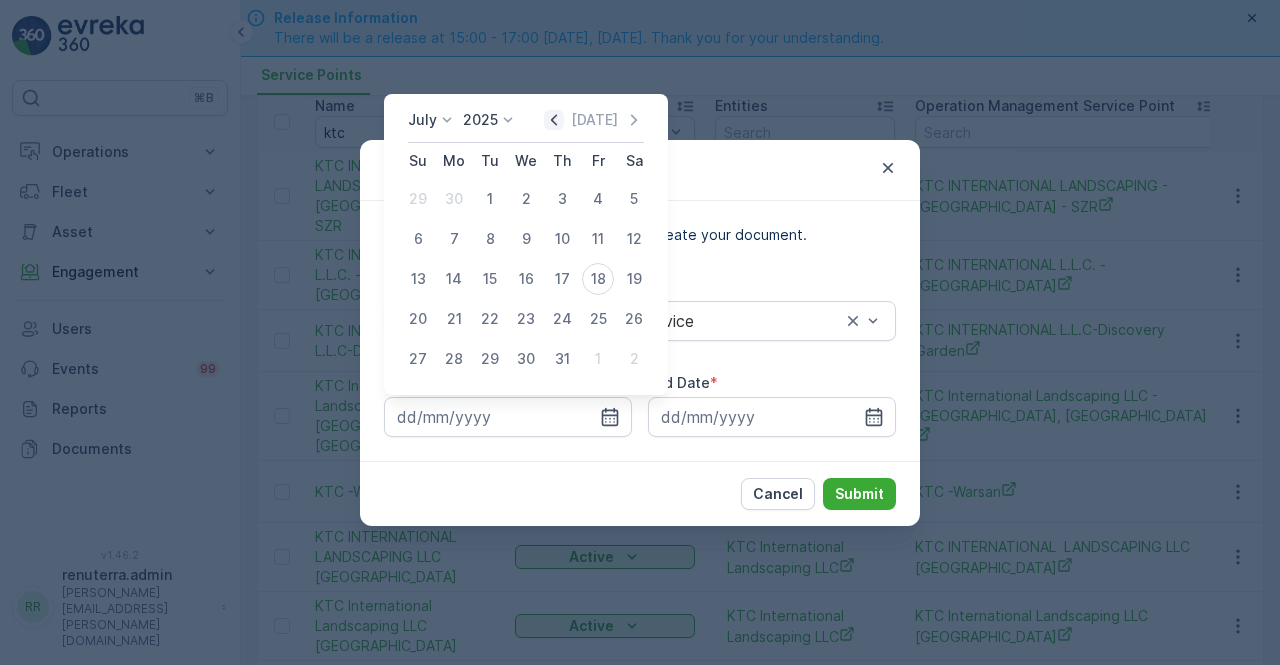 click 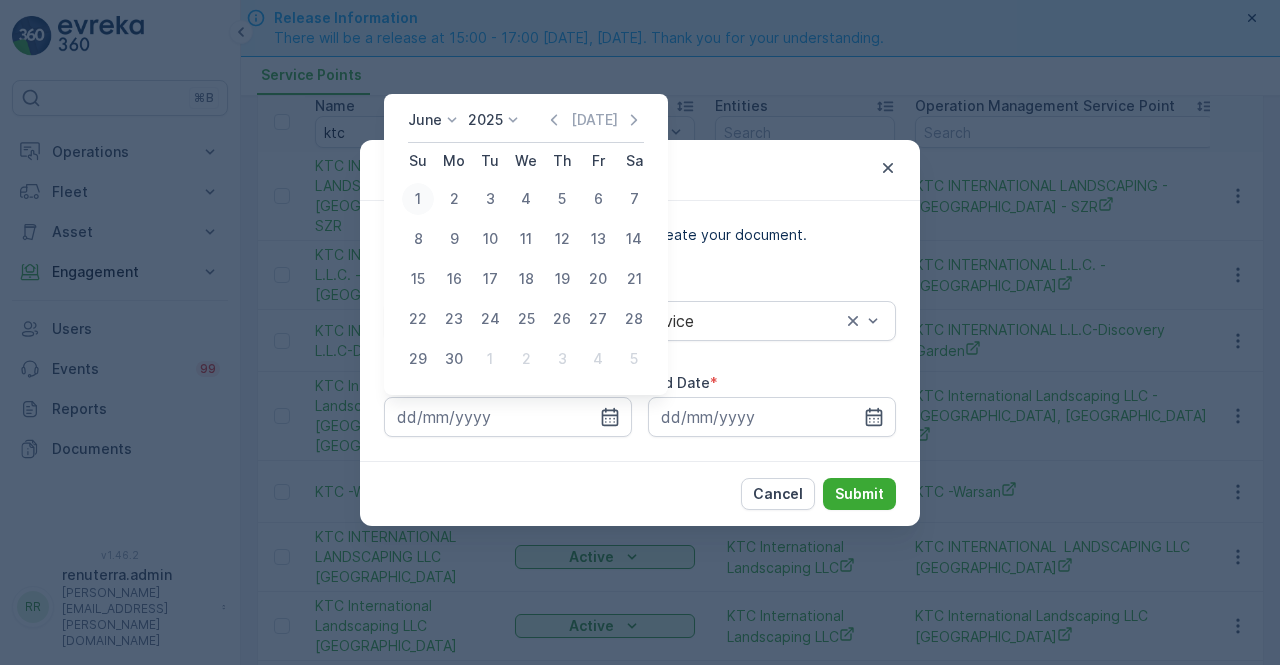 click on "1" at bounding box center [418, 199] 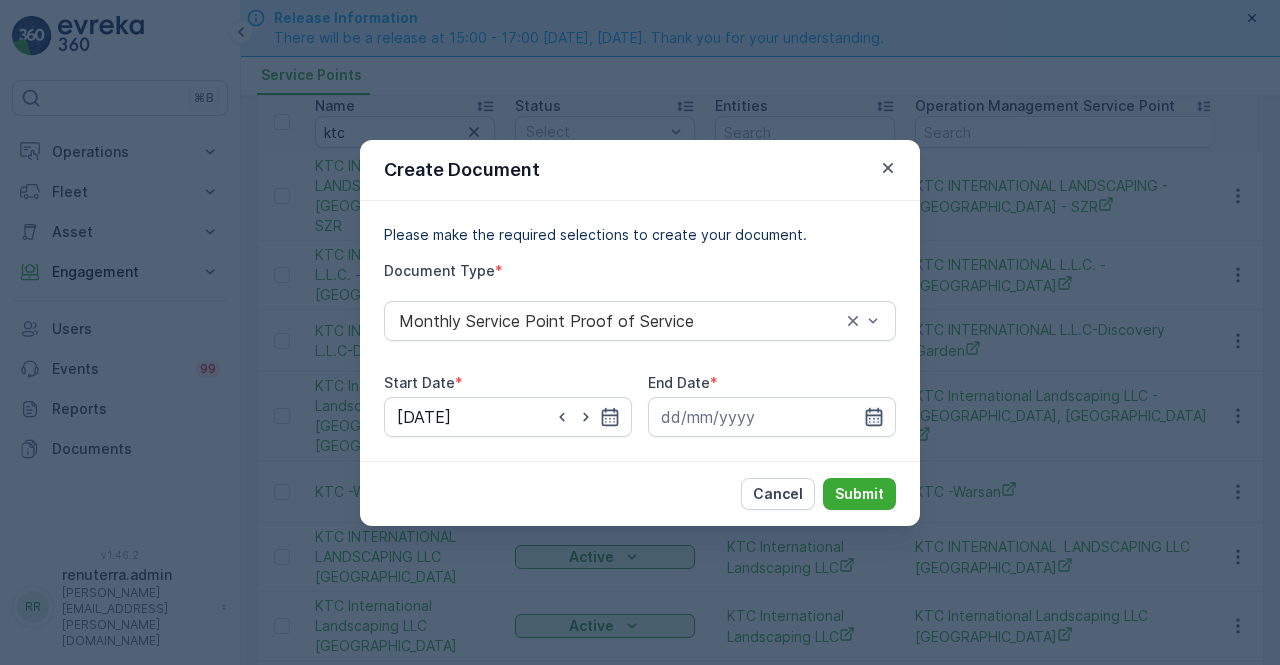 click 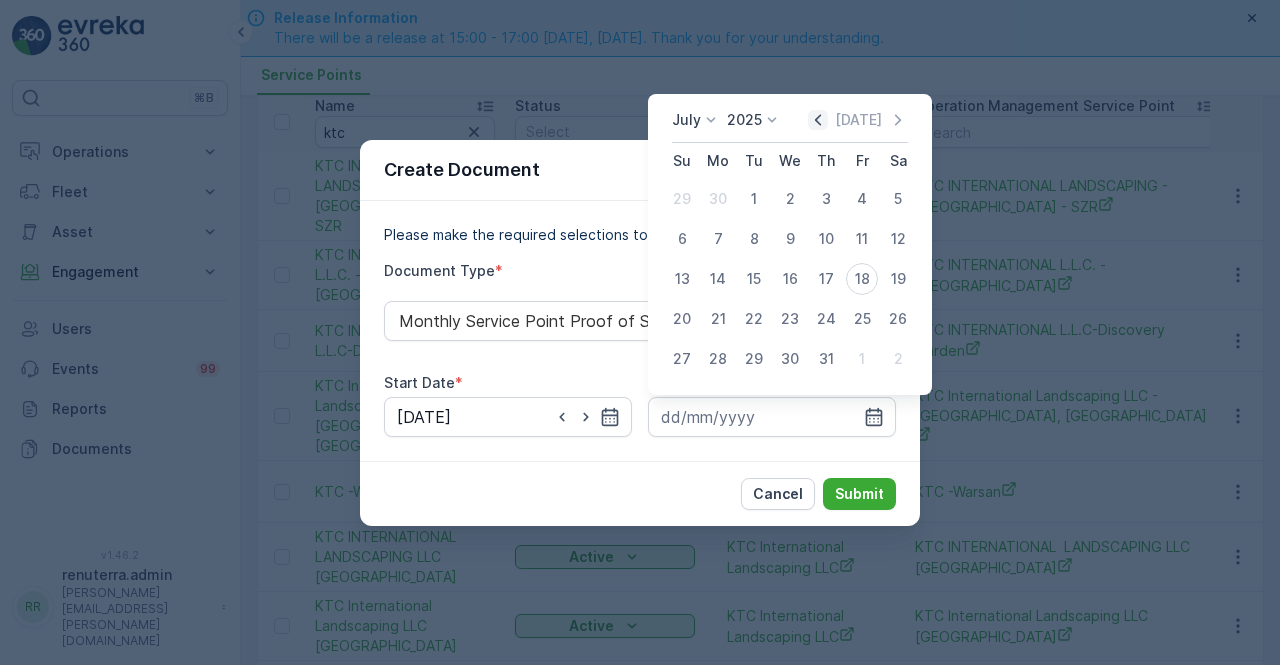 click 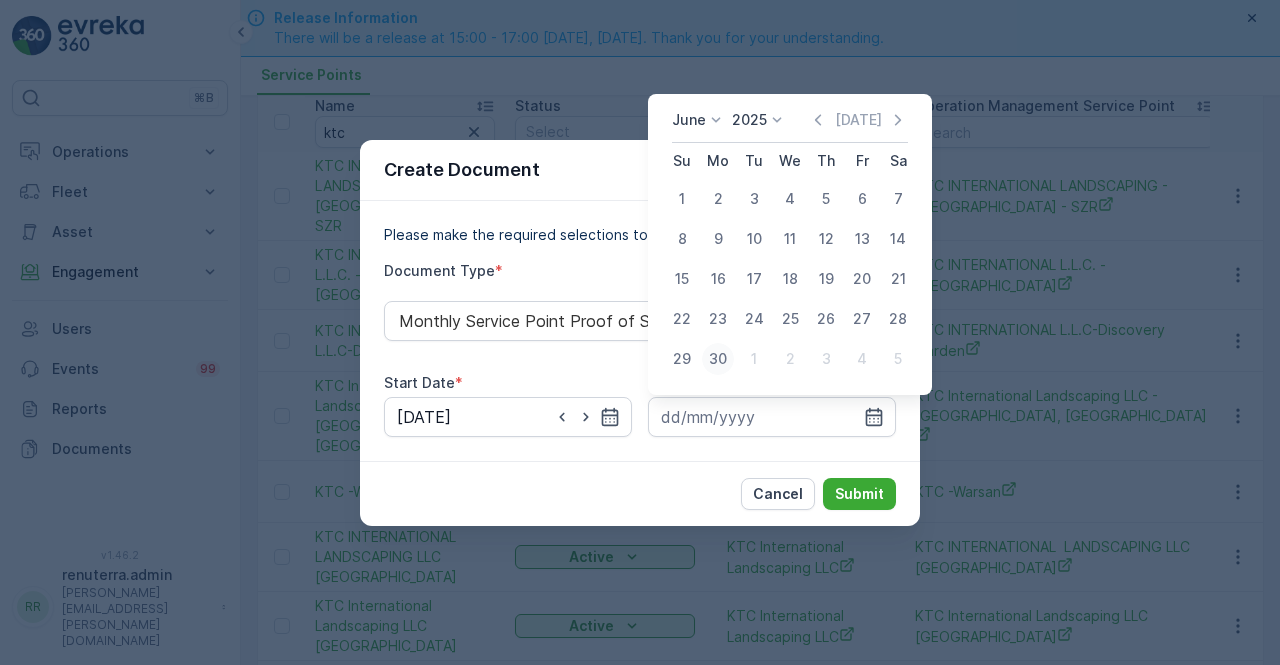 click on "30" at bounding box center (718, 359) 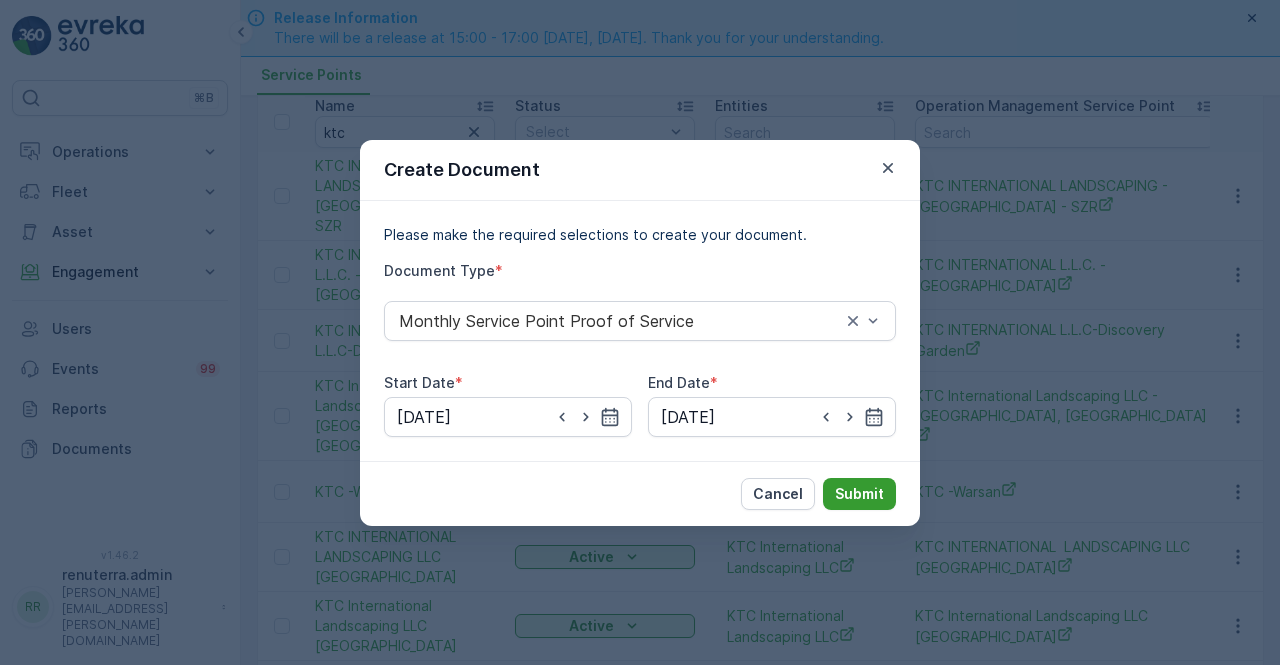 click on "Submit" at bounding box center [859, 494] 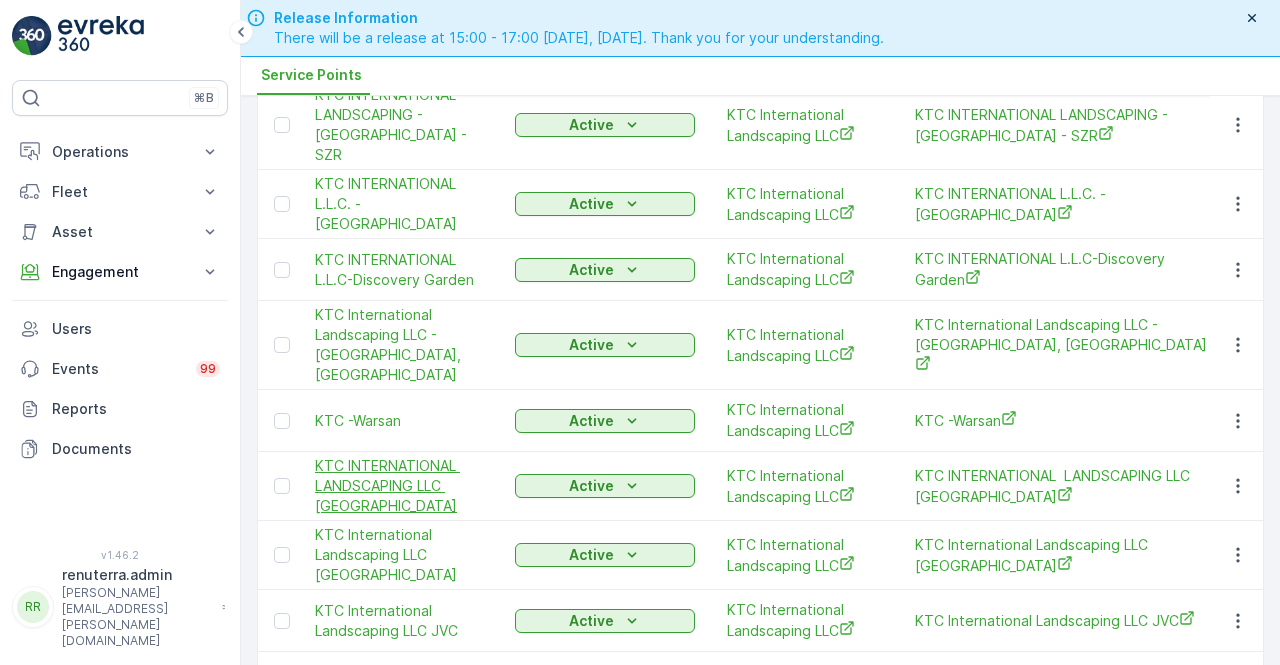 scroll, scrollTop: 181, scrollLeft: 0, axis: vertical 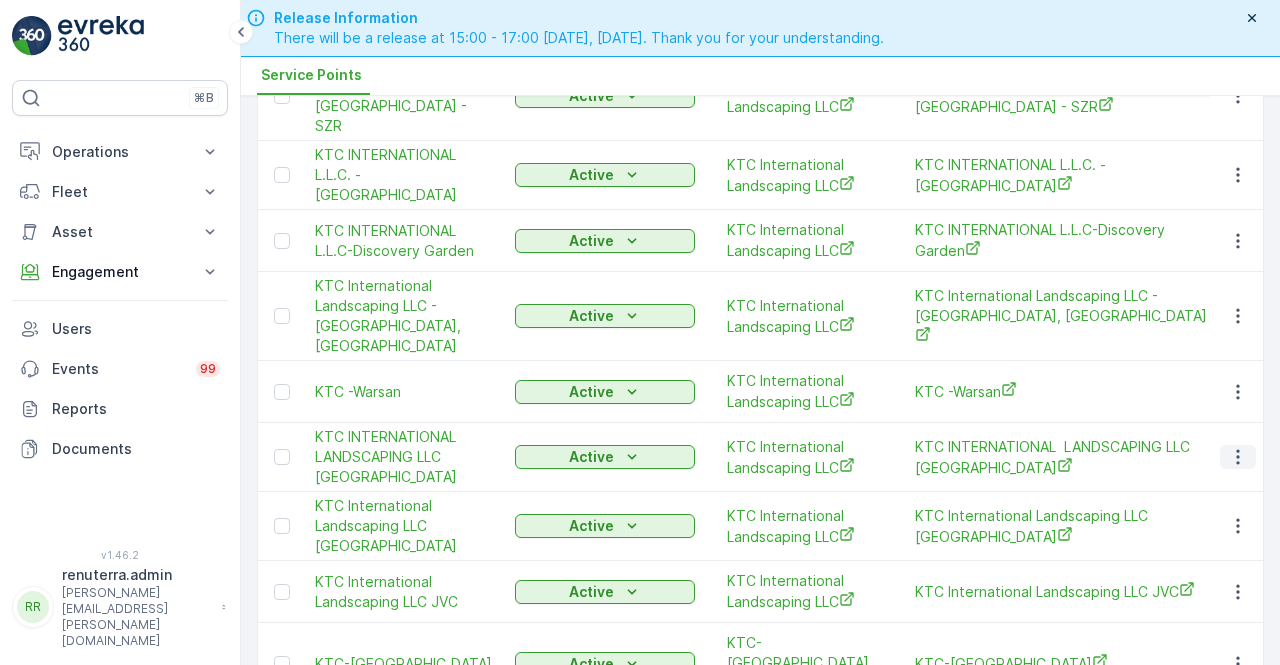 click at bounding box center [1238, 457] 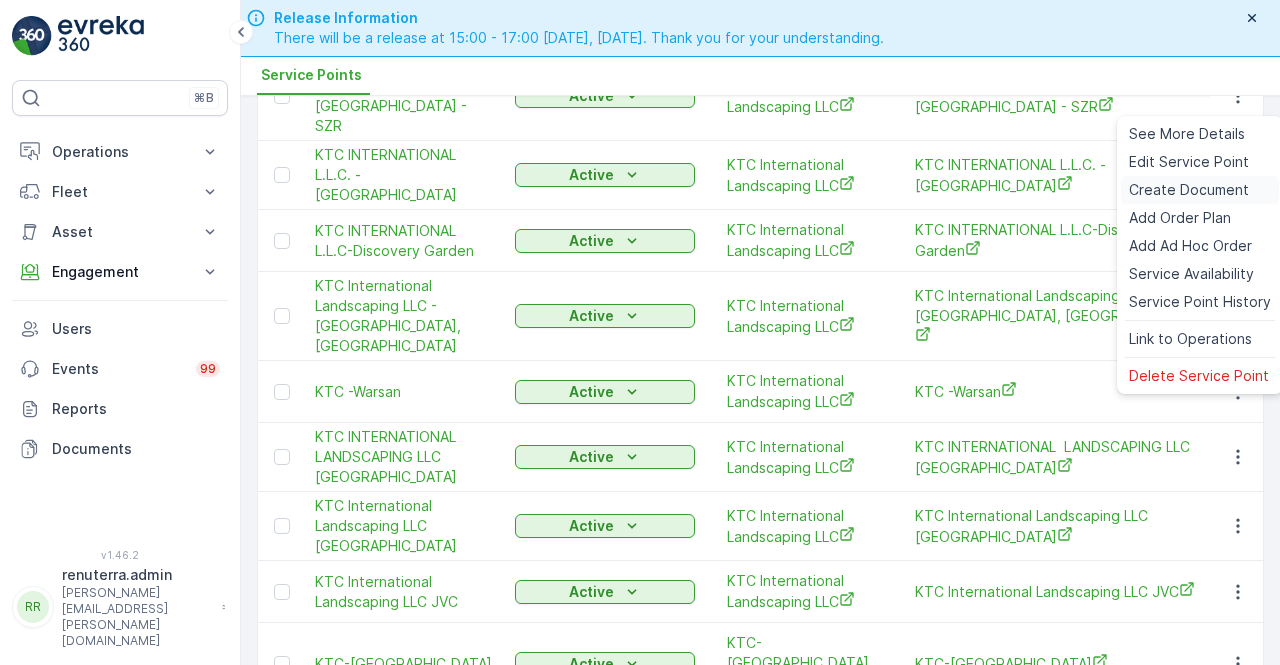 click on "Create Document" at bounding box center [1189, 190] 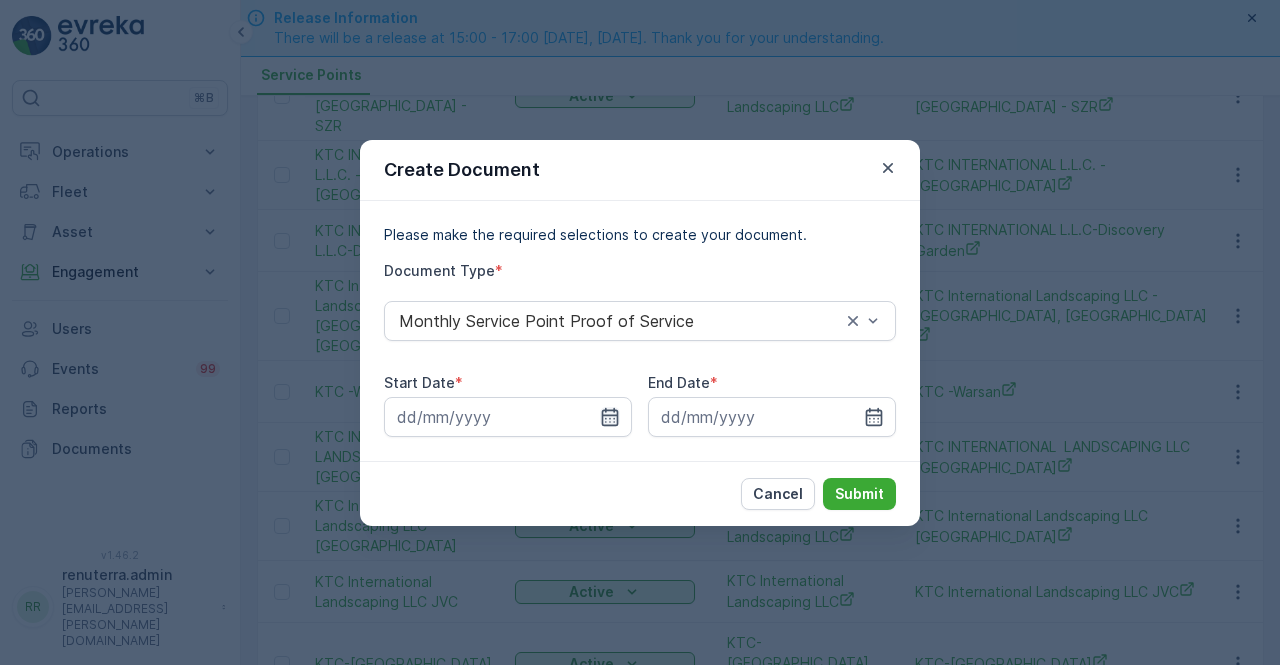 click 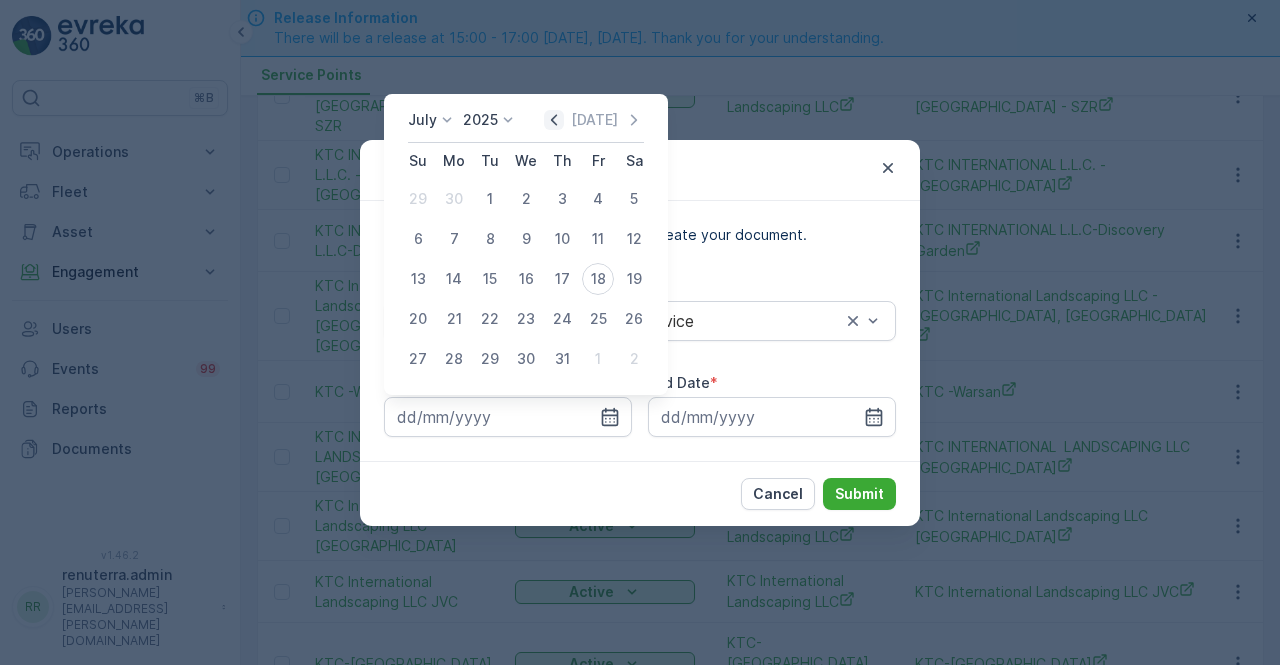 click 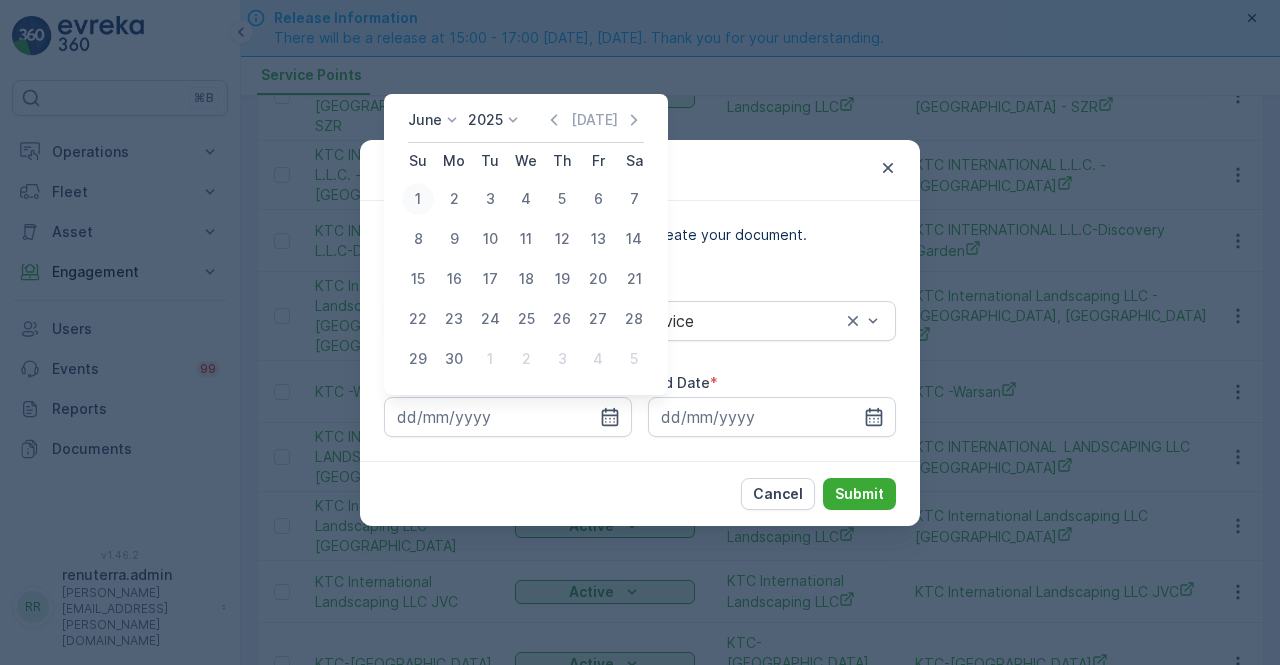 click on "1" at bounding box center [418, 199] 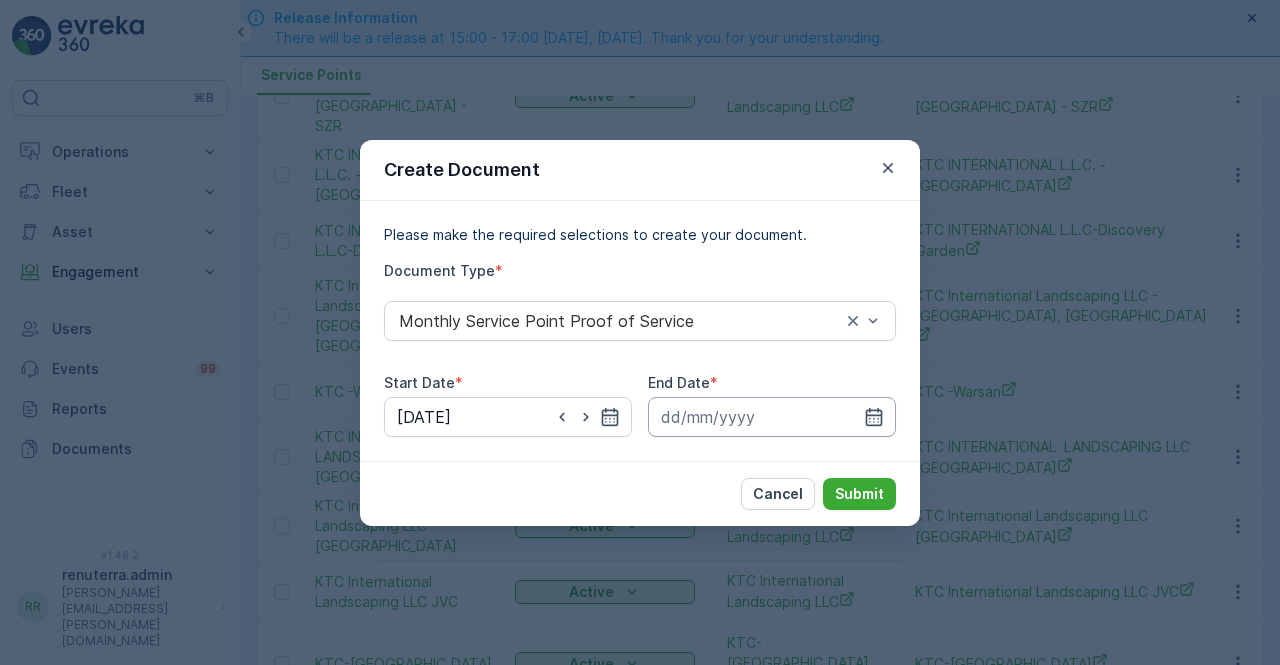 click at bounding box center (772, 417) 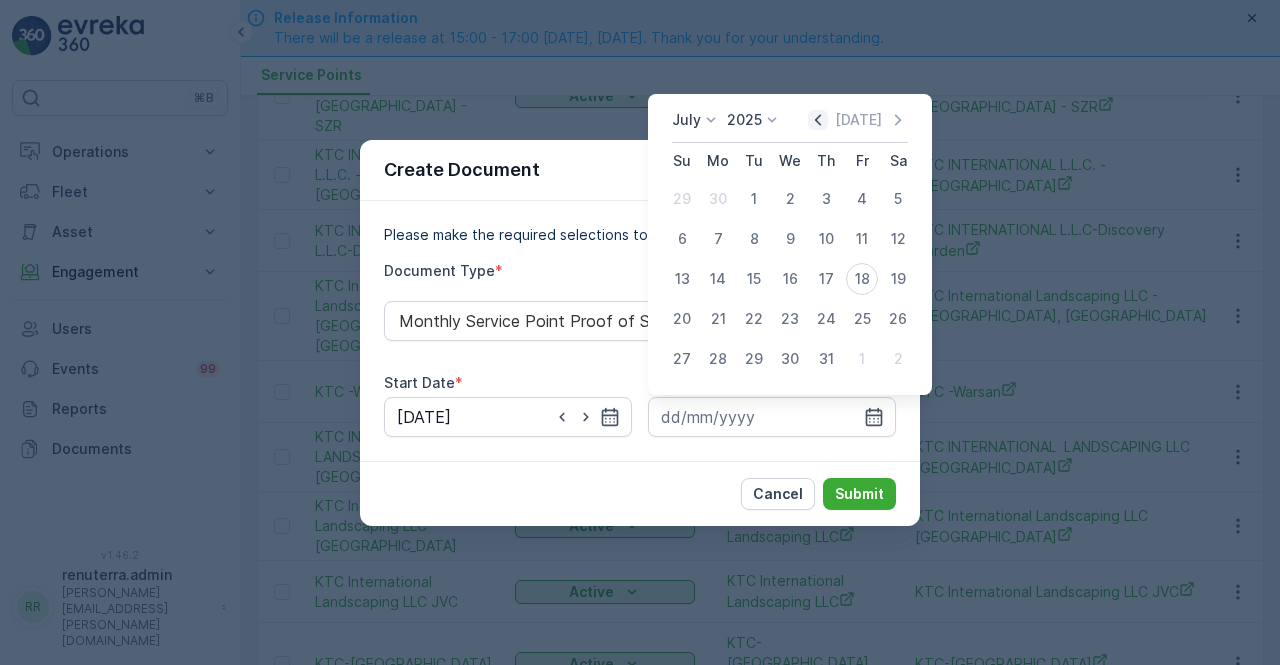 click 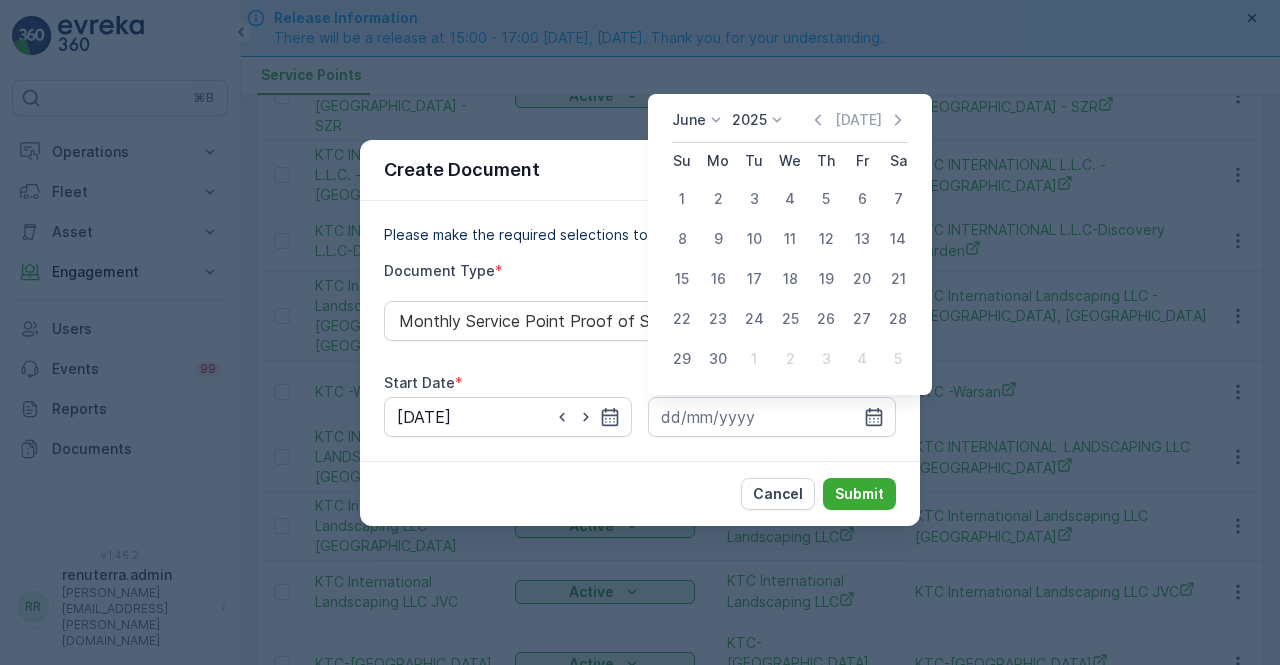 drag, startPoint x: 716, startPoint y: 366, endPoint x: 715, endPoint y: 377, distance: 11.045361 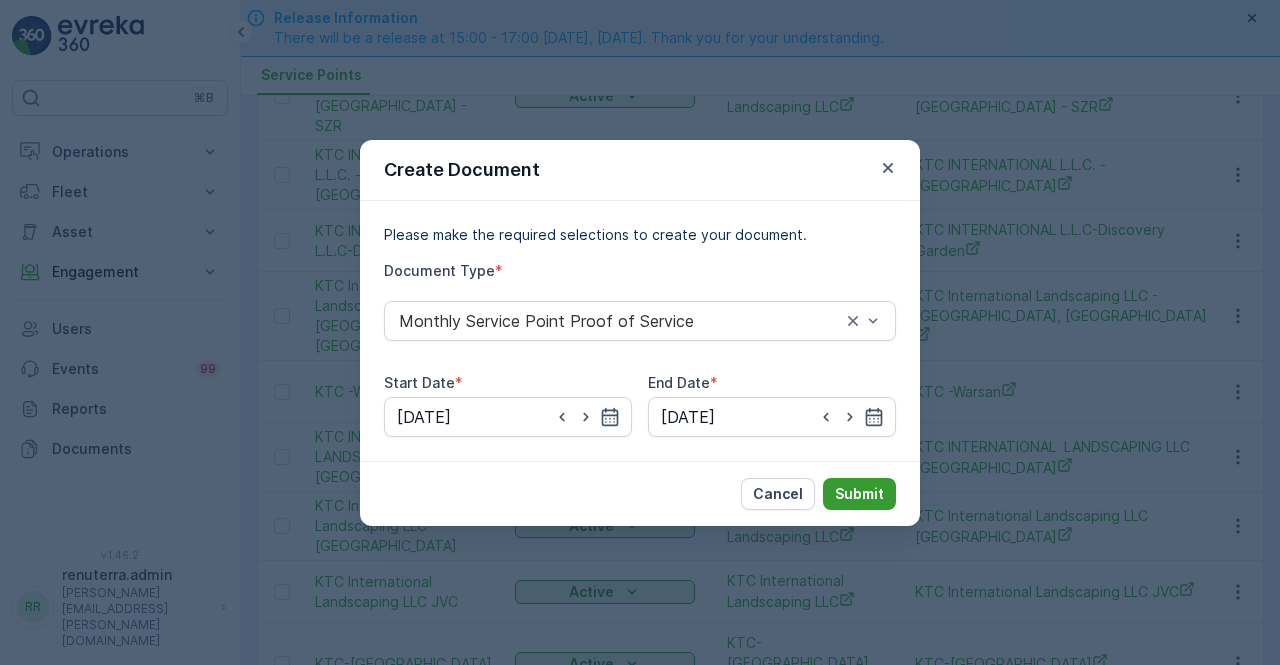 click on "Submit" at bounding box center [859, 494] 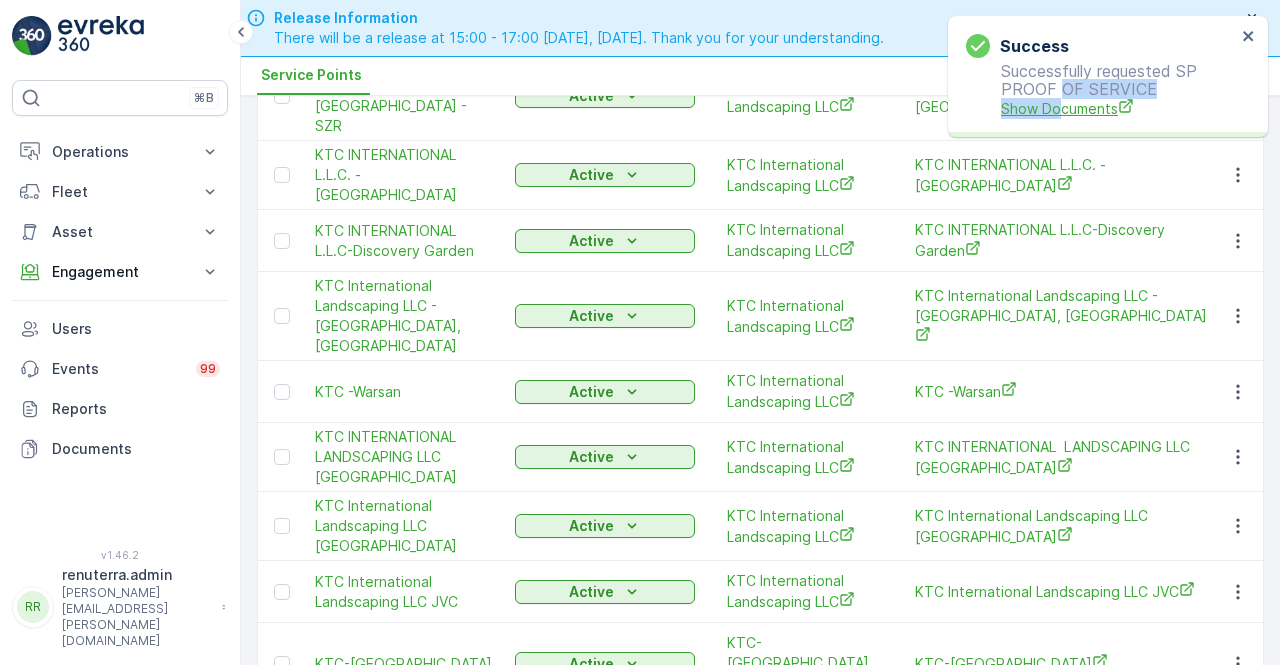 click on "Successfully requested SP PROOF OF SERVICE   Show Documents" at bounding box center [1101, 90] 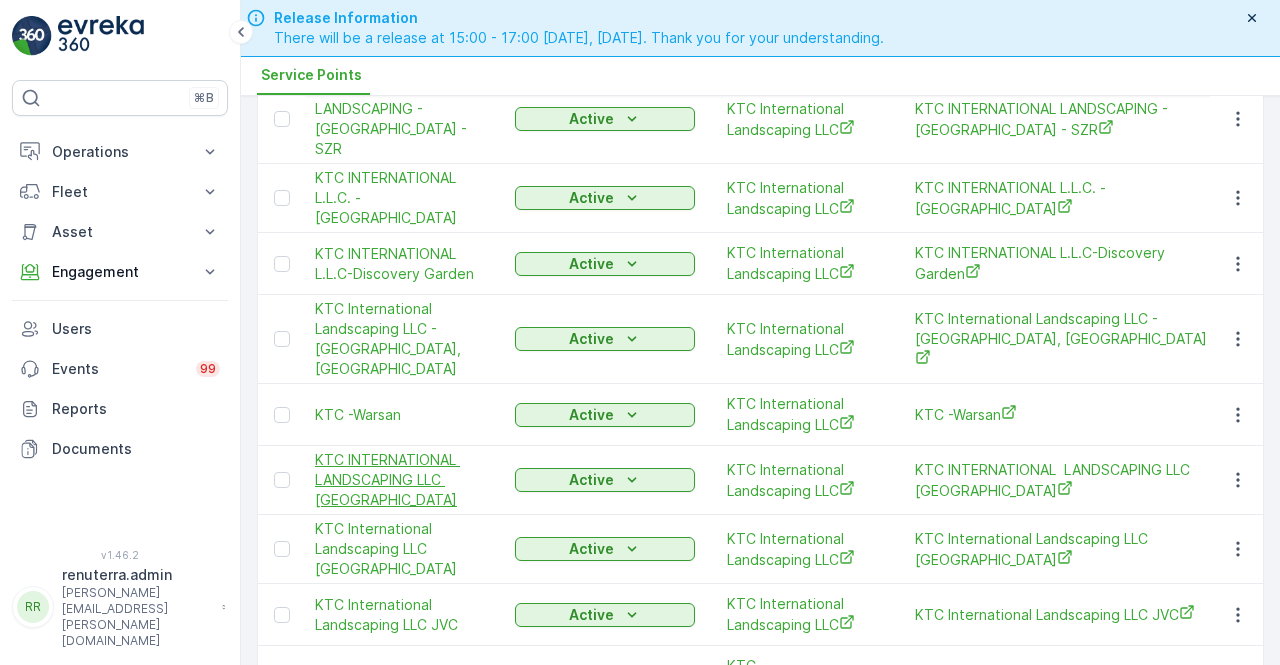 scroll, scrollTop: 200, scrollLeft: 0, axis: vertical 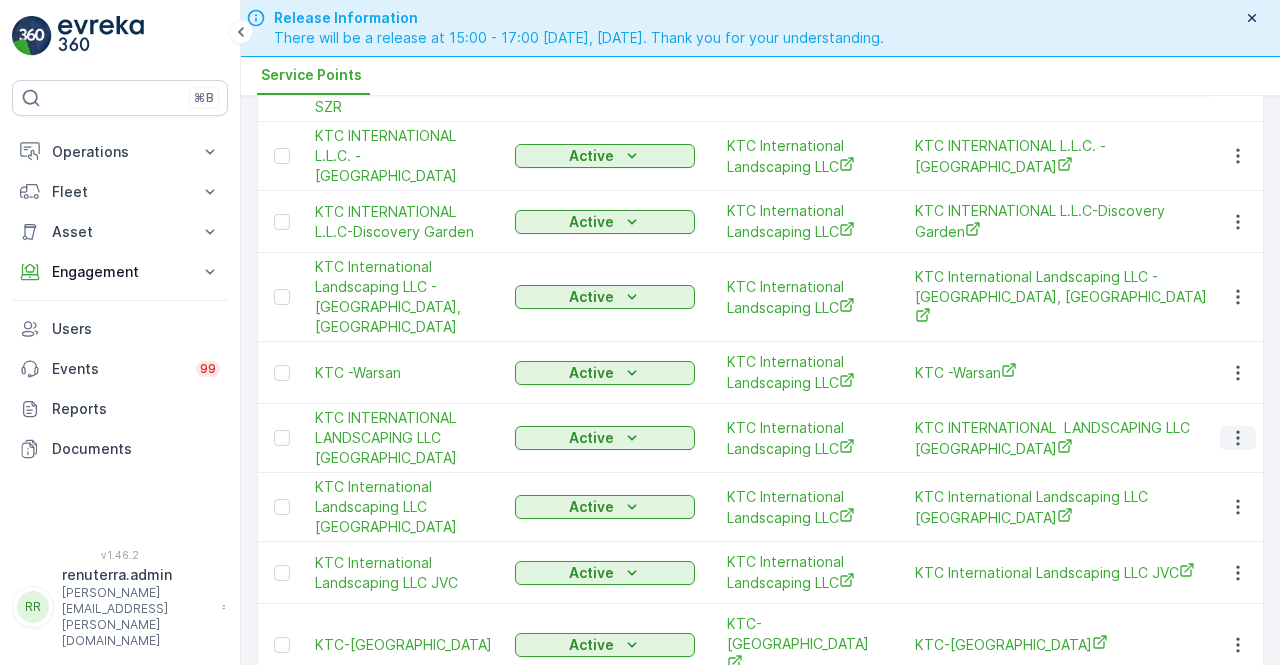 click 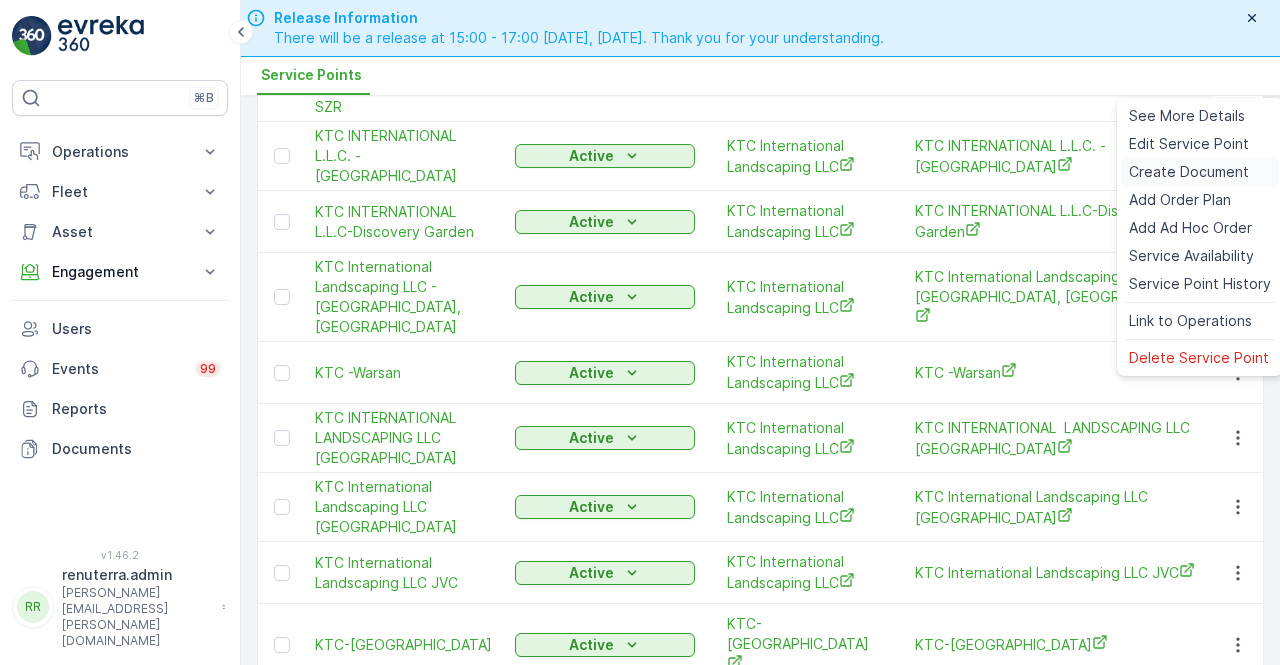 click on "Create Document" at bounding box center [1189, 172] 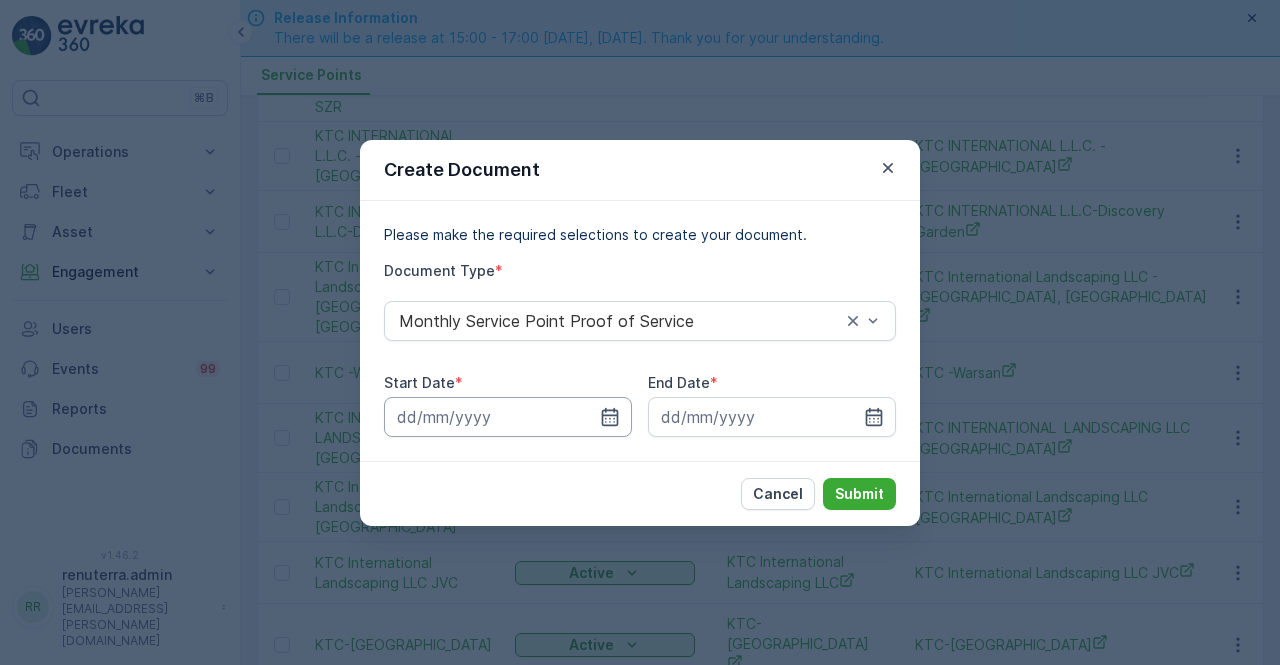 click at bounding box center (508, 417) 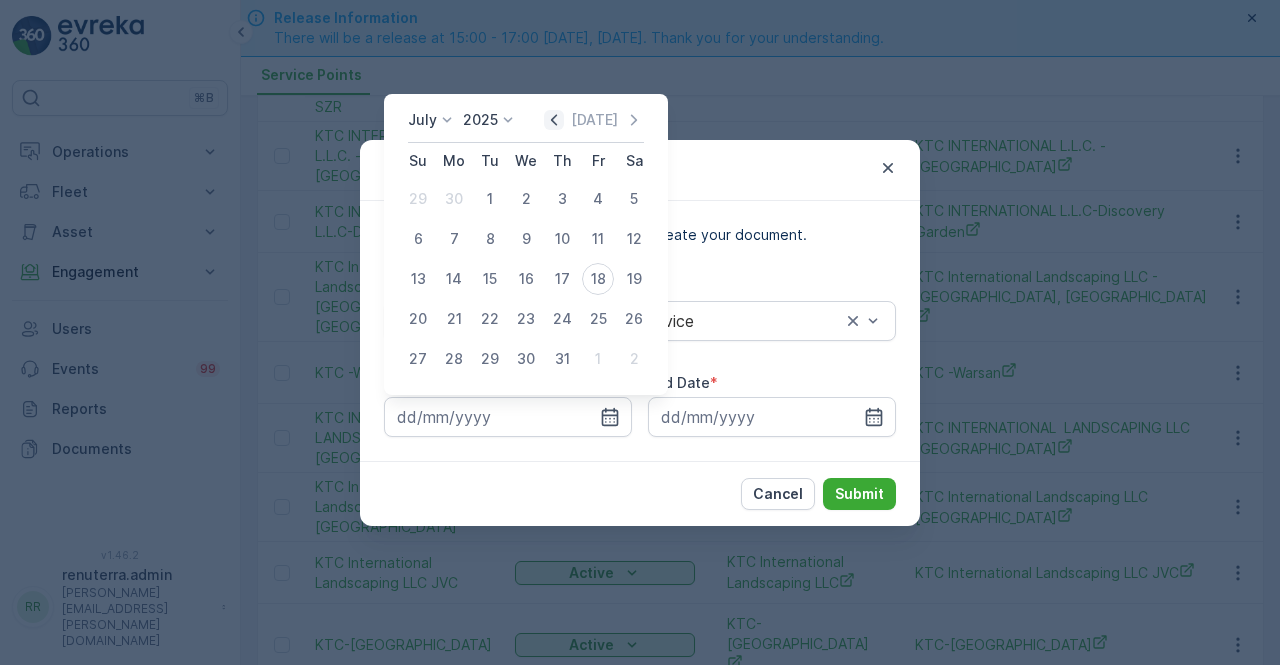 click 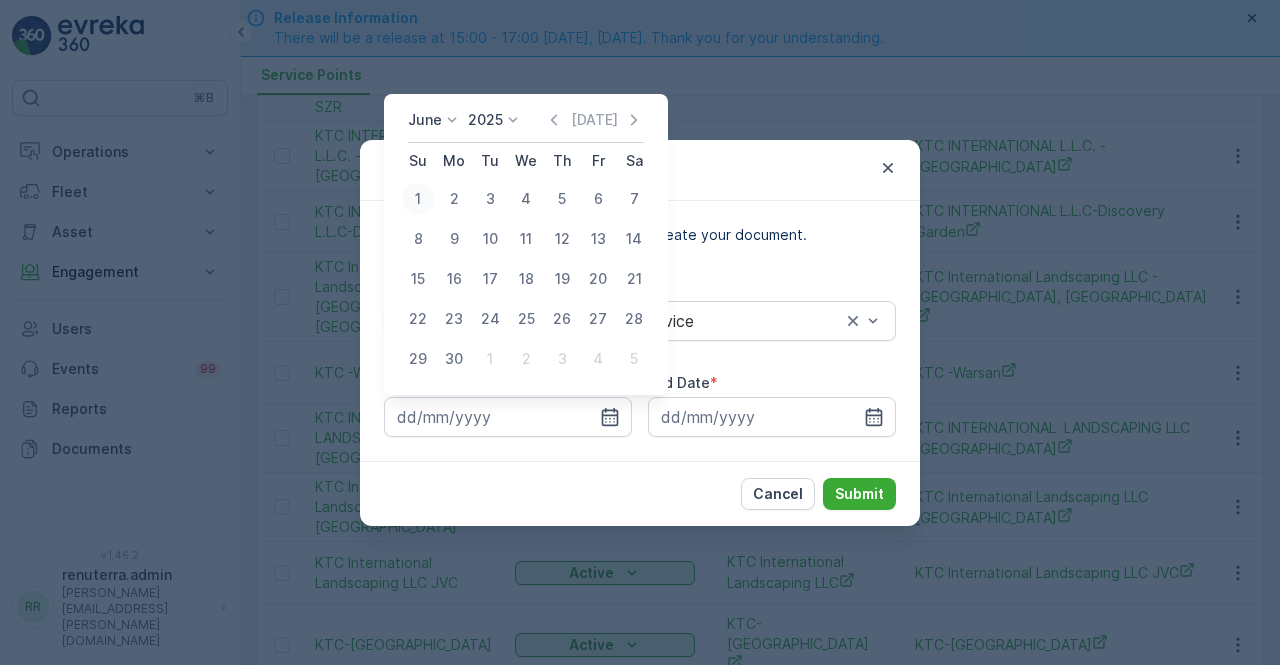 click on "1" at bounding box center [418, 199] 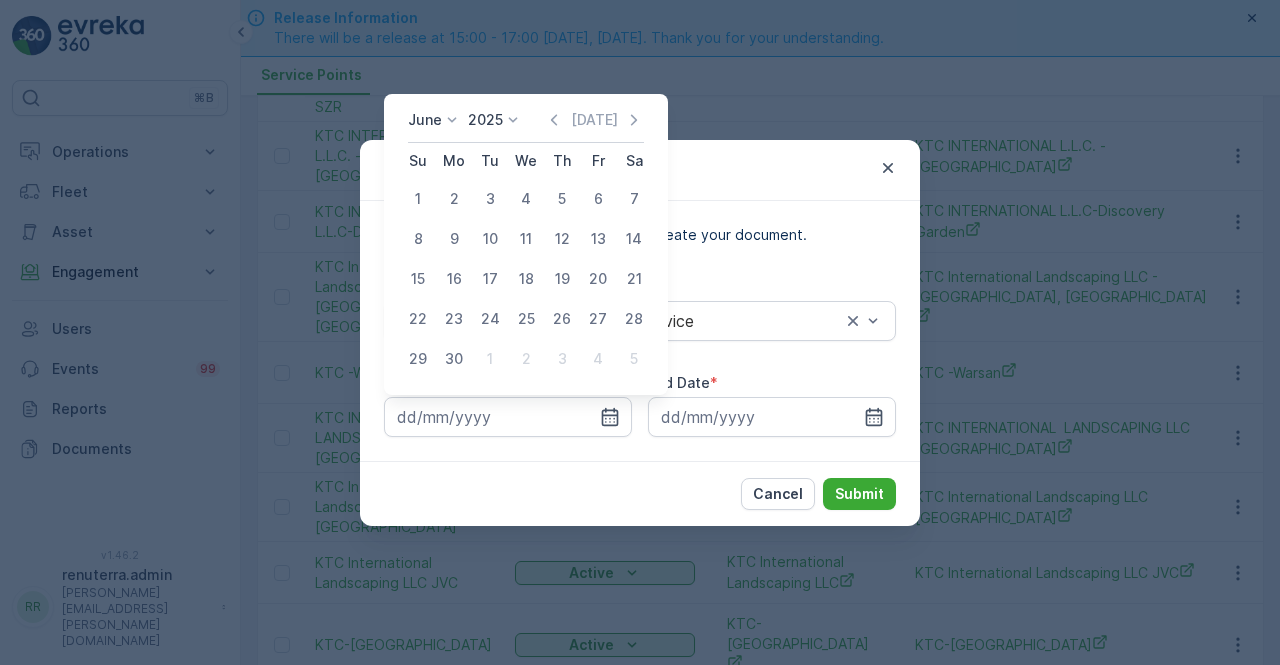 type on "01.06.2025" 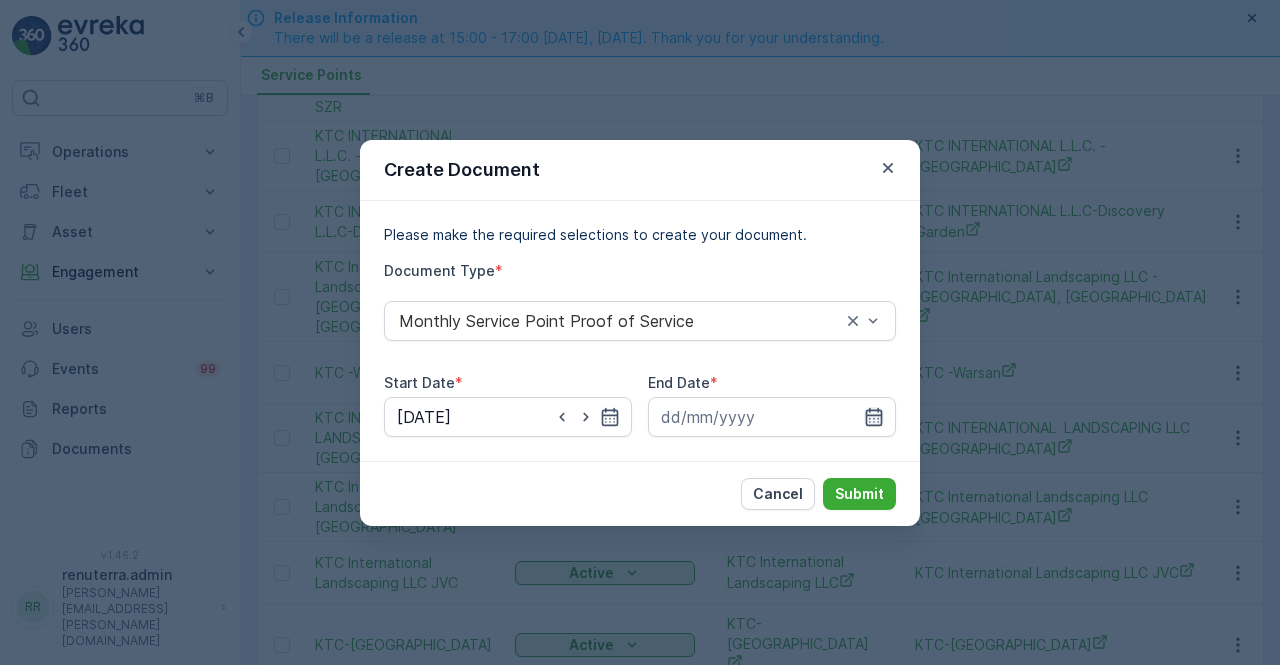 click 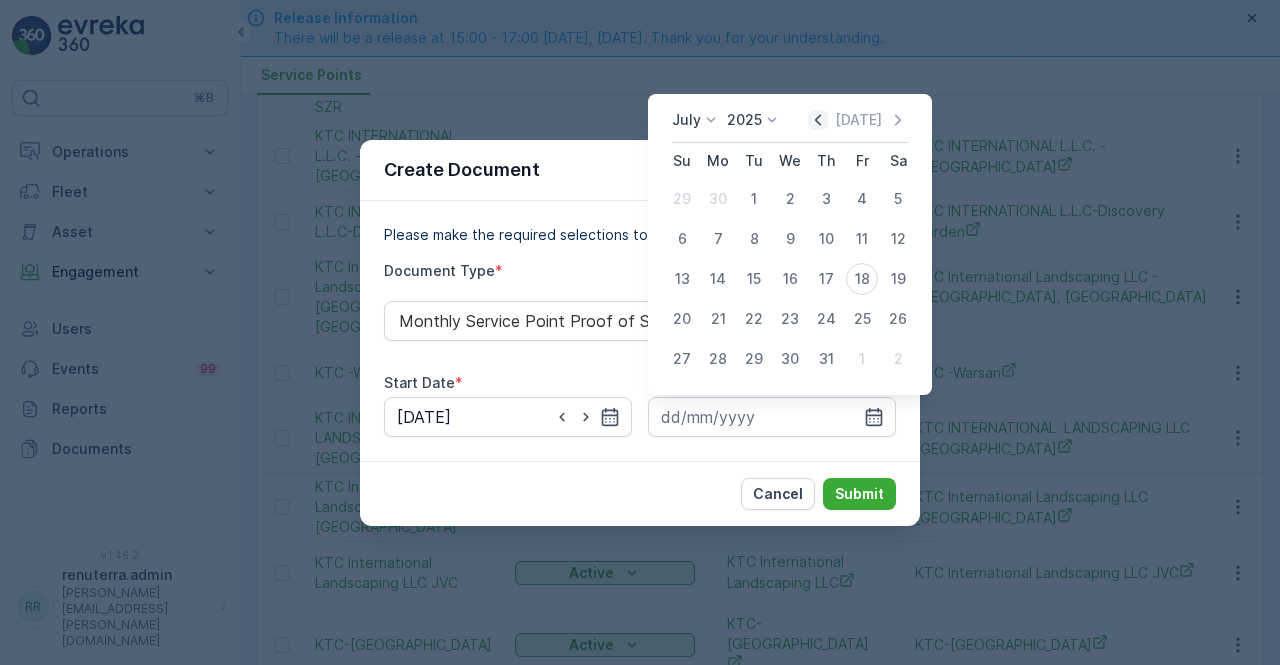 click 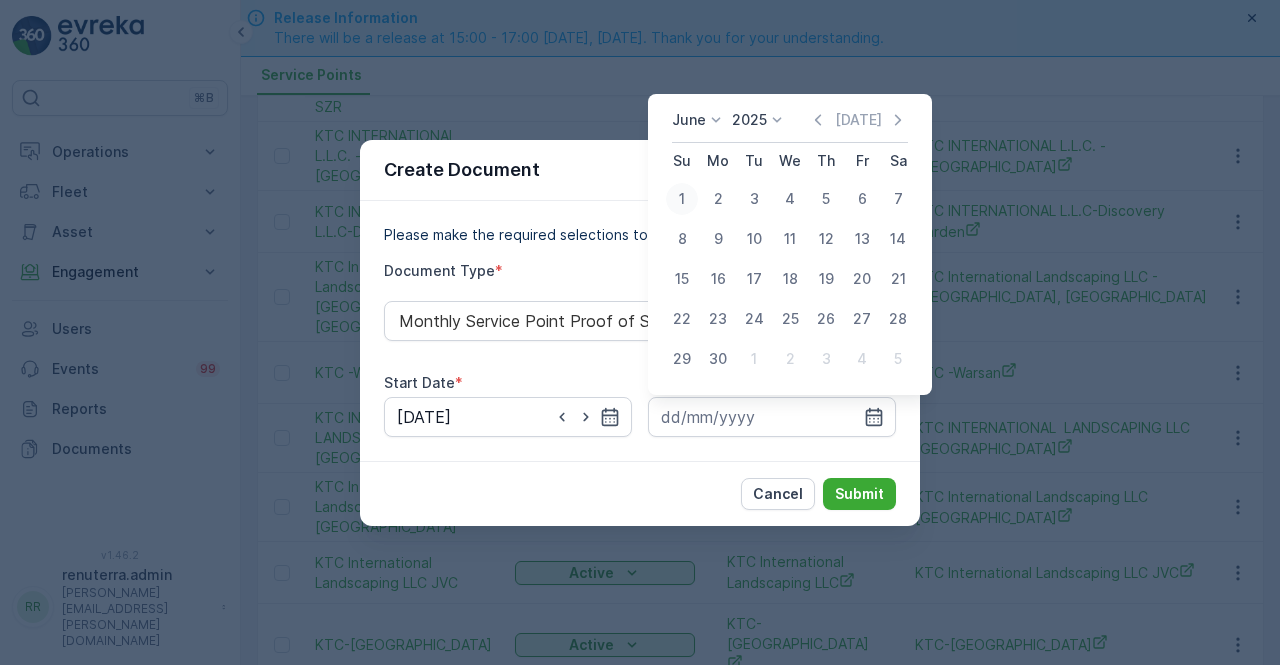 click on "1" at bounding box center (682, 199) 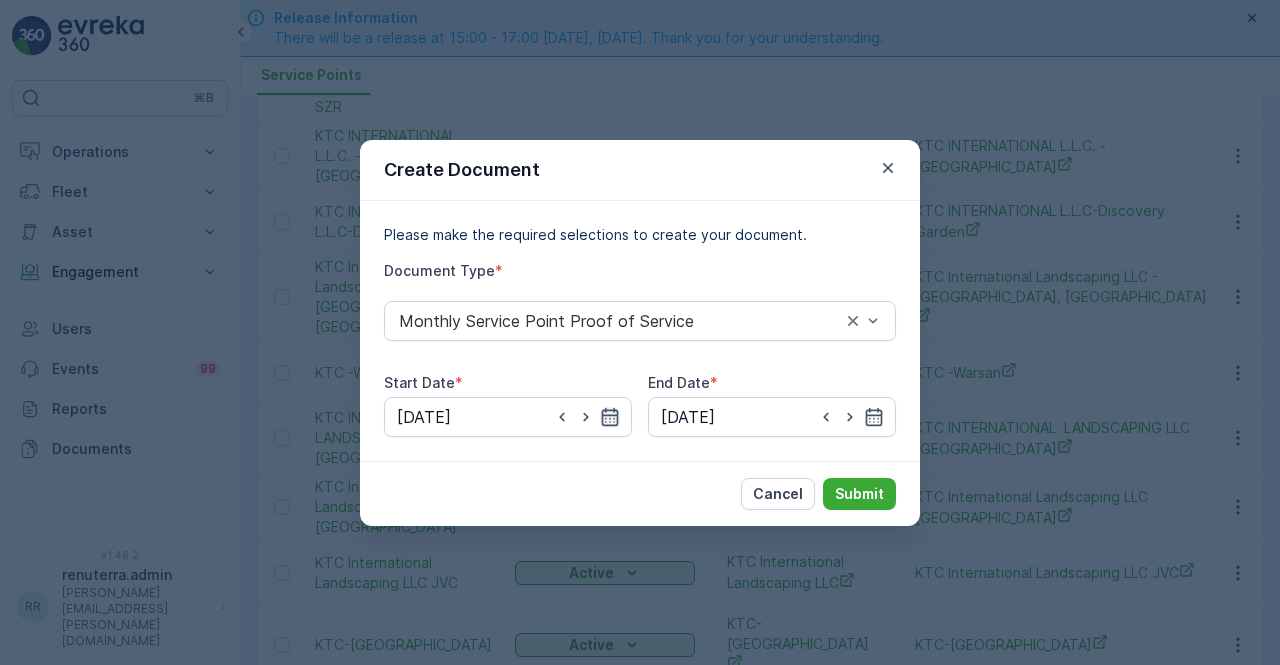 click 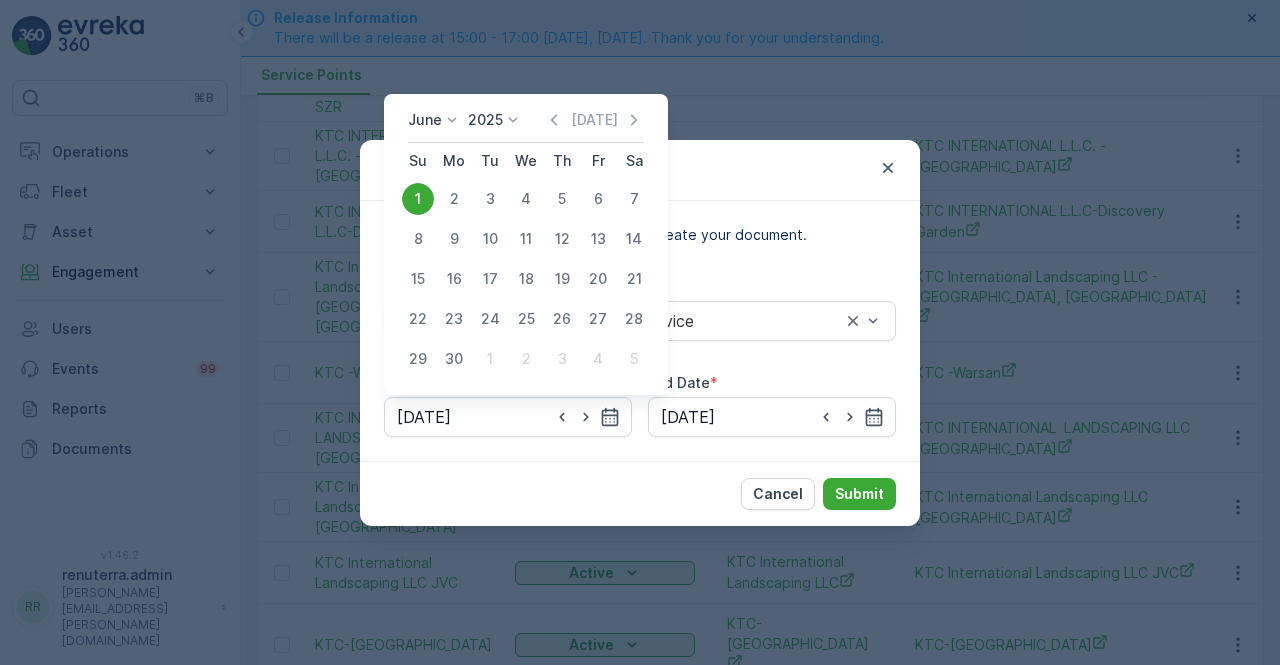 click on "June 2025 Today" at bounding box center [526, 126] 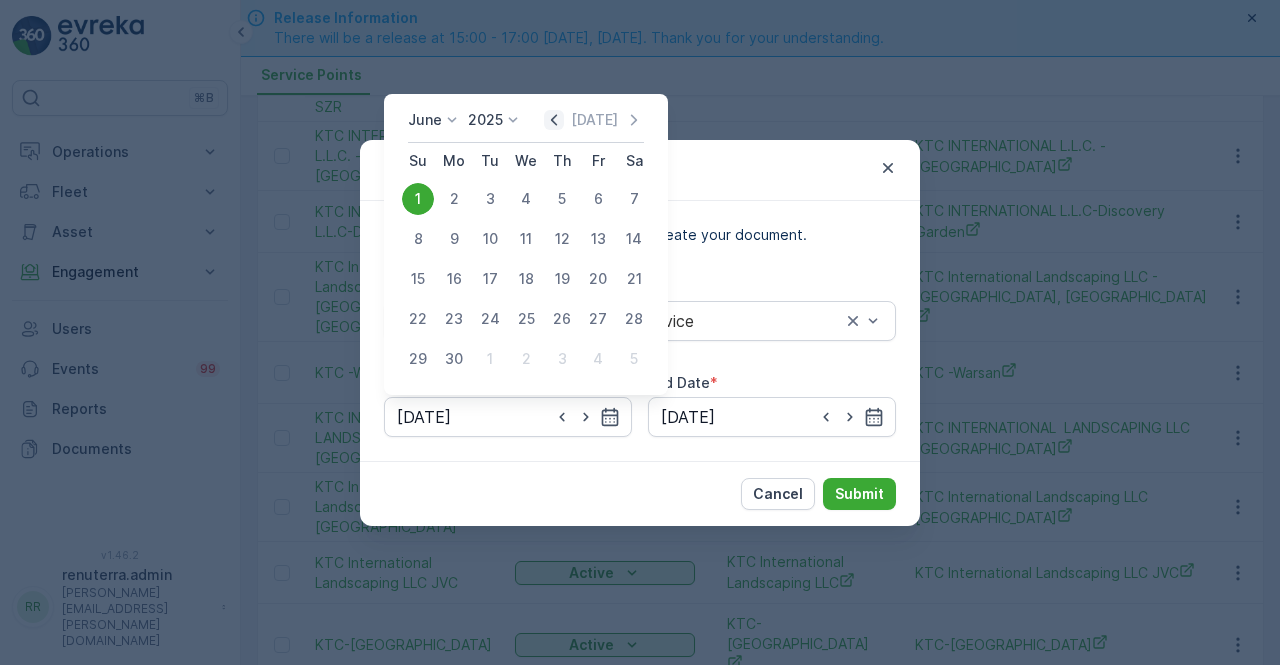 click 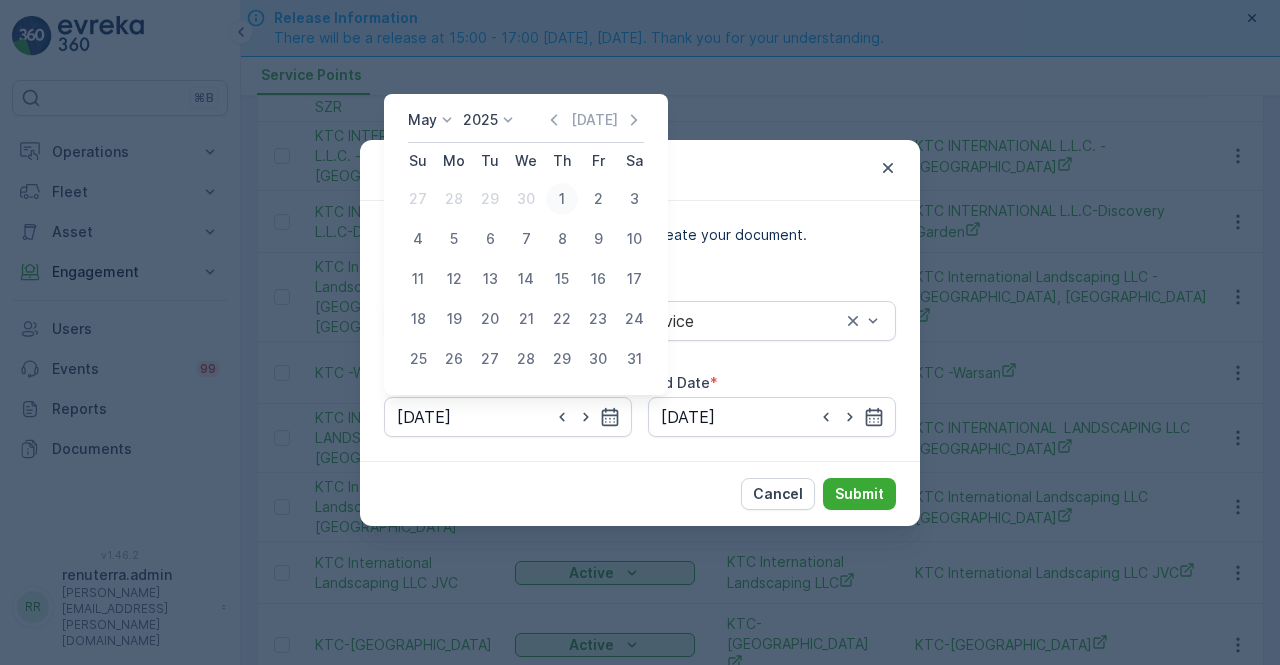 click on "1" at bounding box center (562, 199) 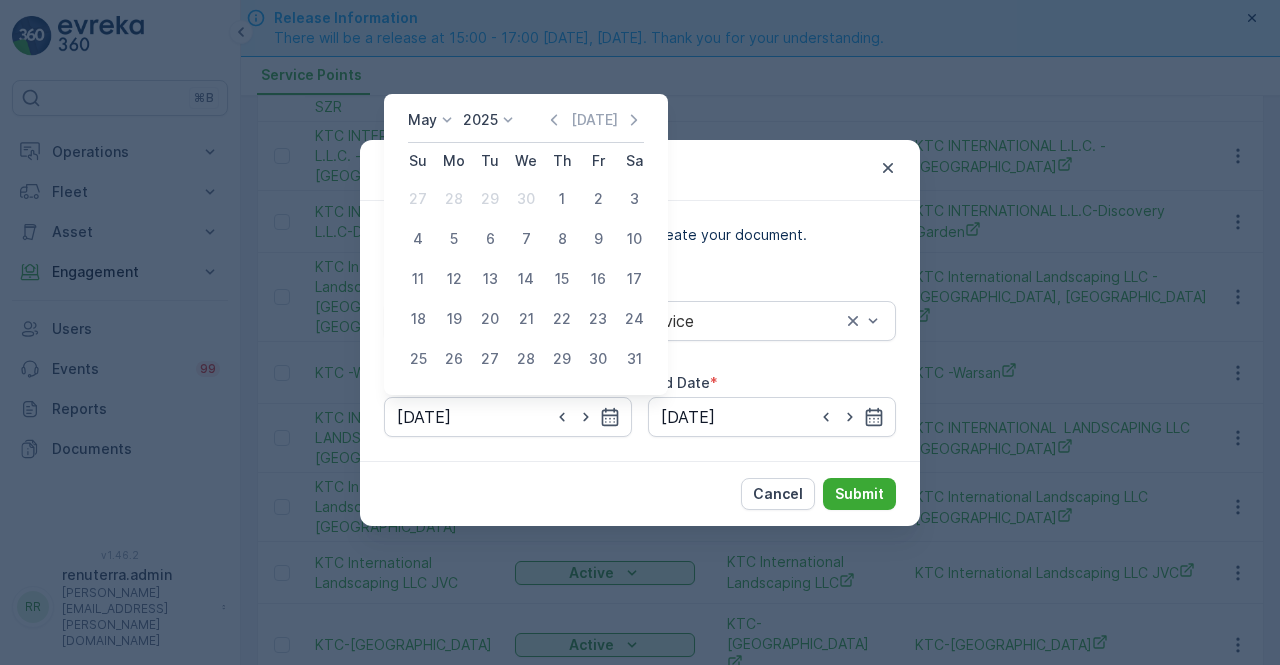type on "01.05.2025" 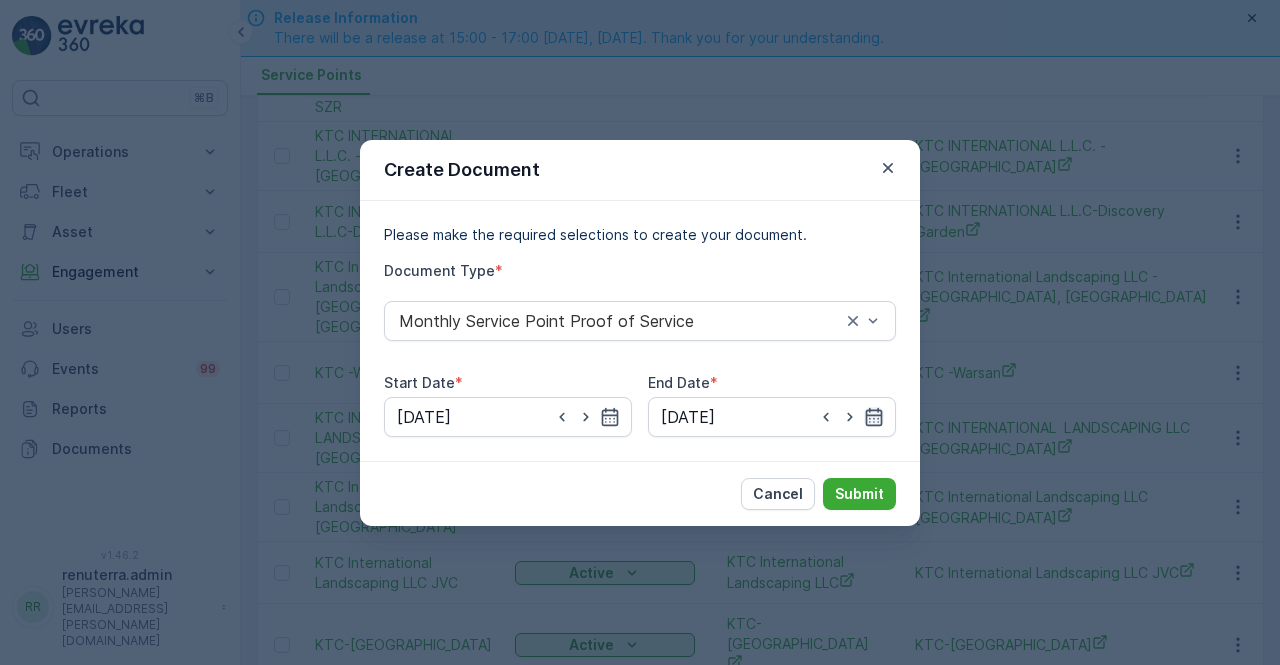 click 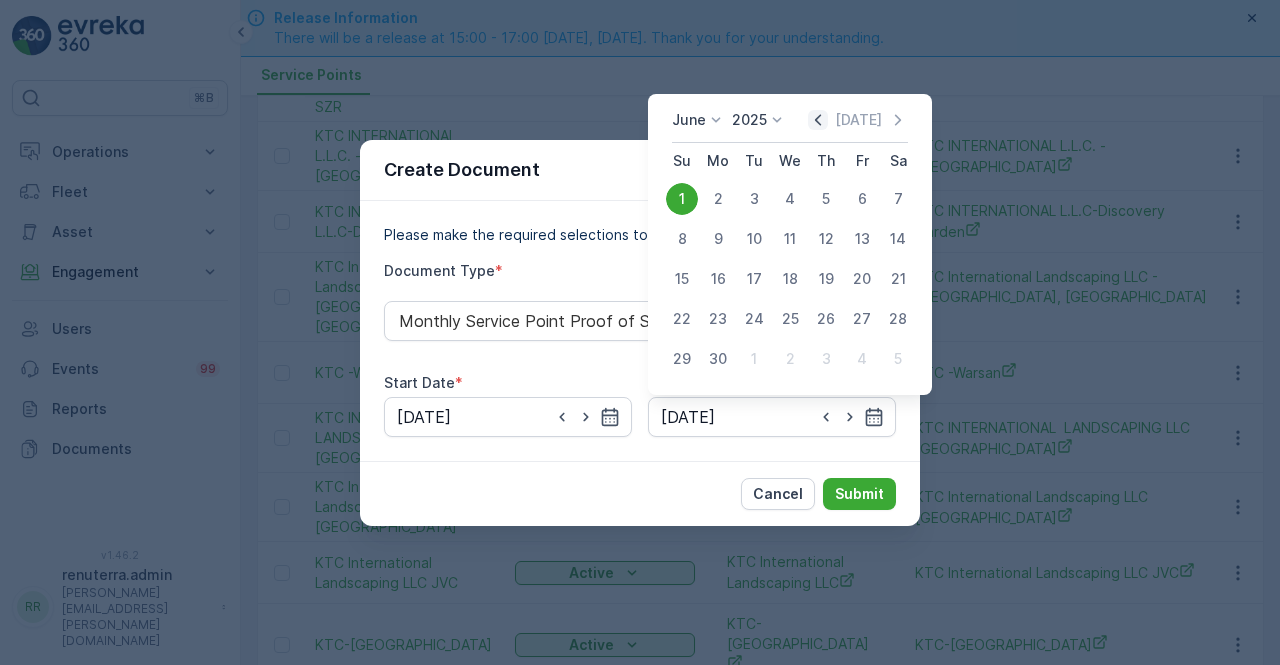 click 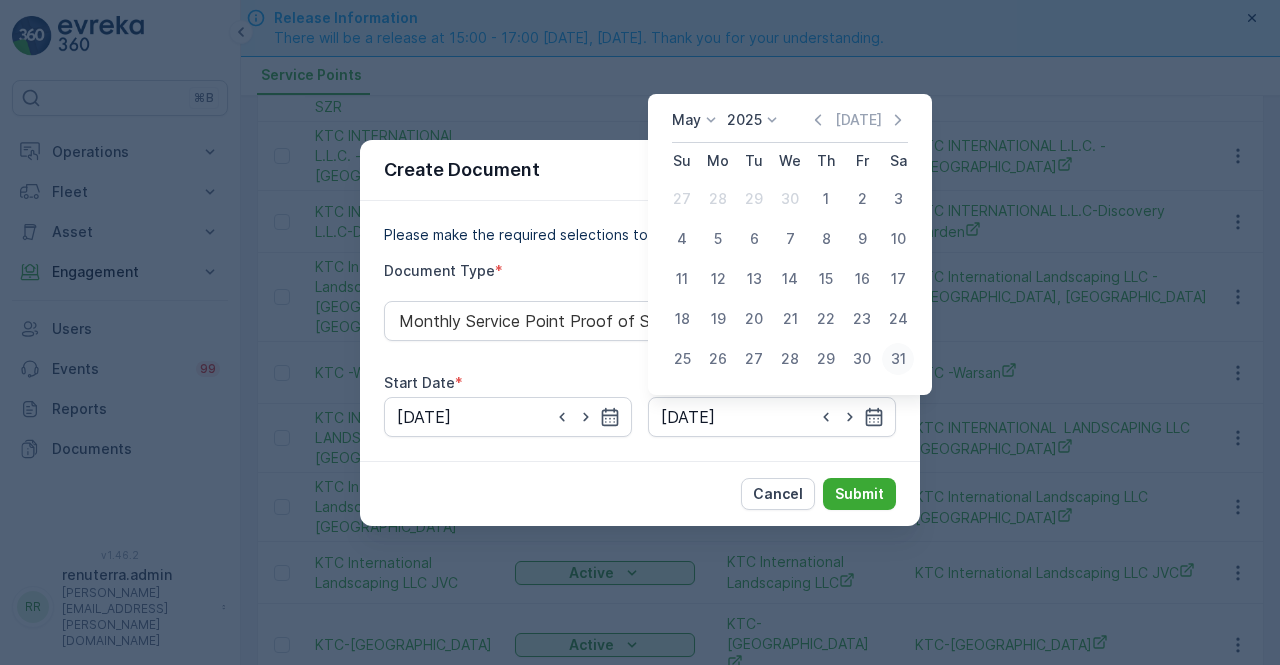 click on "31" at bounding box center [898, 359] 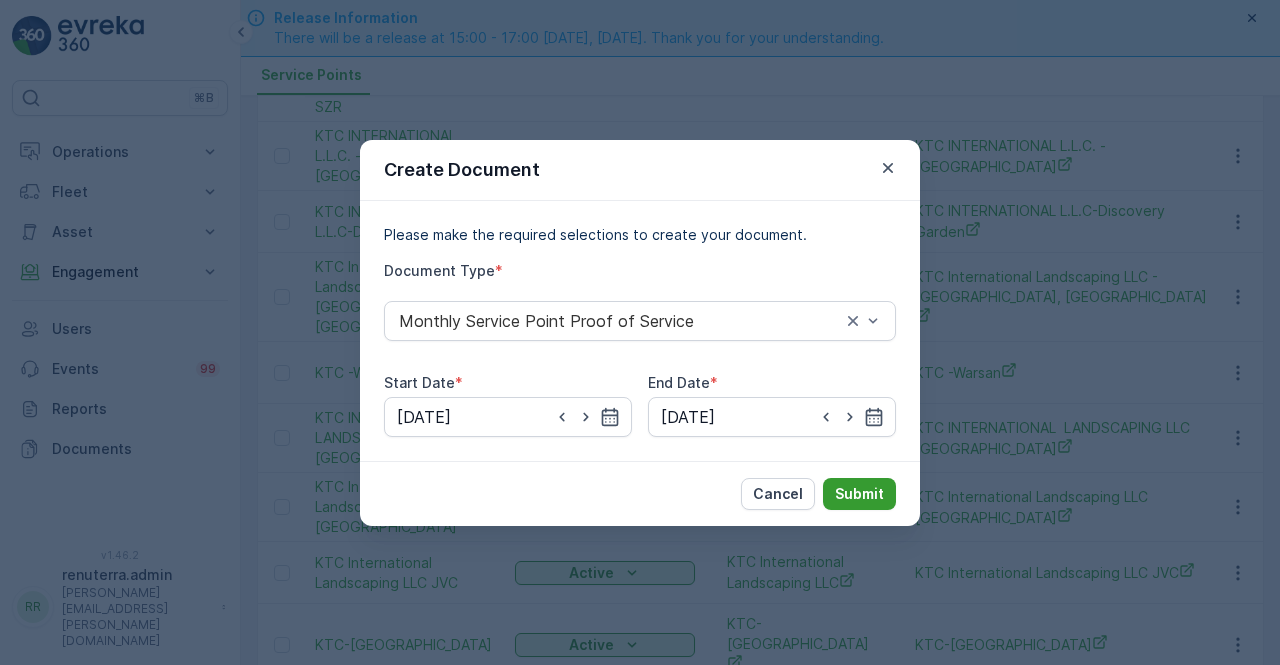 click on "Submit" at bounding box center [859, 494] 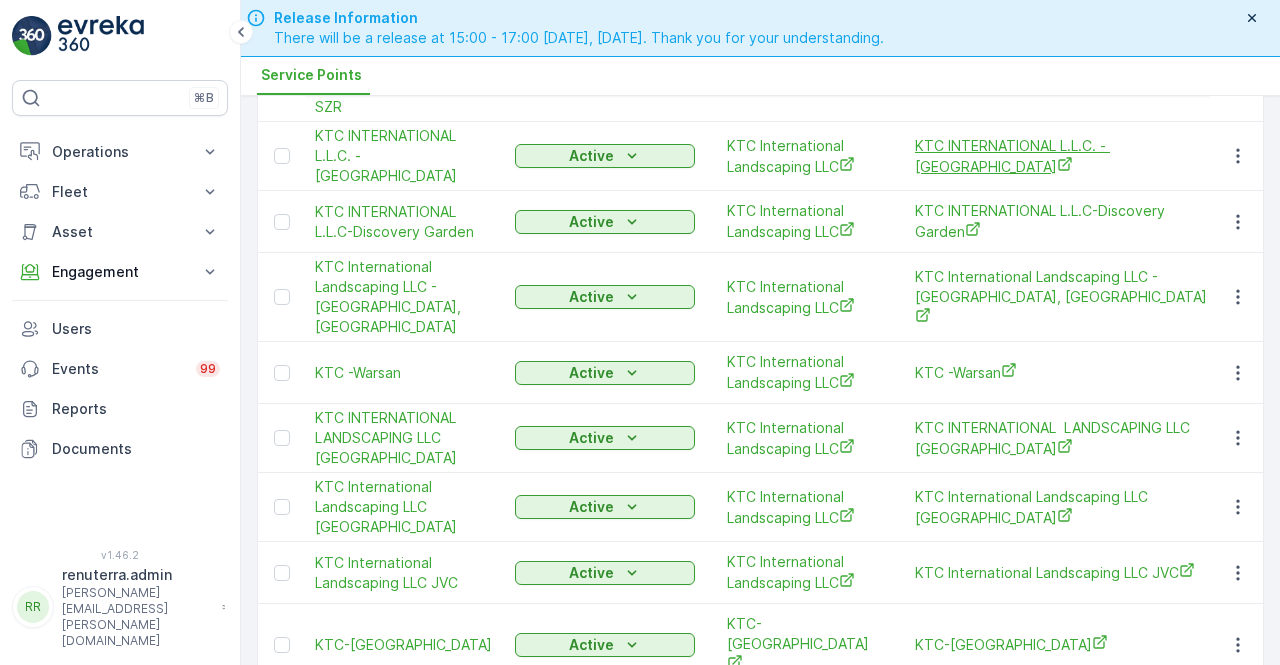 drag, startPoint x: 1138, startPoint y: 67, endPoint x: 1078, endPoint y: 135, distance: 90.68627 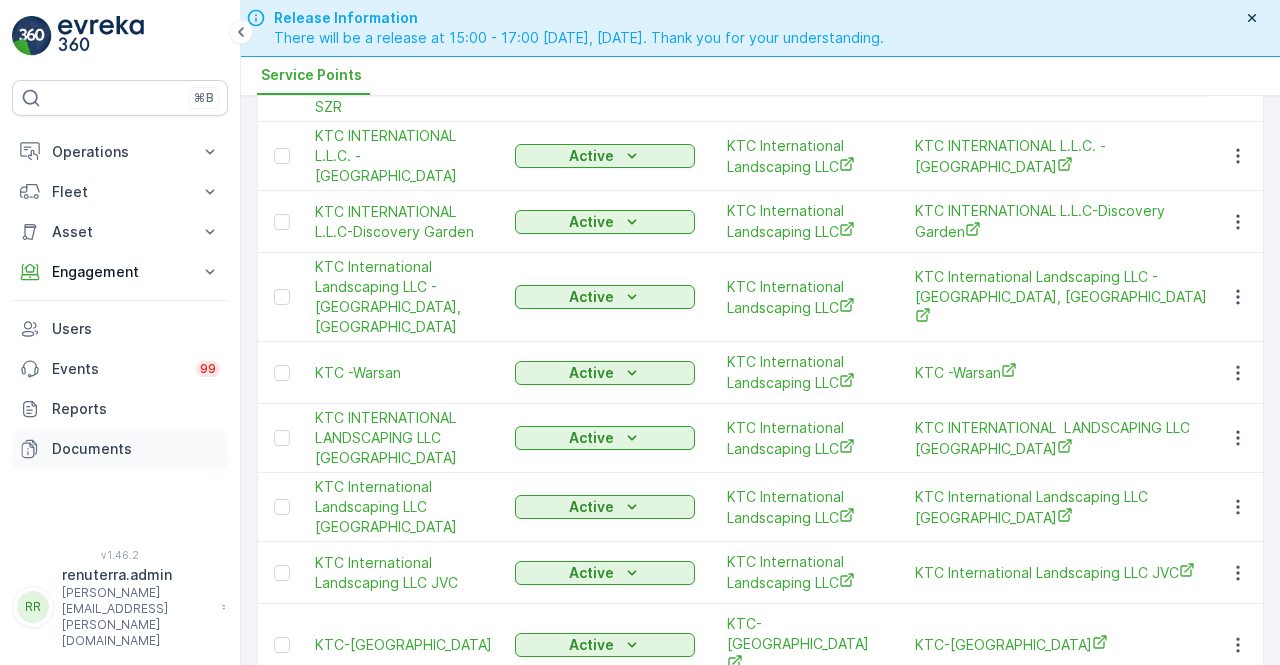 click on "Documents" at bounding box center [120, 449] 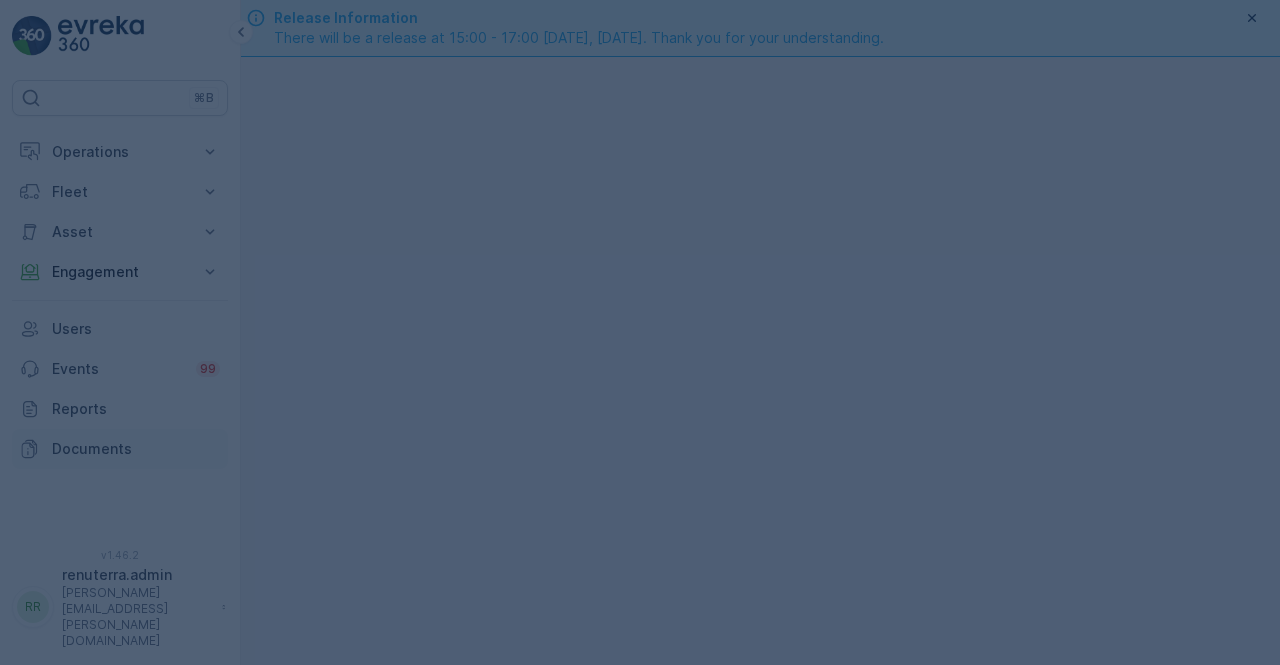 scroll, scrollTop: 0, scrollLeft: 0, axis: both 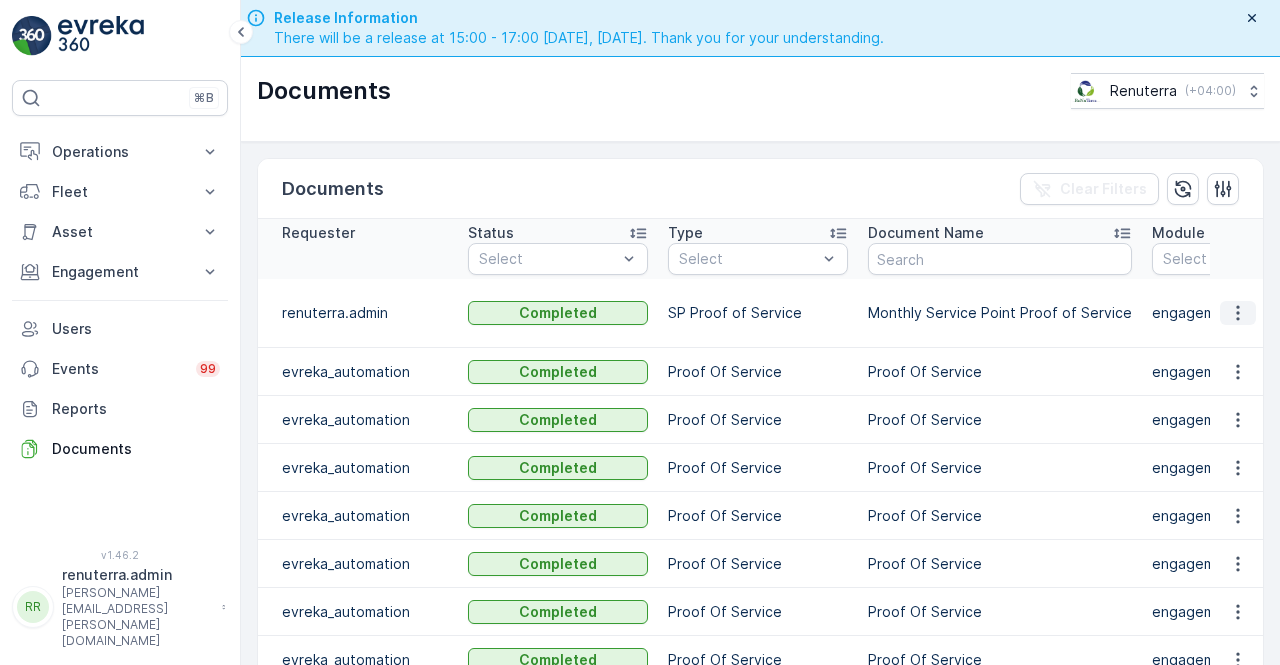 drag, startPoint x: 1234, startPoint y: 333, endPoint x: 1239, endPoint y: 307, distance: 26.476404 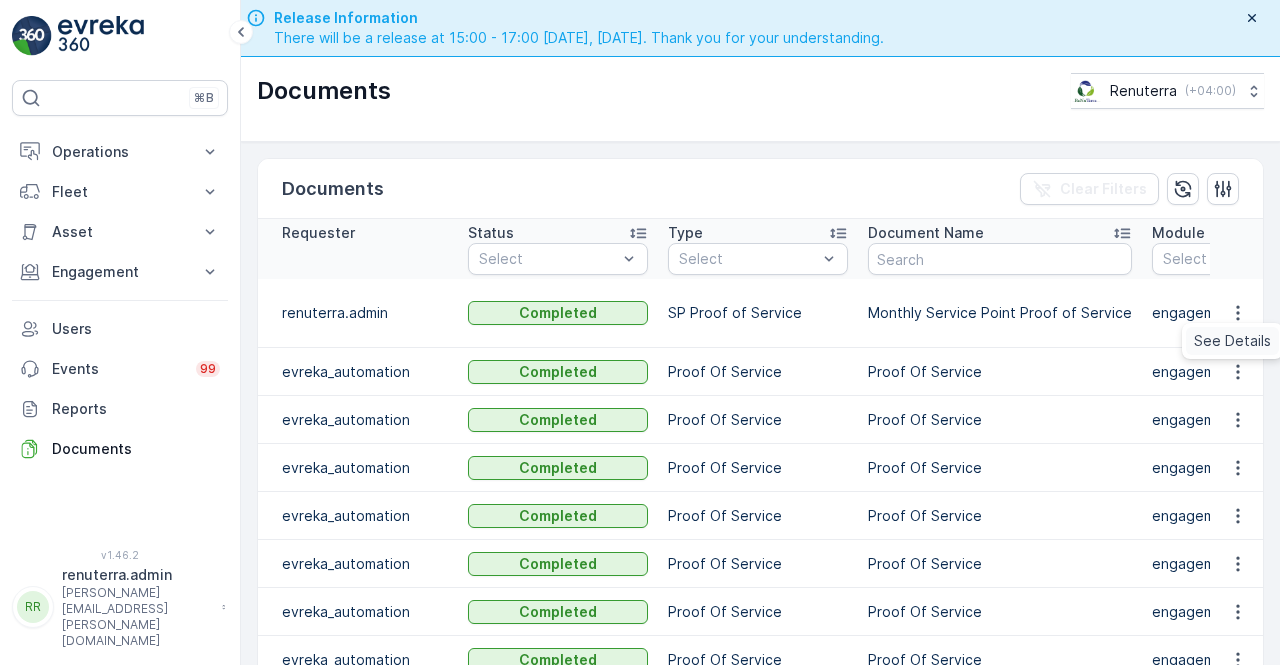 click on "See Details" at bounding box center [1232, 341] 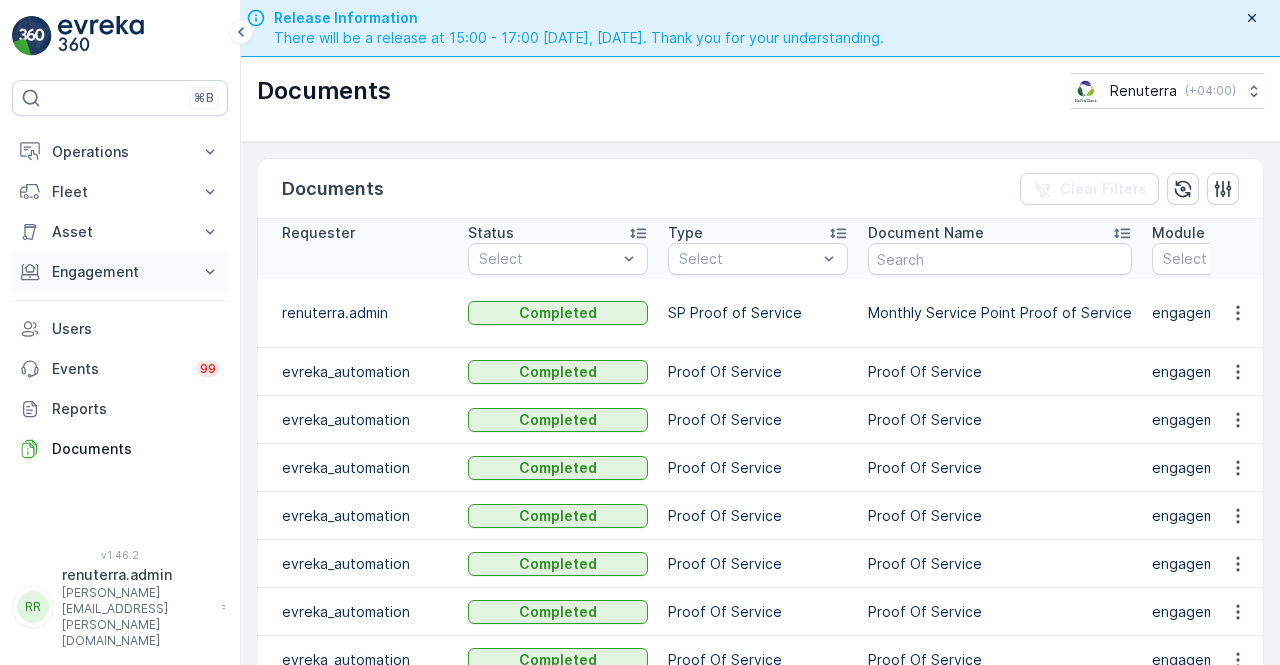 click on "Engagement" at bounding box center (120, 272) 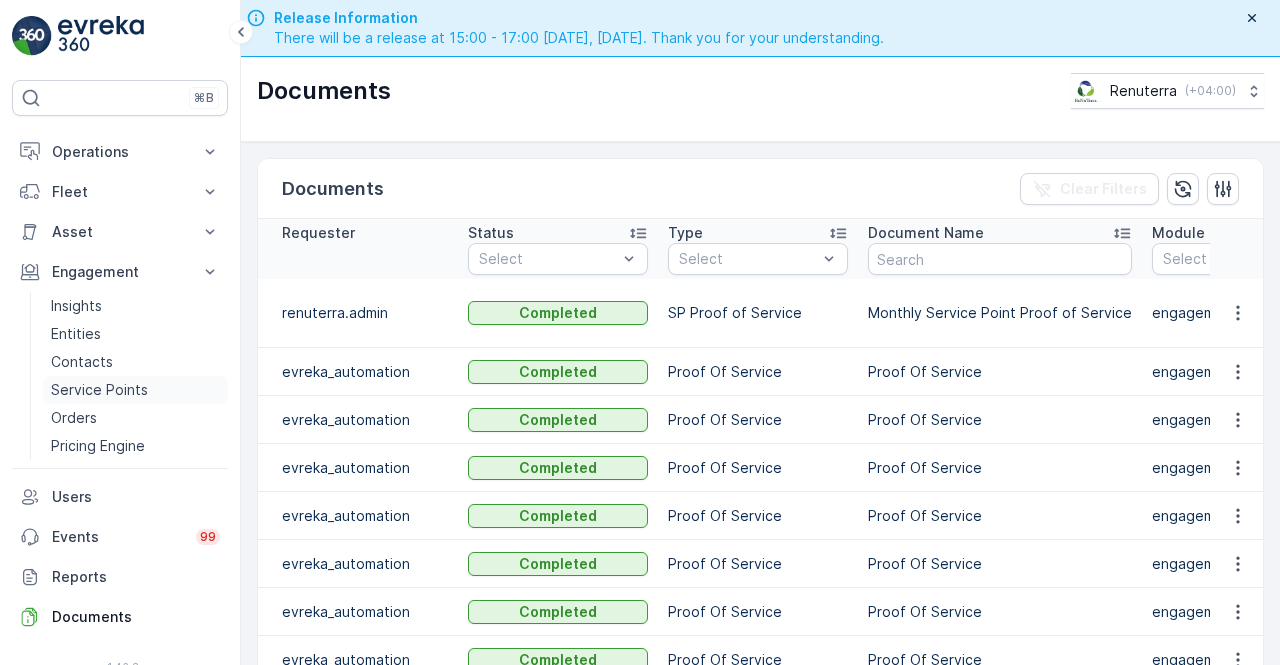 click on "Service Points" at bounding box center (99, 390) 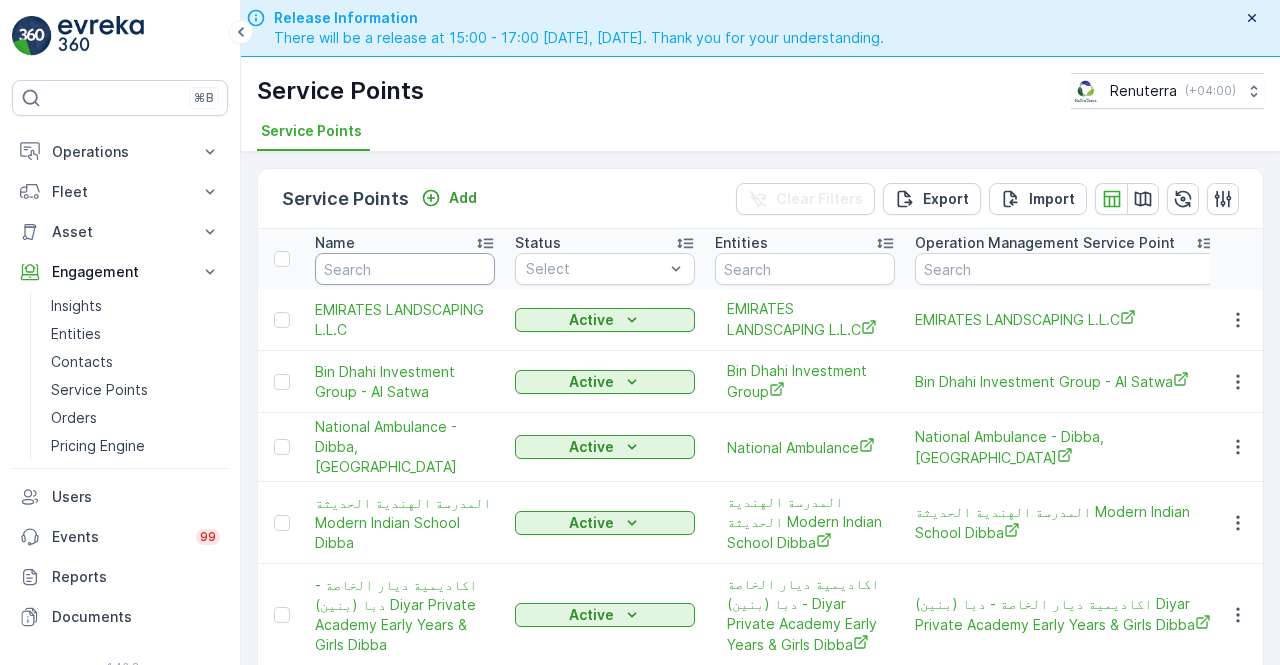 click at bounding box center (405, 269) 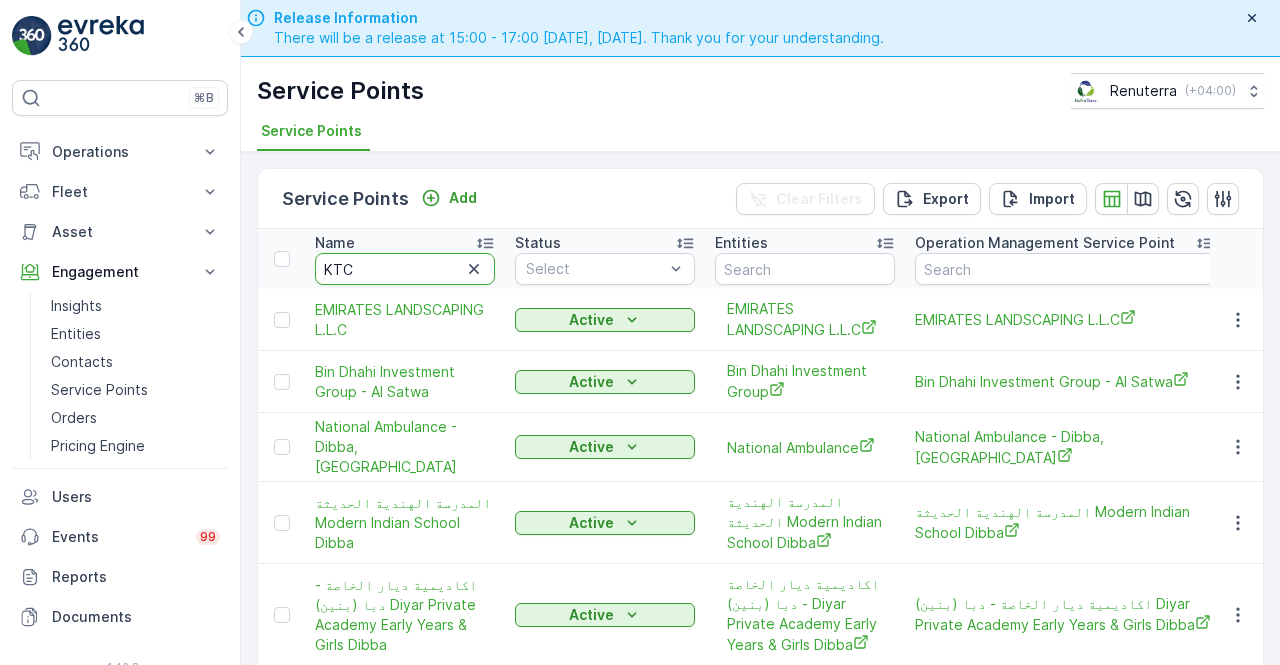 type on "KTC" 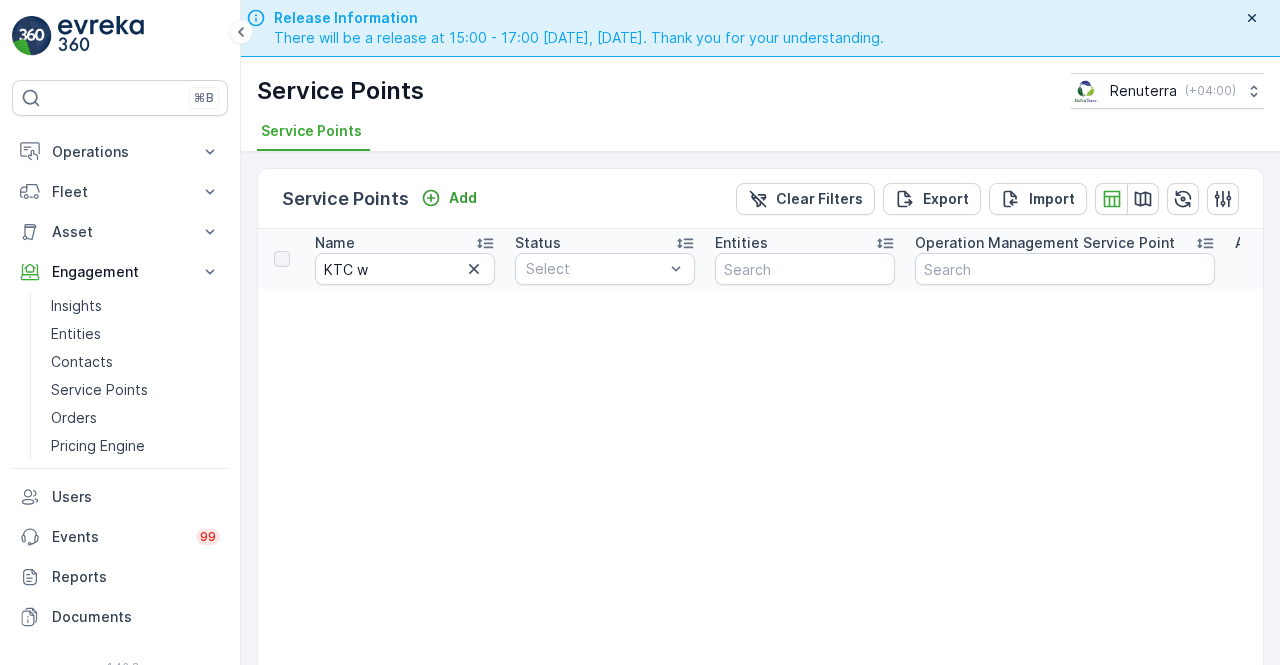 click on "Name KTC w" at bounding box center [405, 259] 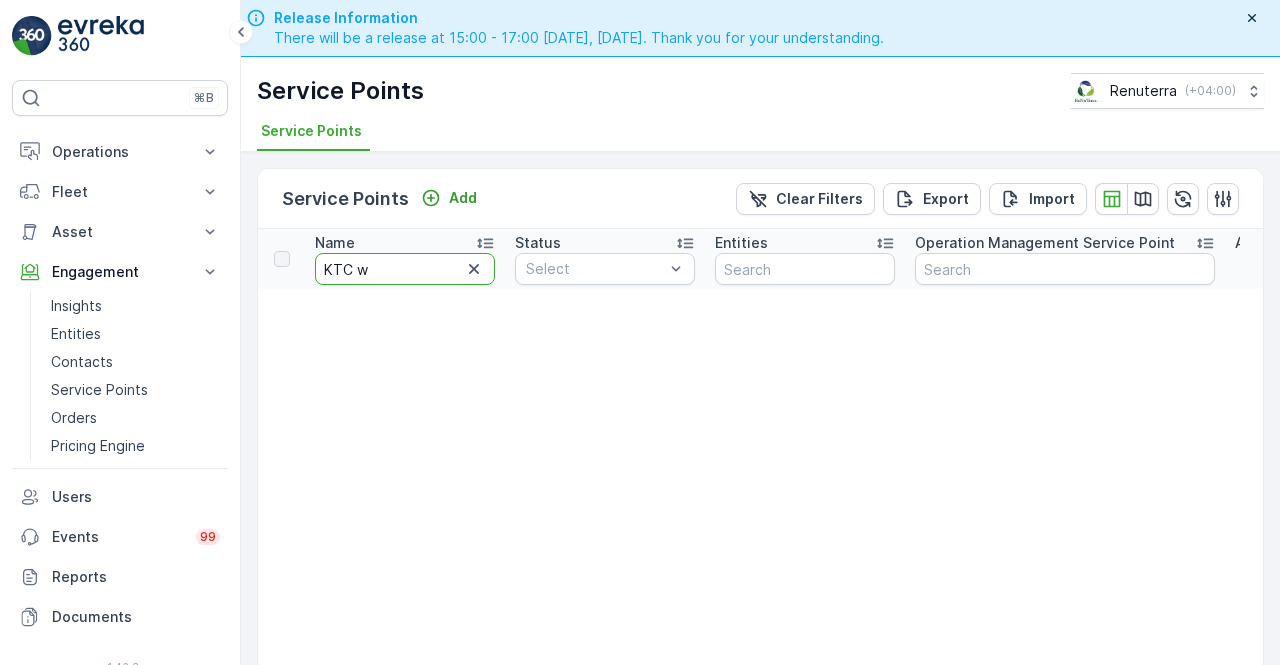 click on "KTC w" at bounding box center [405, 269] 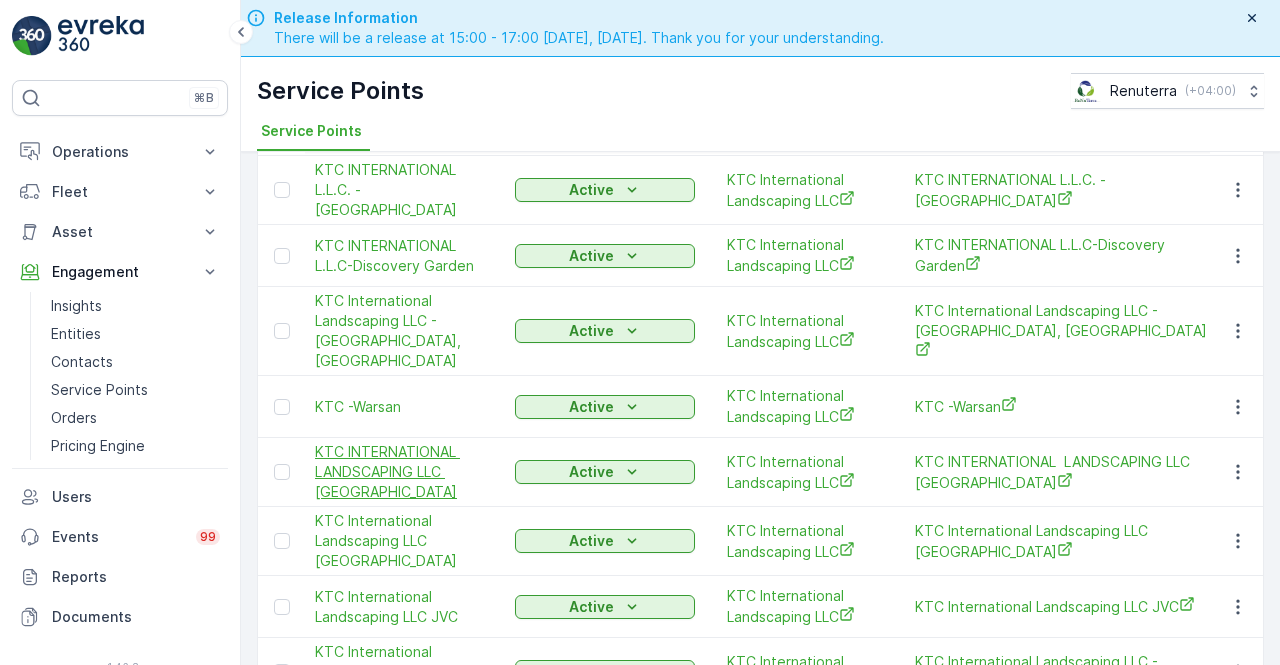 scroll, scrollTop: 233, scrollLeft: 0, axis: vertical 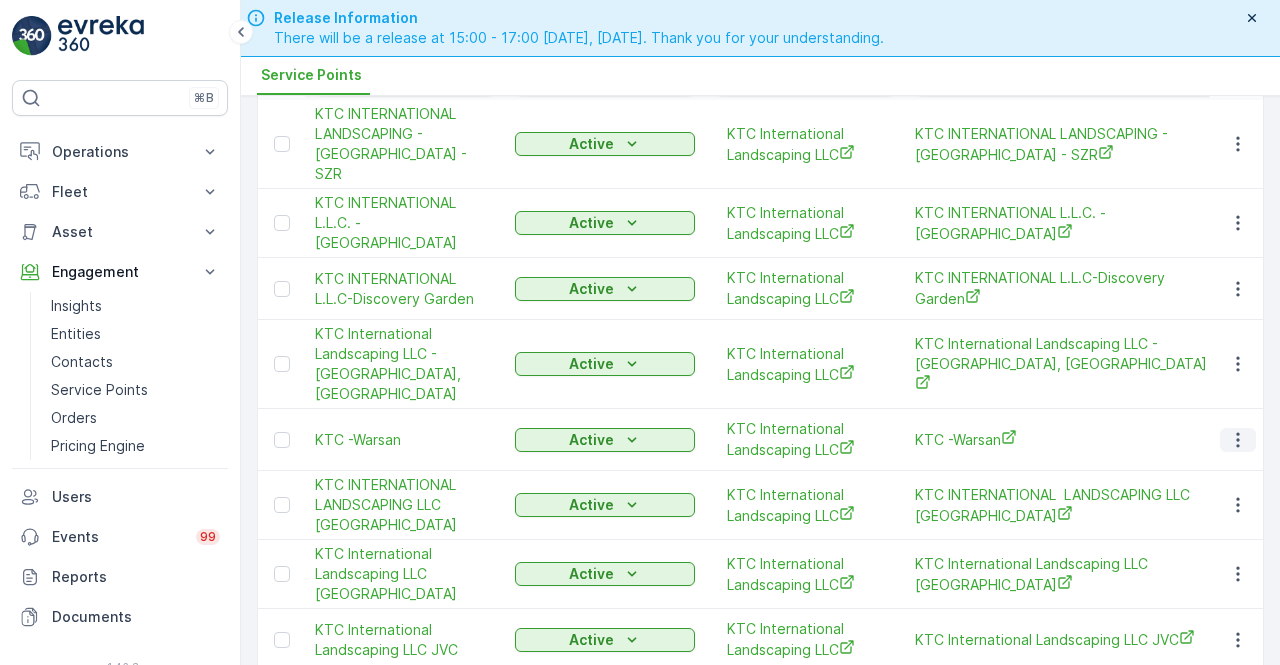 click 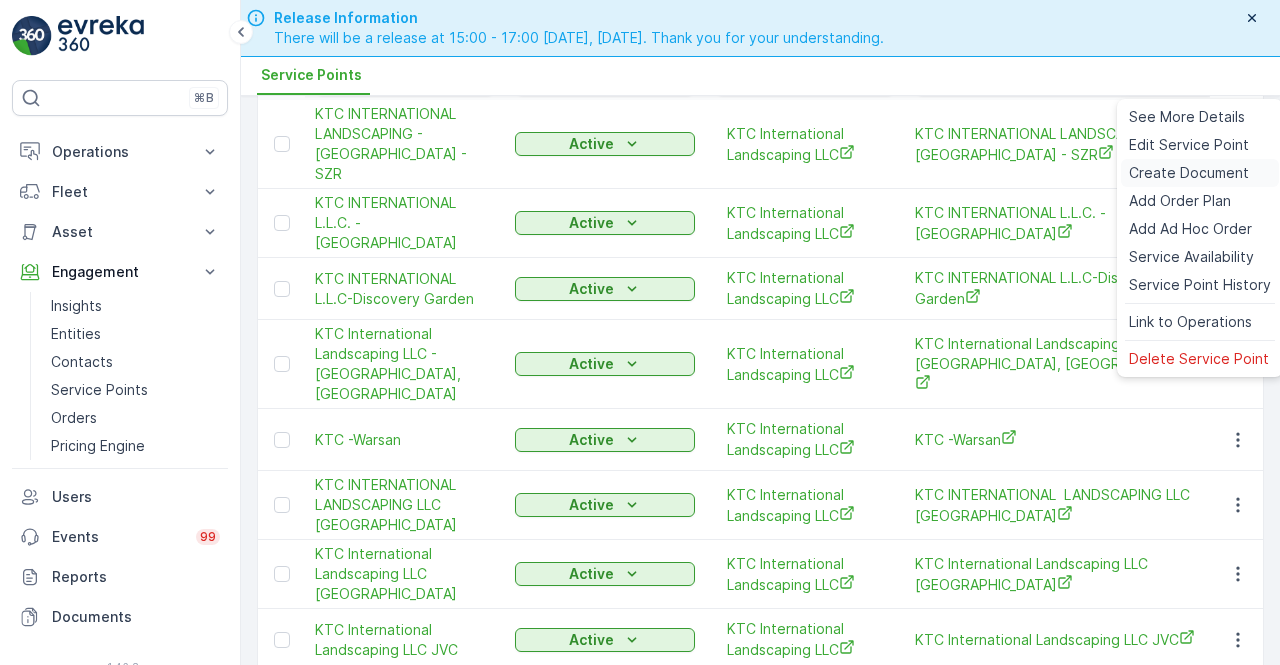 click on "Create Document" at bounding box center [1189, 173] 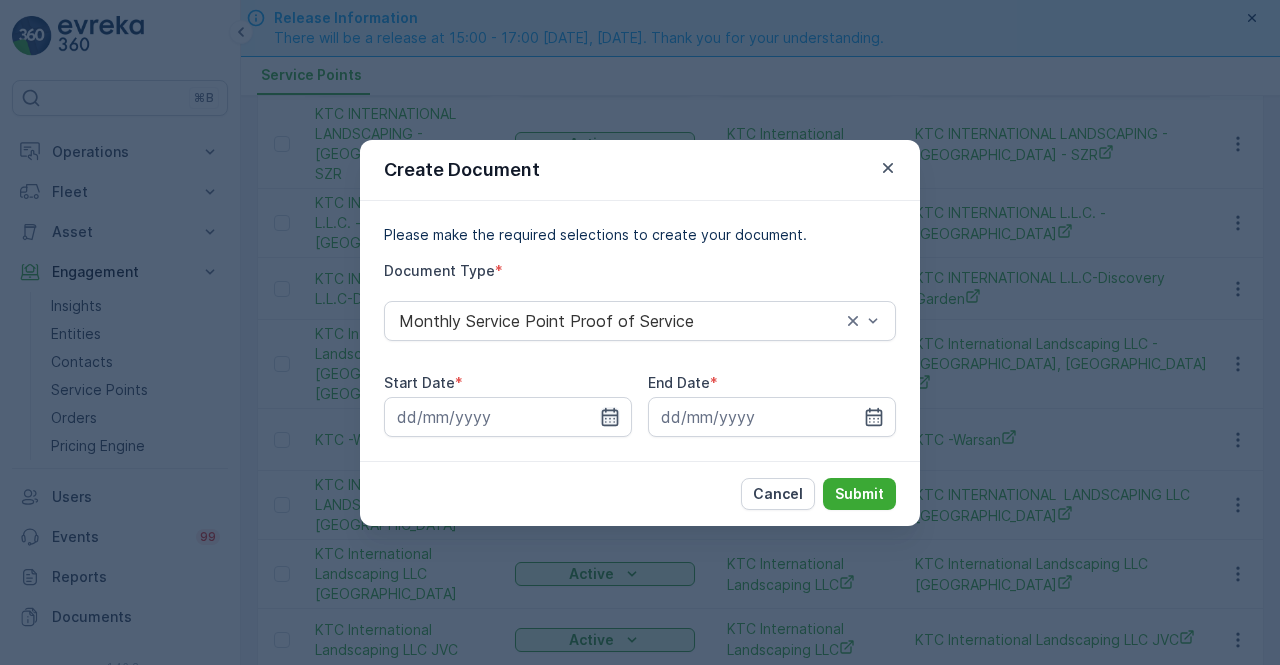 click 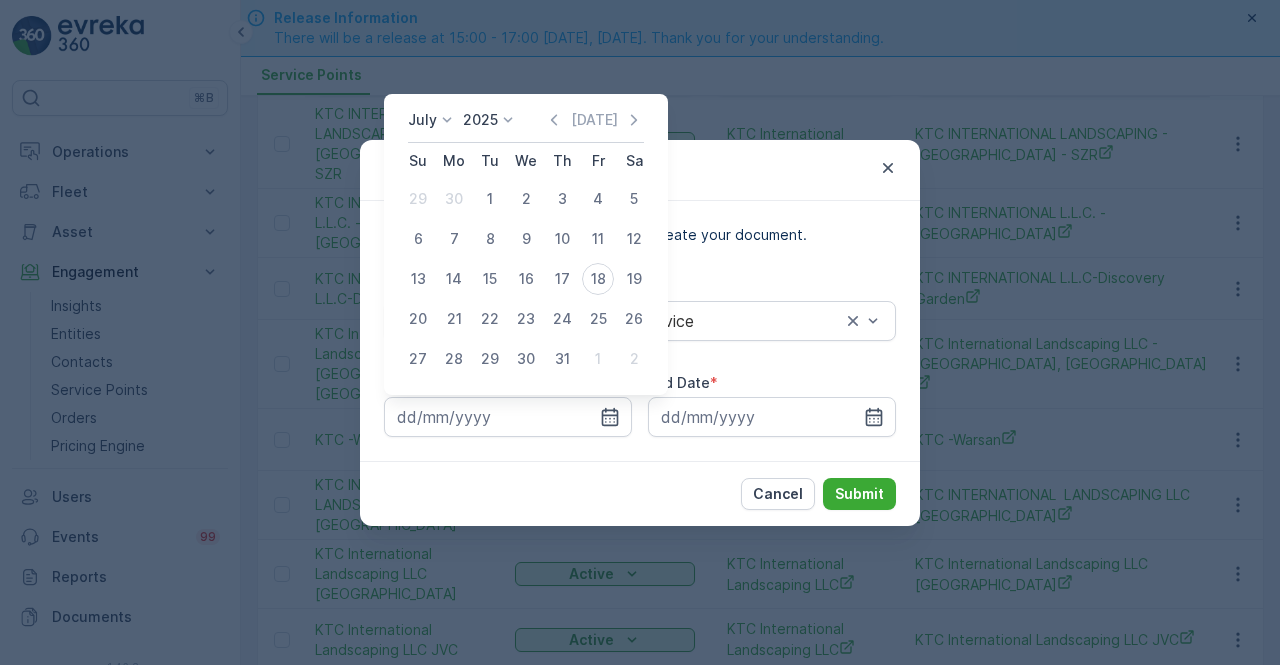 drag, startPoint x: 554, startPoint y: 122, endPoint x: 542, endPoint y: 121, distance: 12.0415945 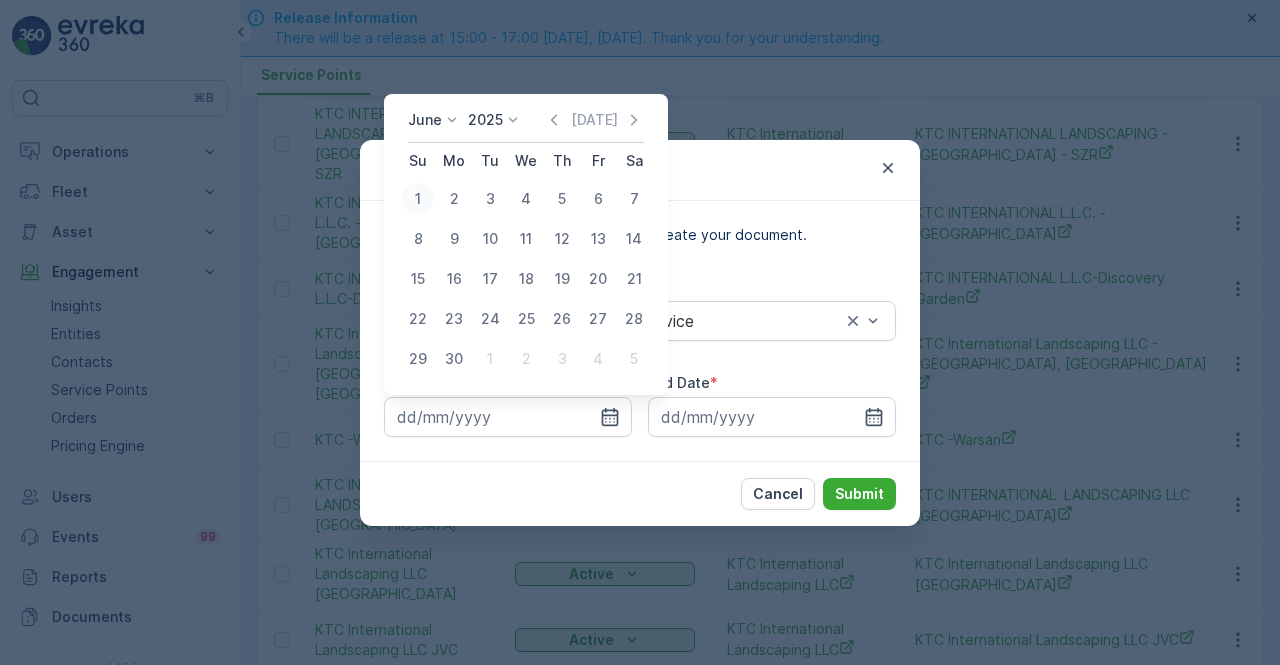 click on "1" at bounding box center (418, 199) 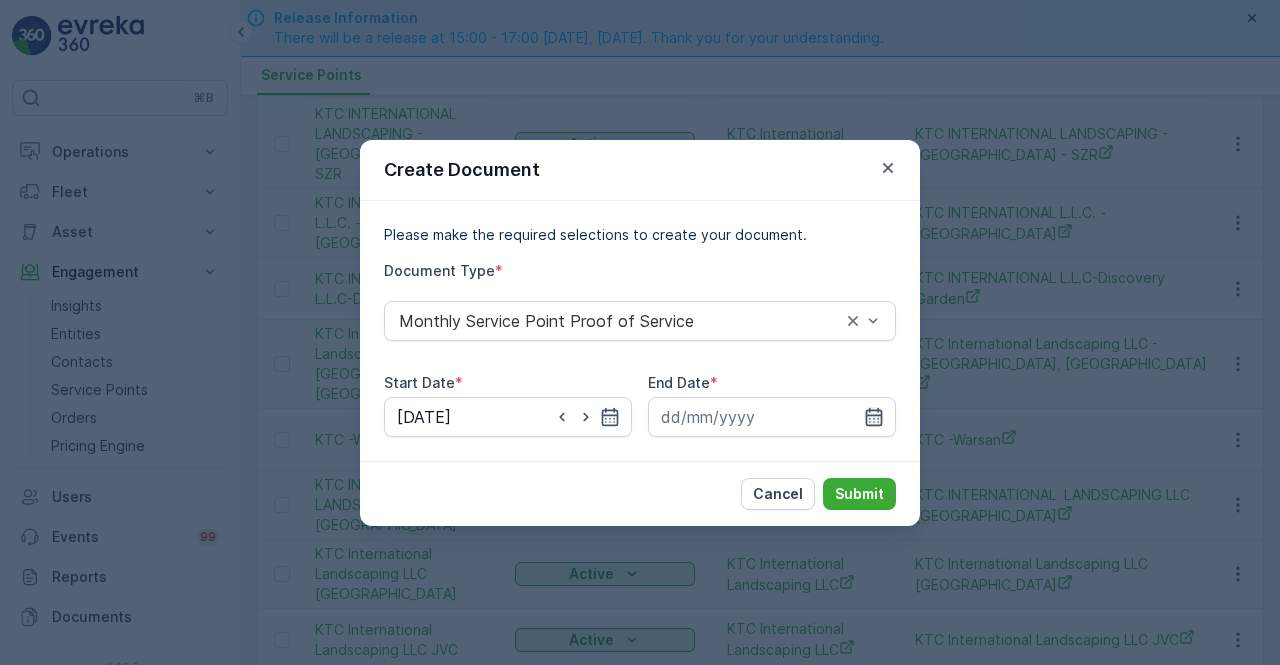 click 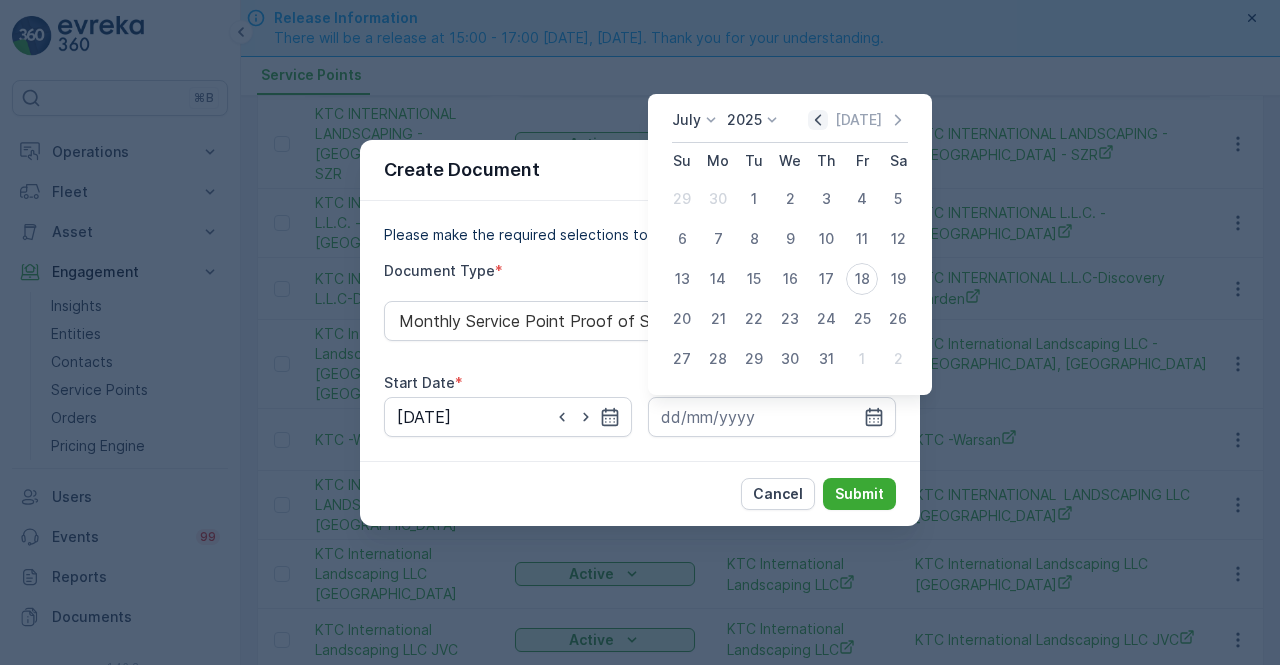 click 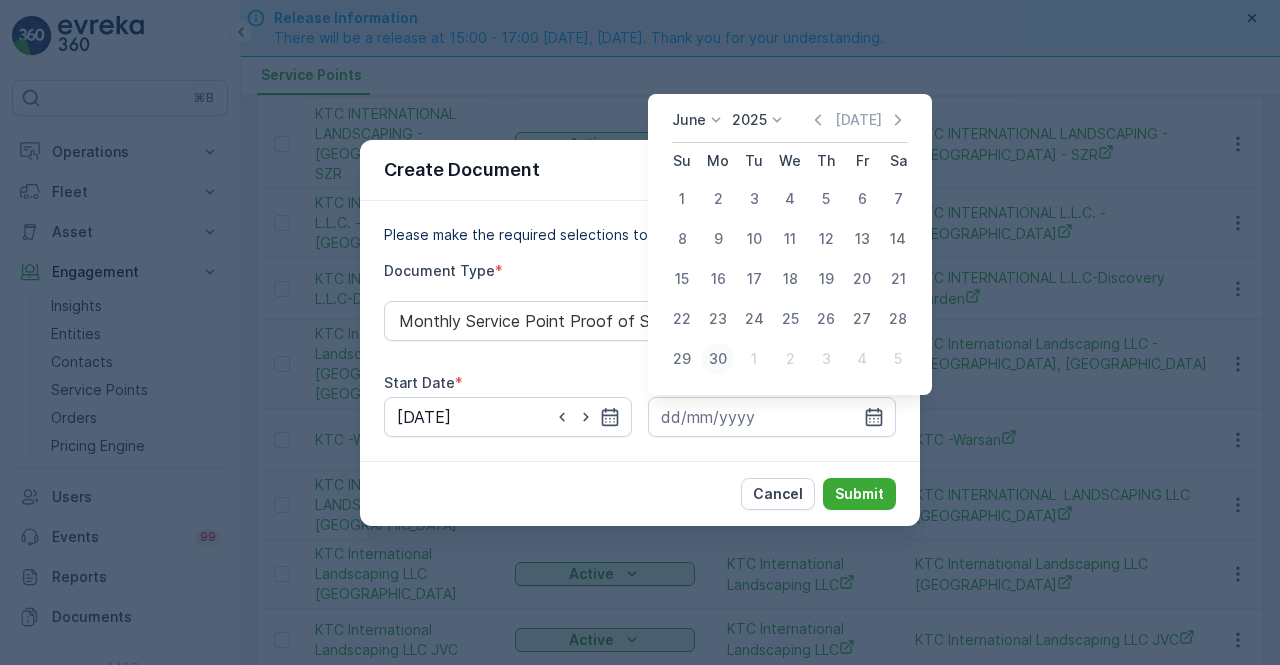 click on "30" at bounding box center (718, 359) 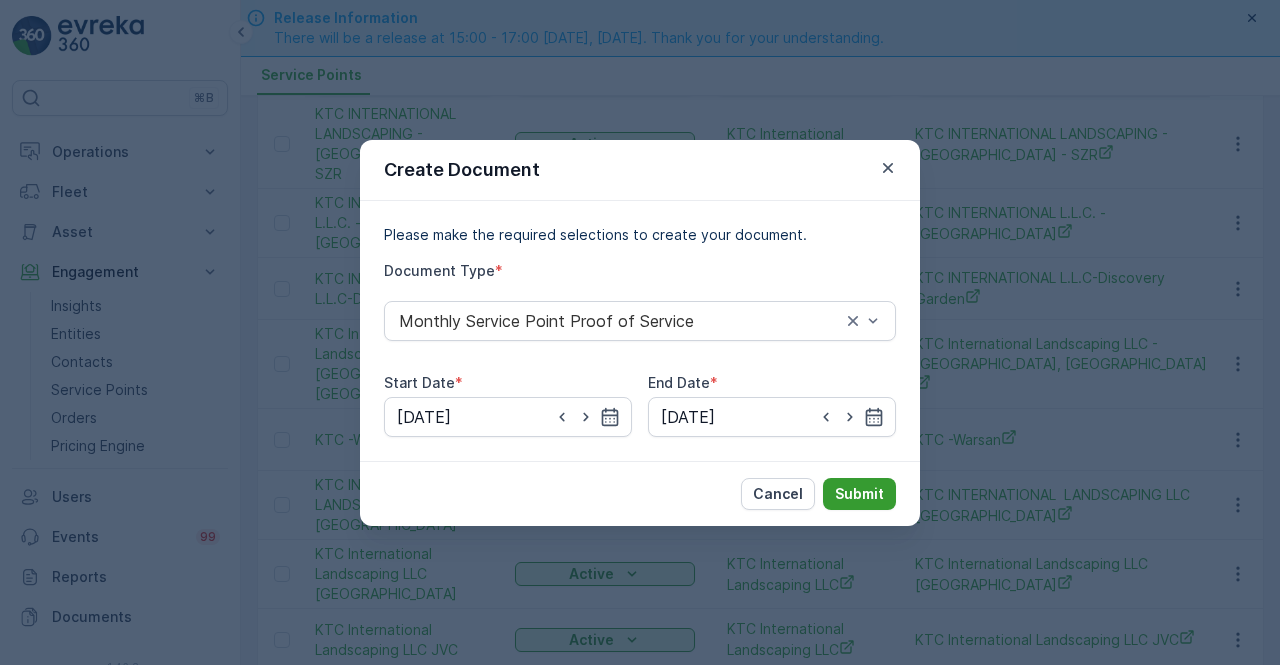 click on "Submit" at bounding box center (859, 494) 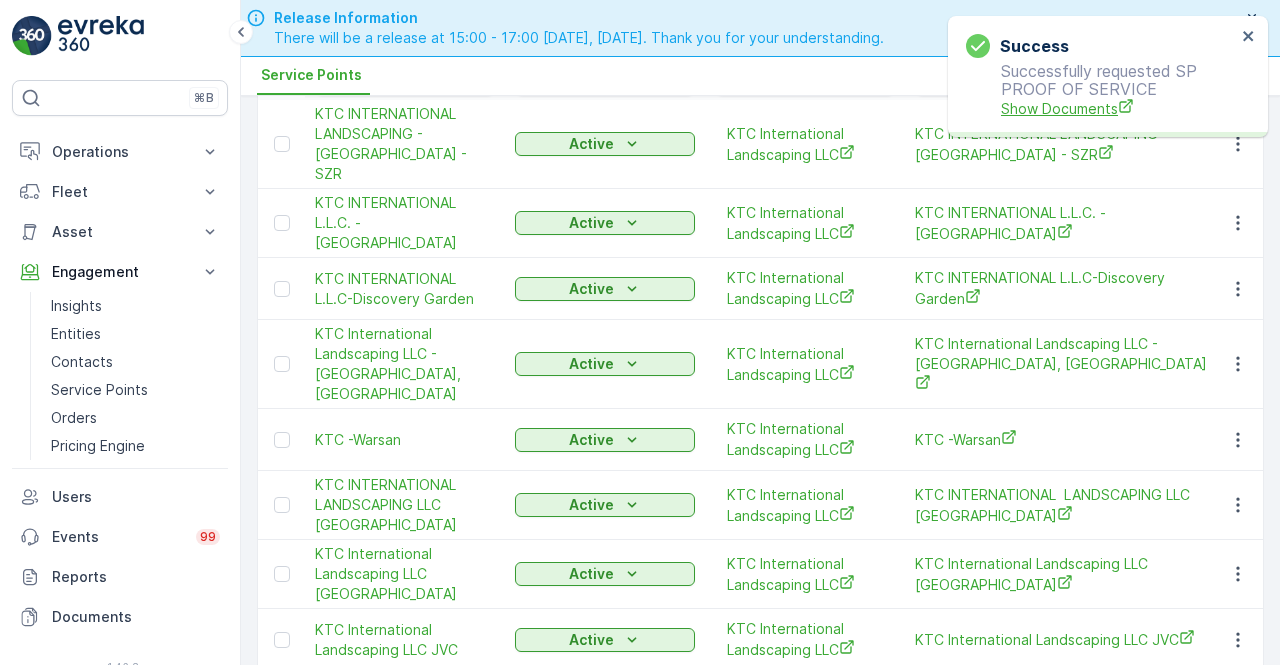 click on "Show Documents" at bounding box center (1118, 108) 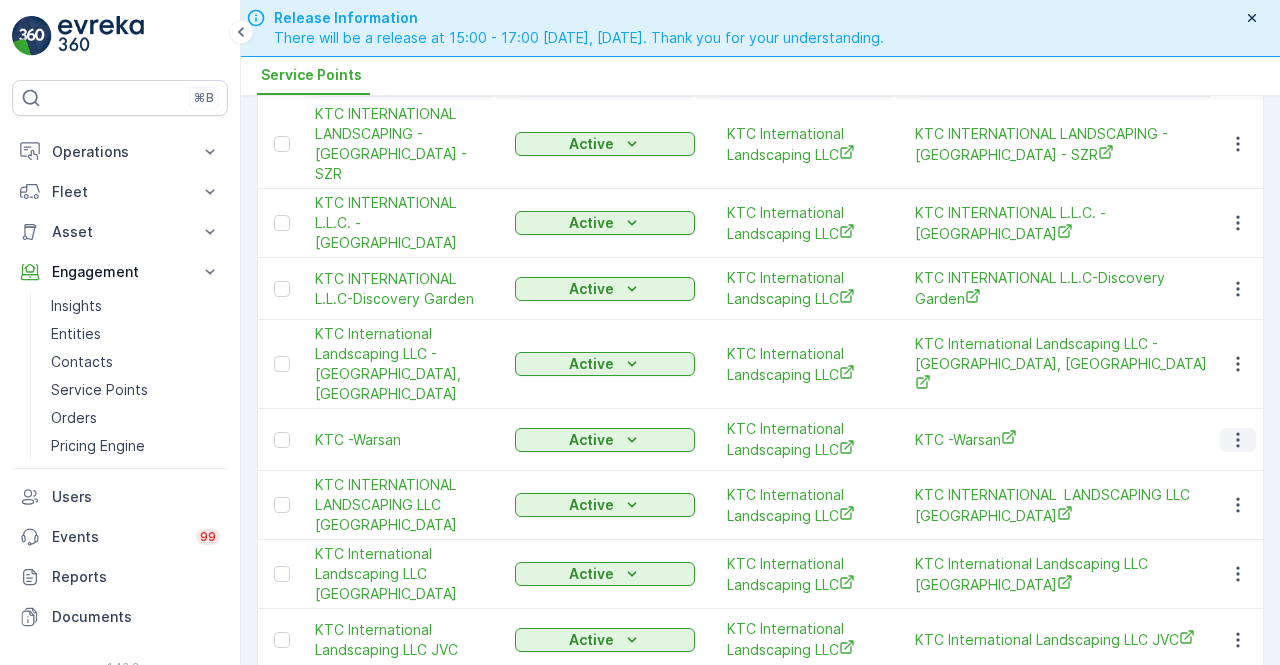 click at bounding box center (1238, 440) 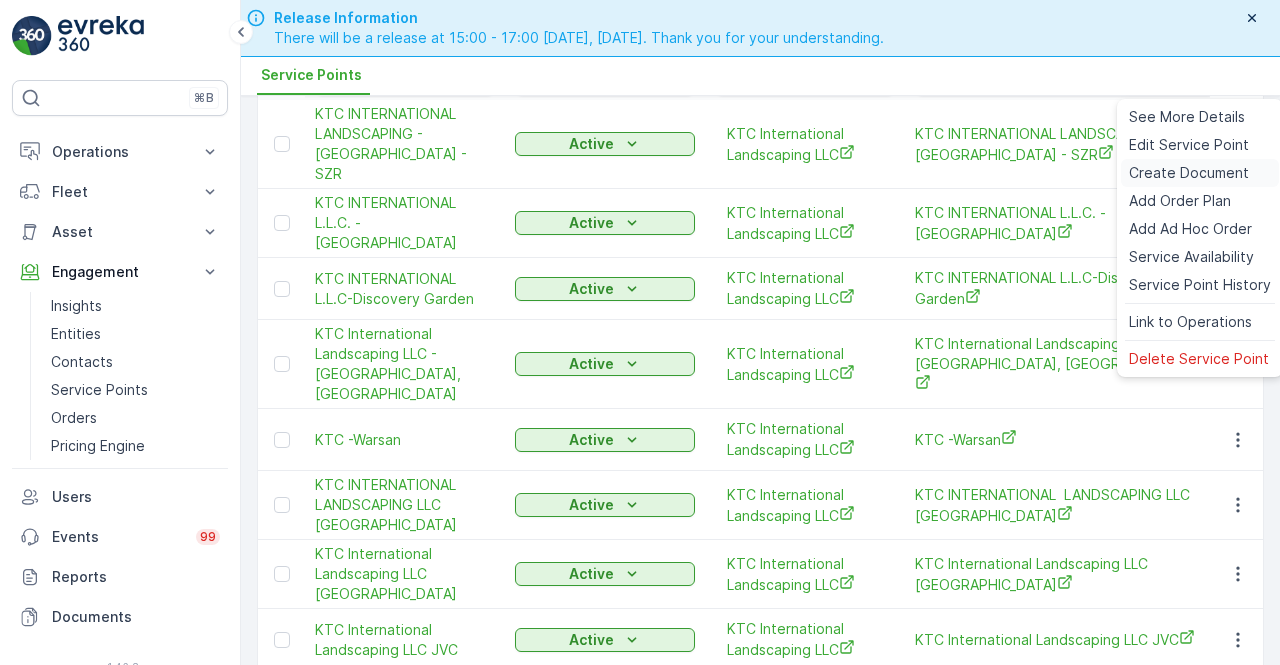click on "Create Document" at bounding box center (1189, 173) 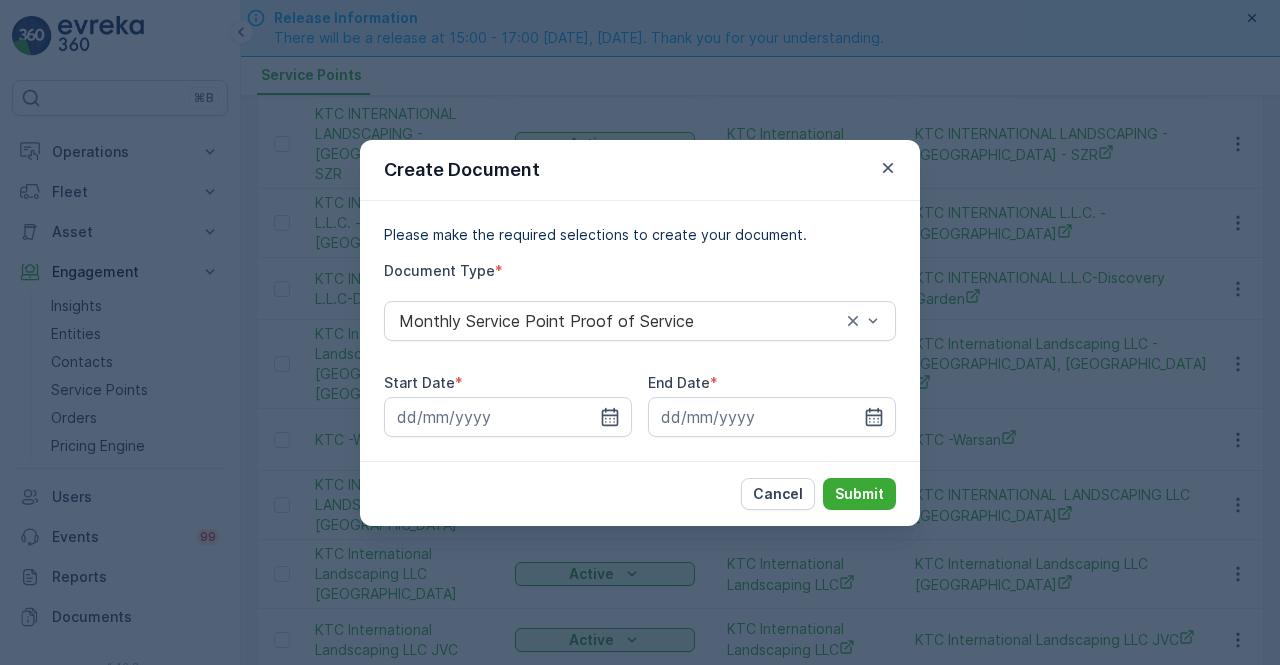 drag, startPoint x: 603, startPoint y: 411, endPoint x: 602, endPoint y: 394, distance: 17.029387 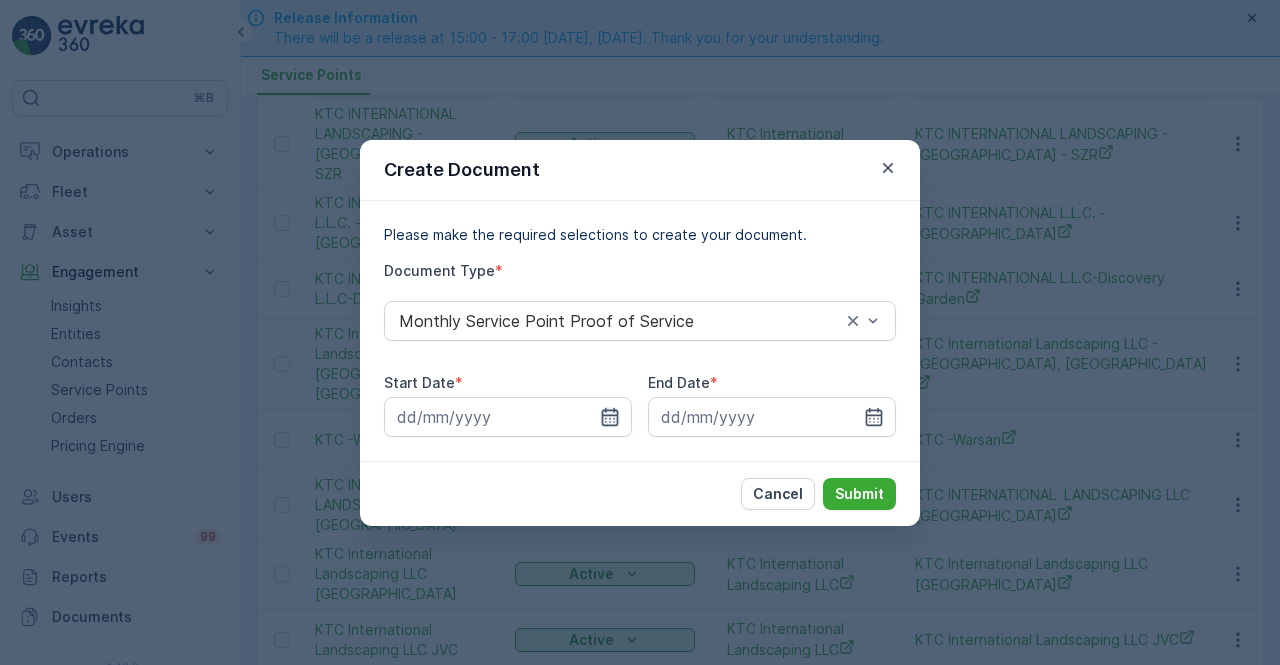 click 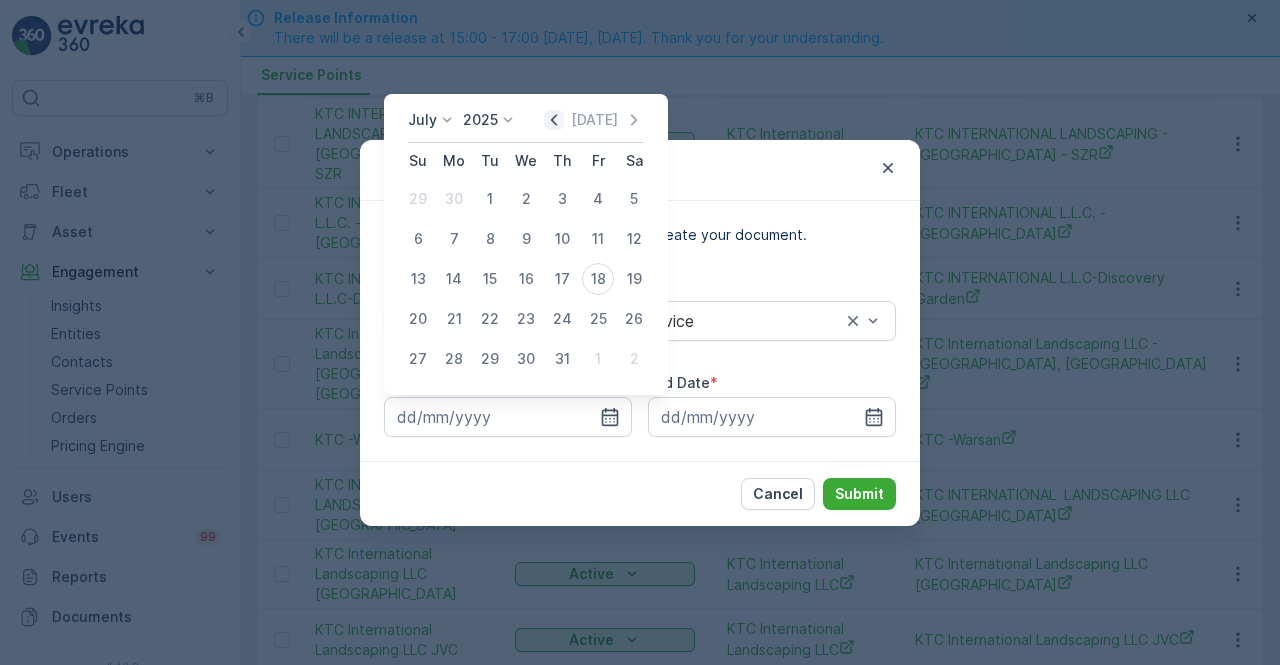 click 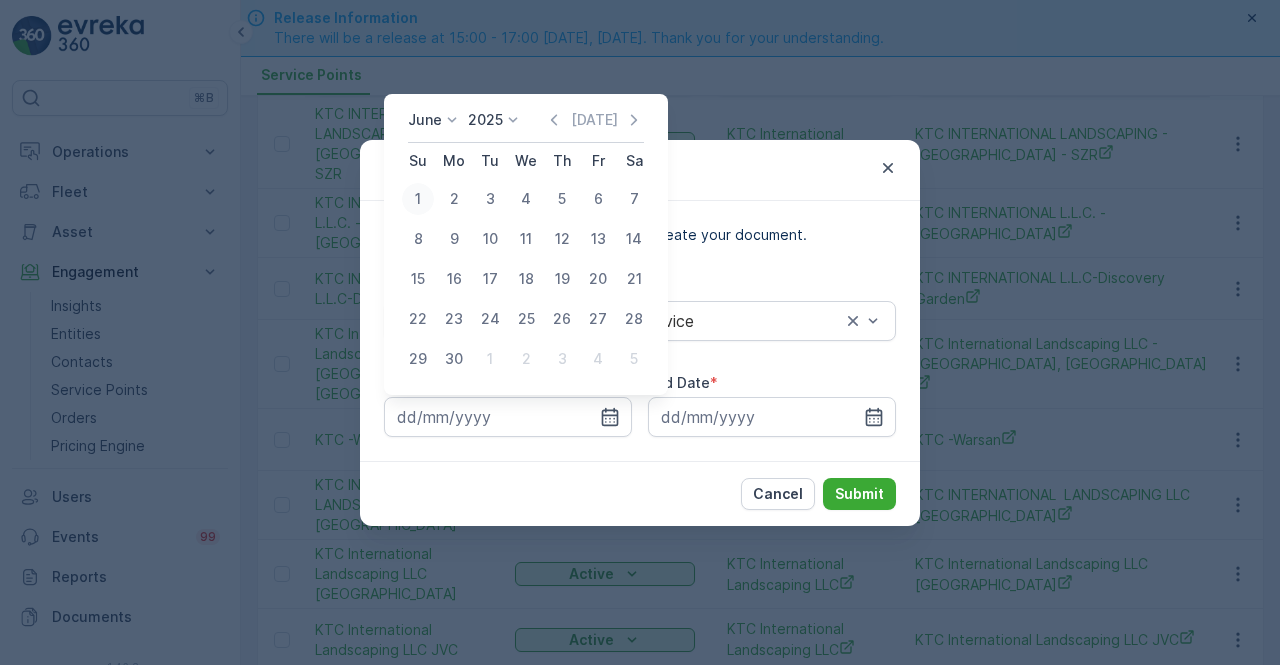 click on "1" at bounding box center [418, 199] 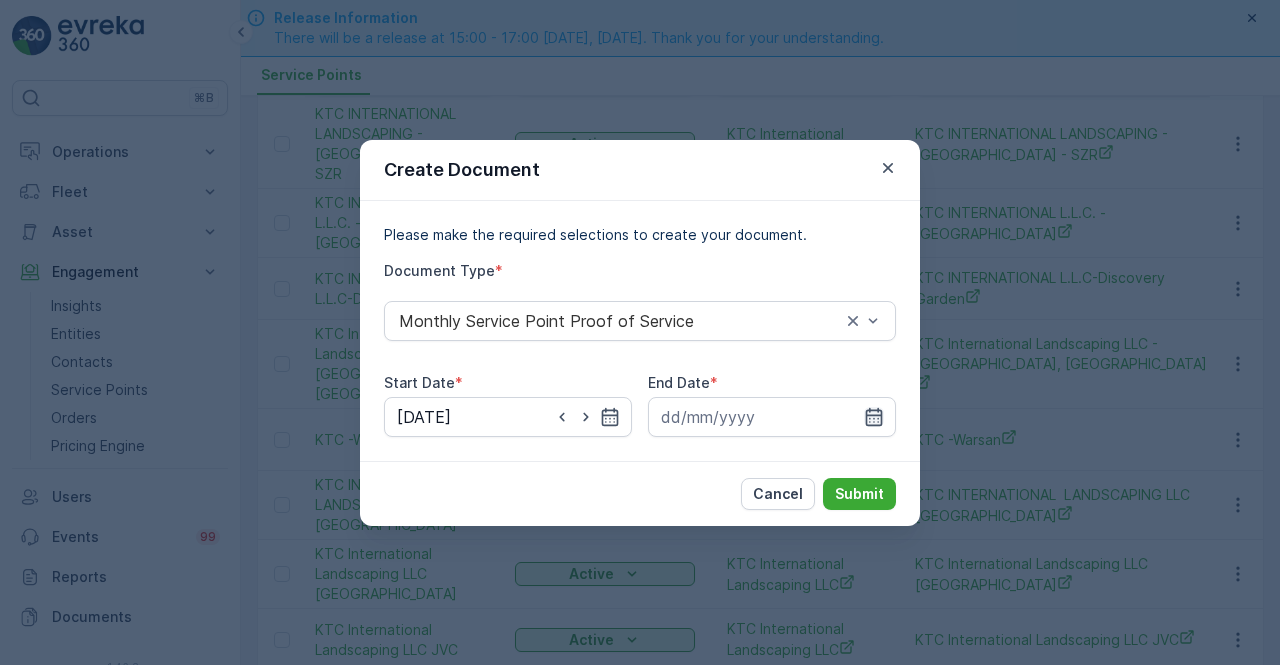 click 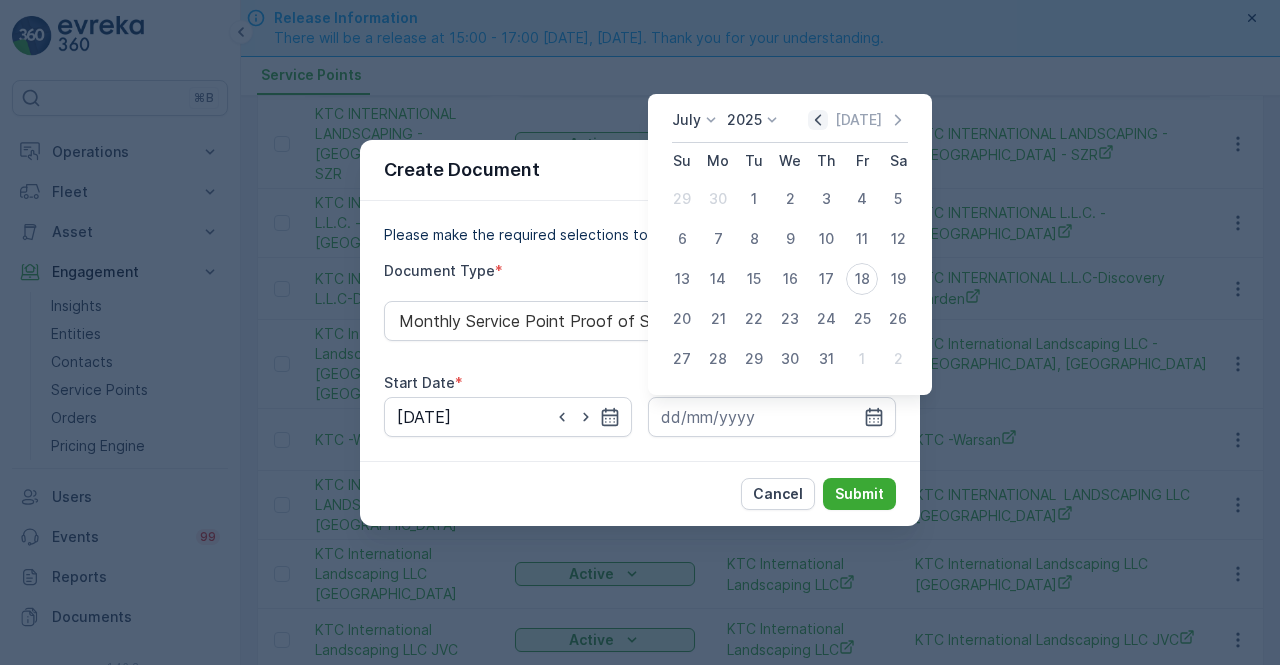 click 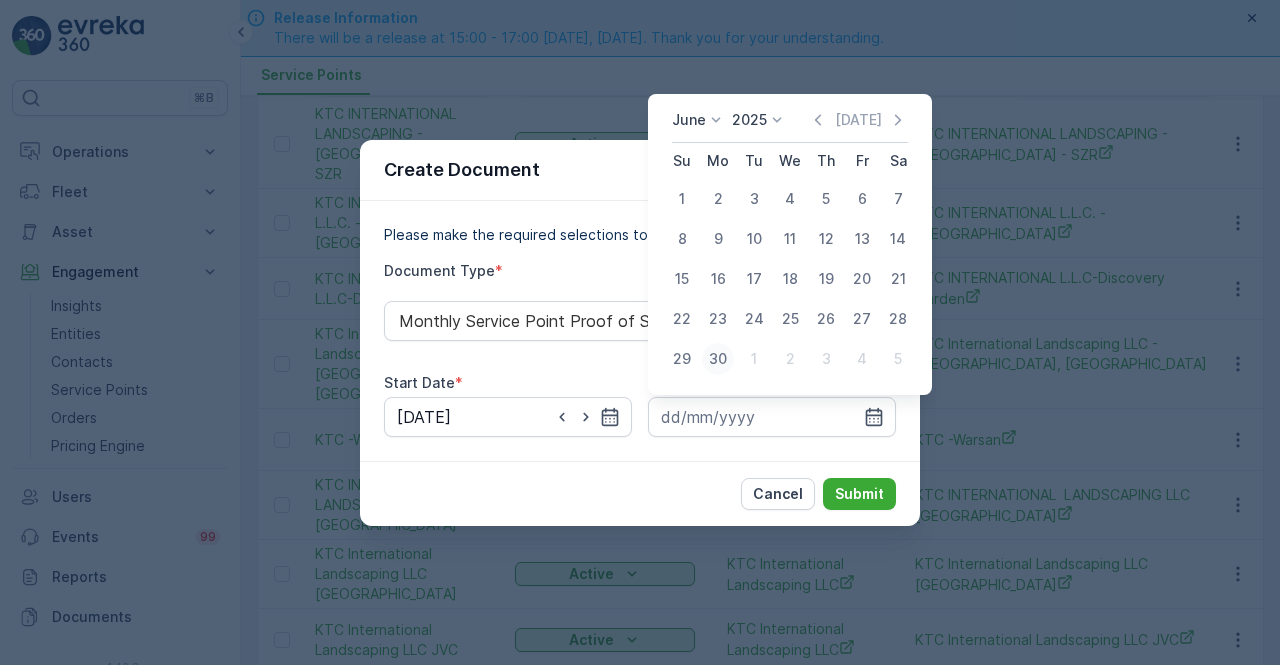 click on "30" at bounding box center (718, 359) 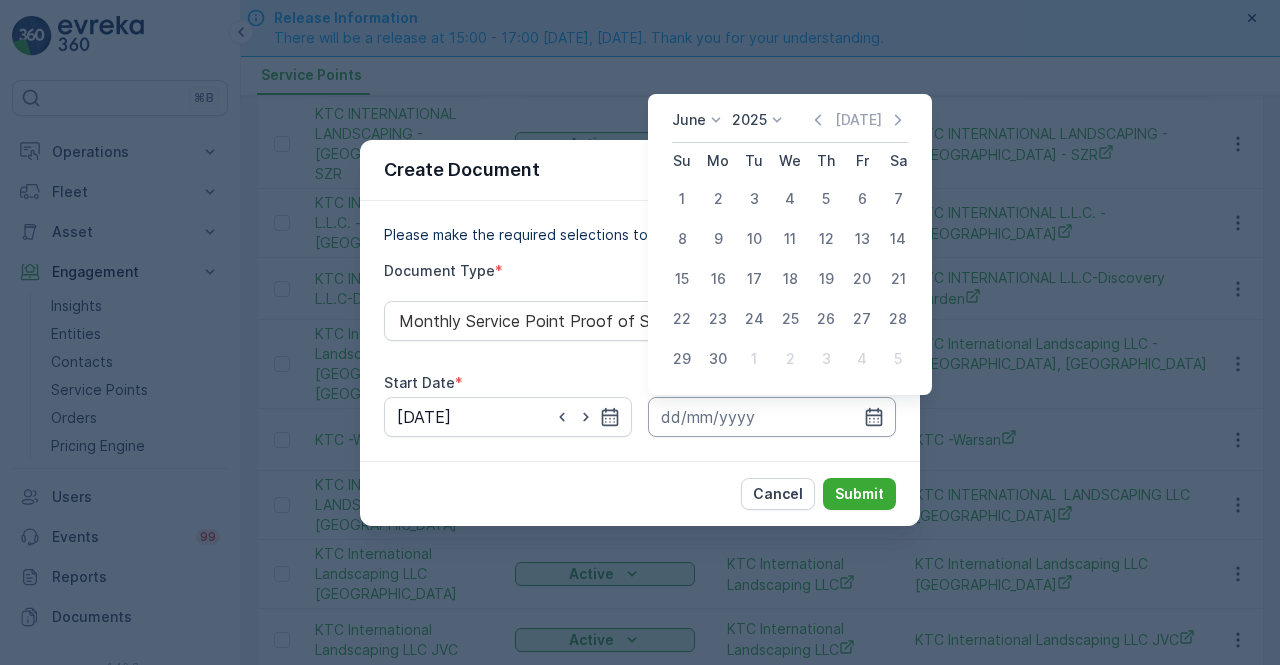 type on "30.06.2025" 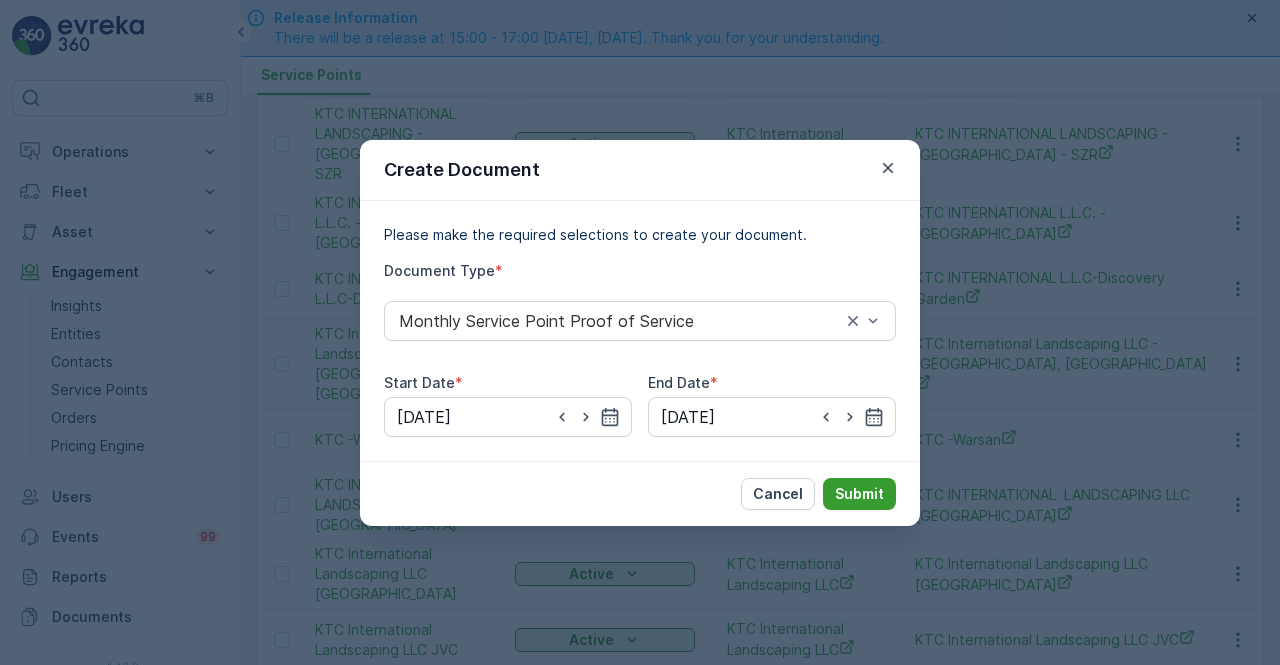 click on "Submit" at bounding box center [859, 494] 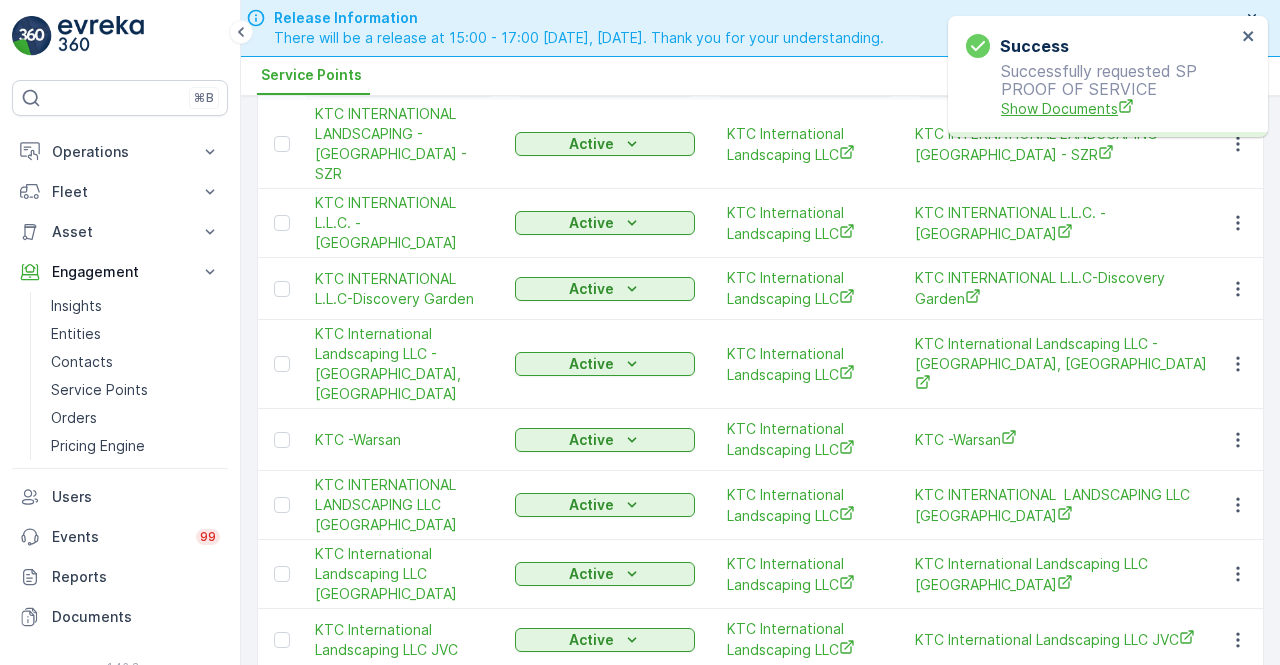 click on "Show Documents" at bounding box center (1118, 108) 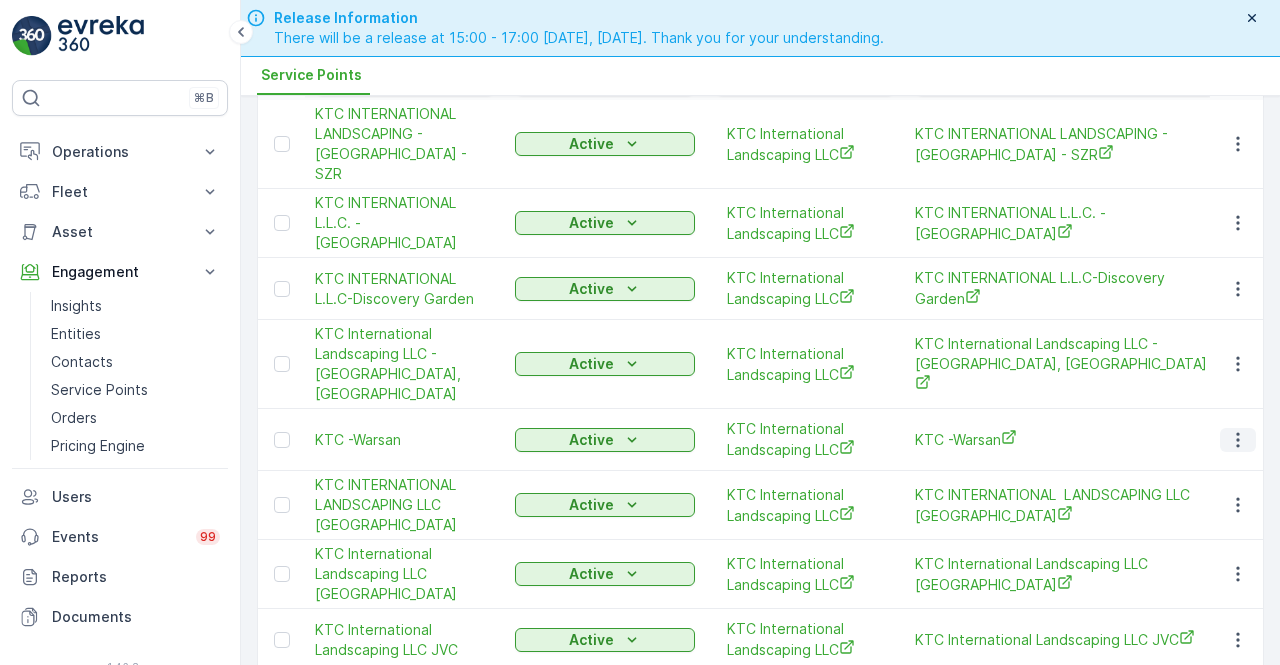 click 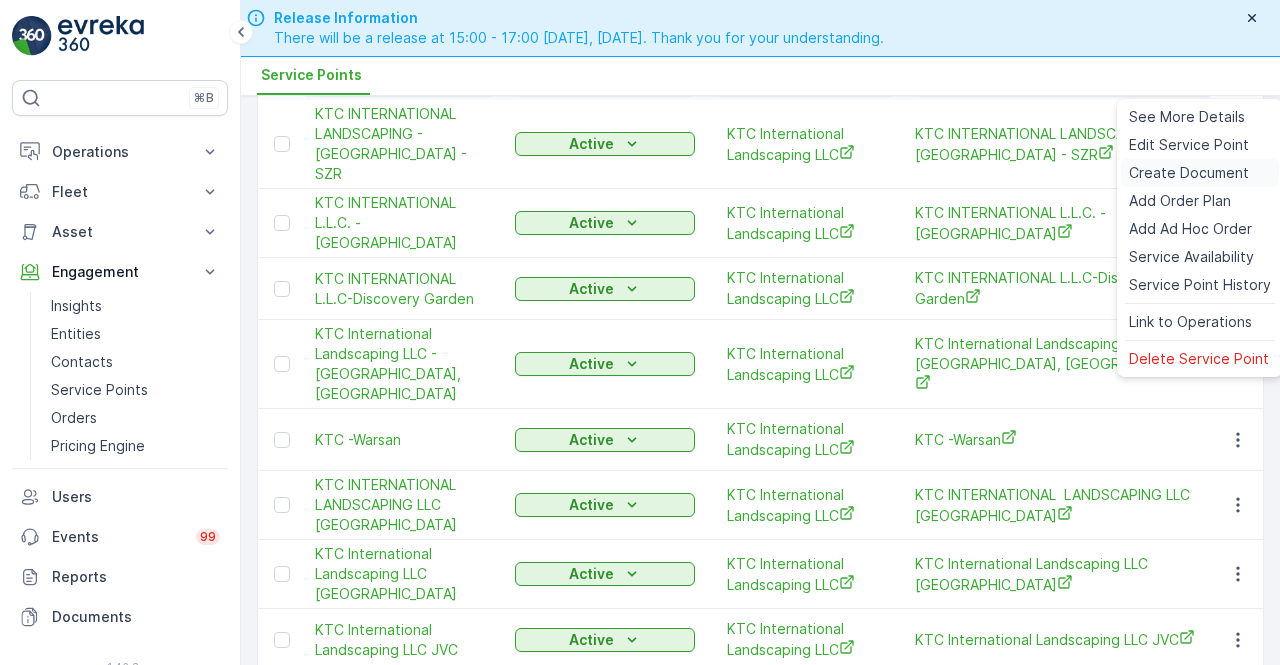 click on "Create Document" at bounding box center (1189, 173) 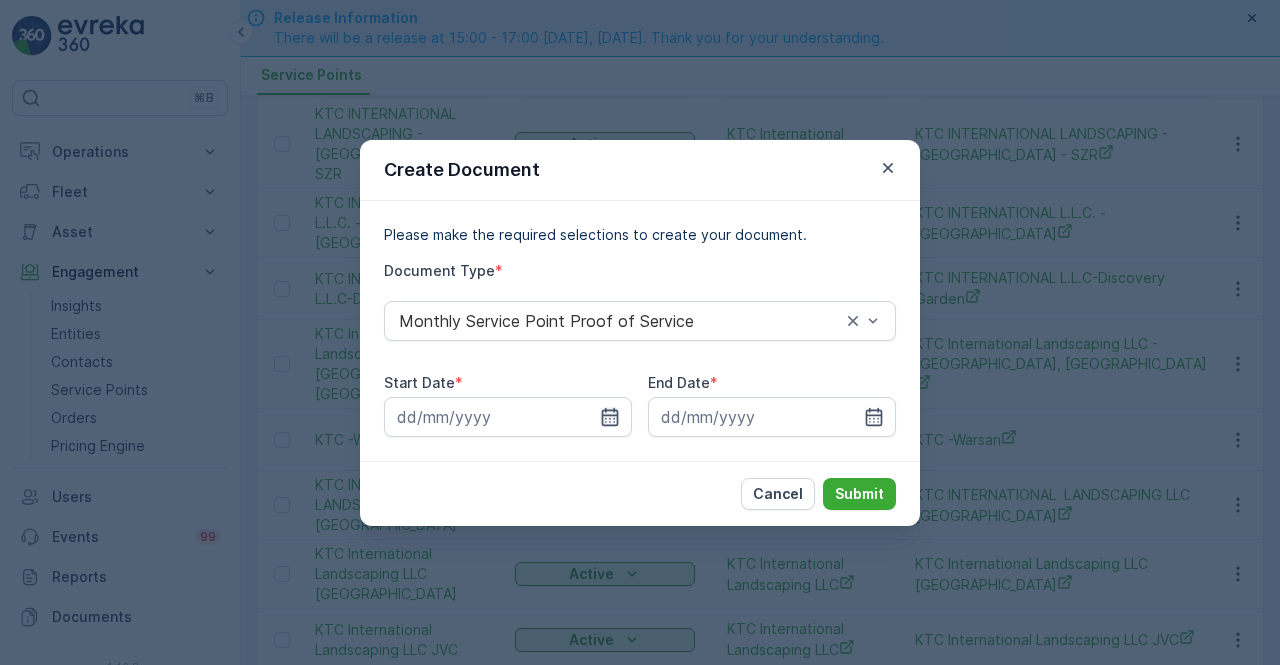 click 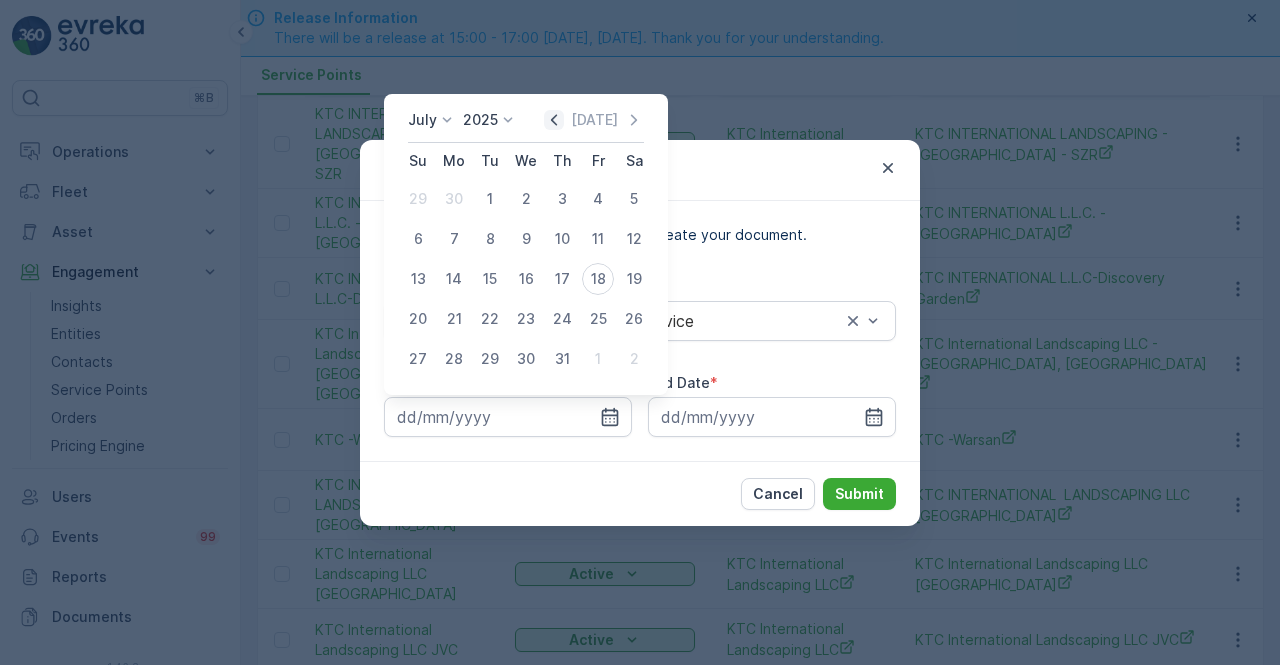 click 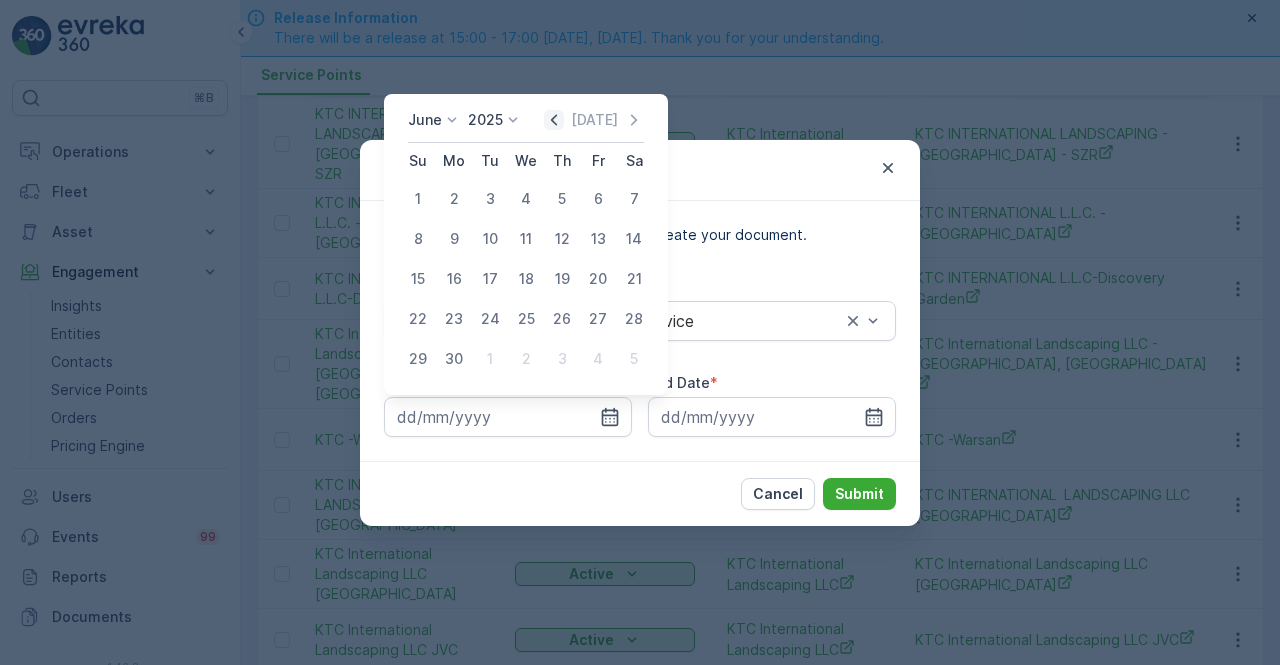 click 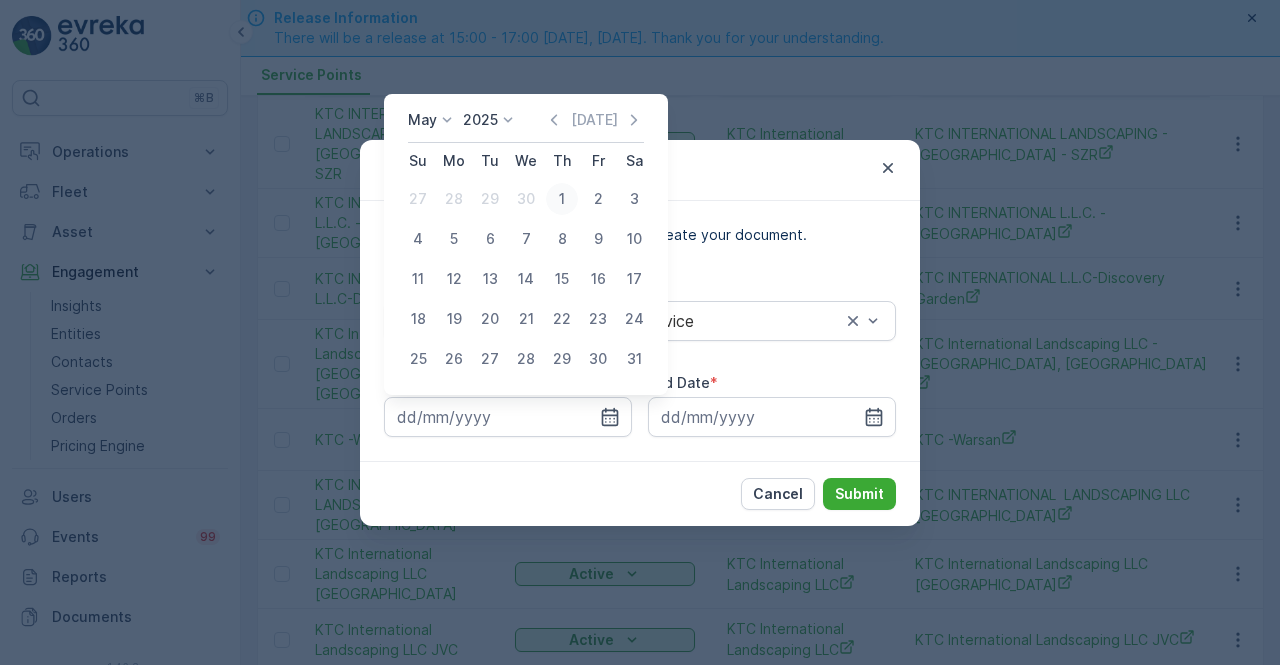 click on "1" at bounding box center (562, 199) 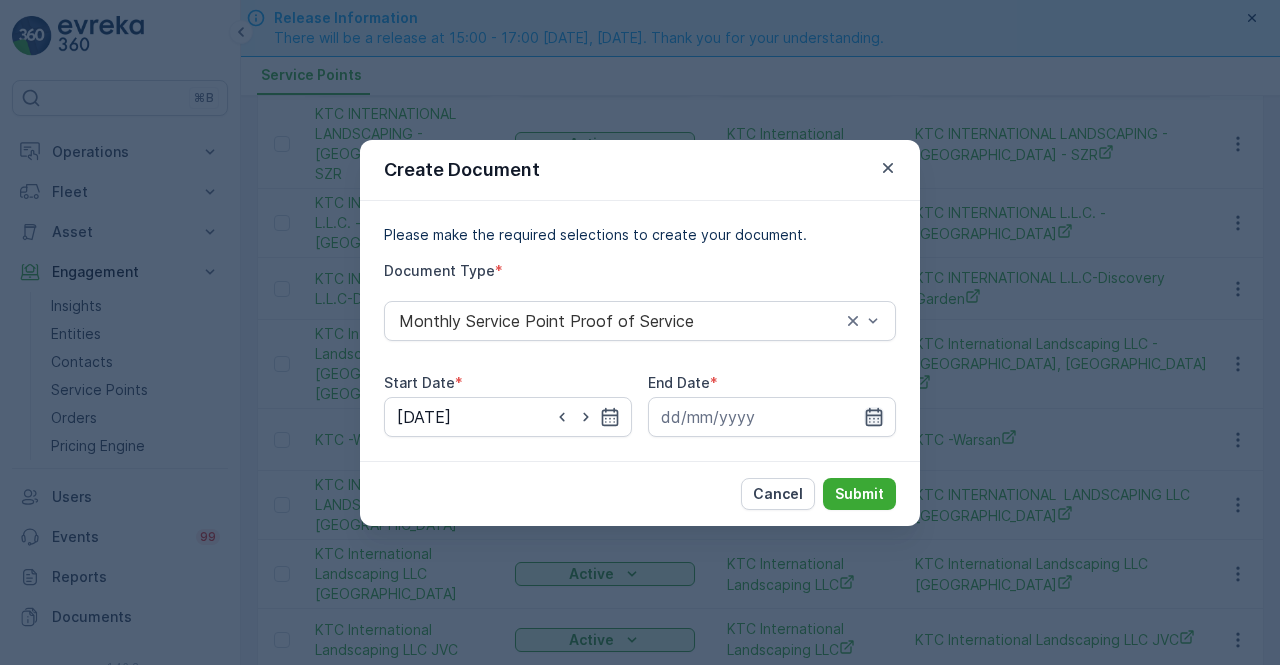 click 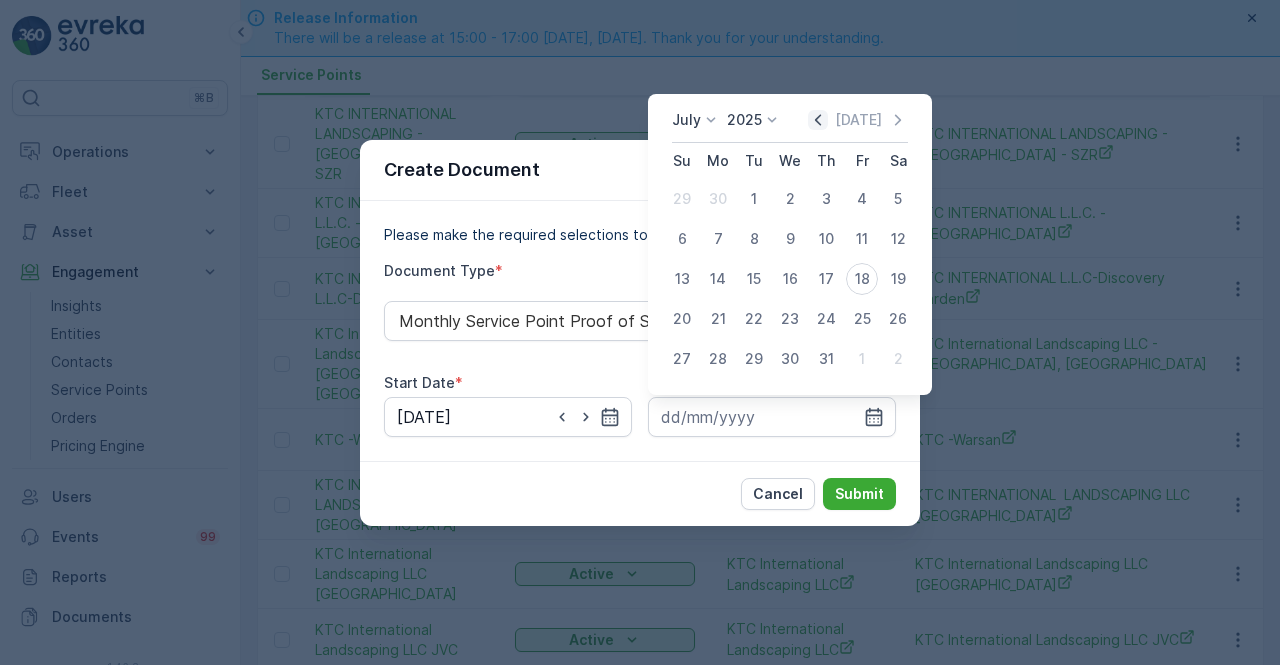 click 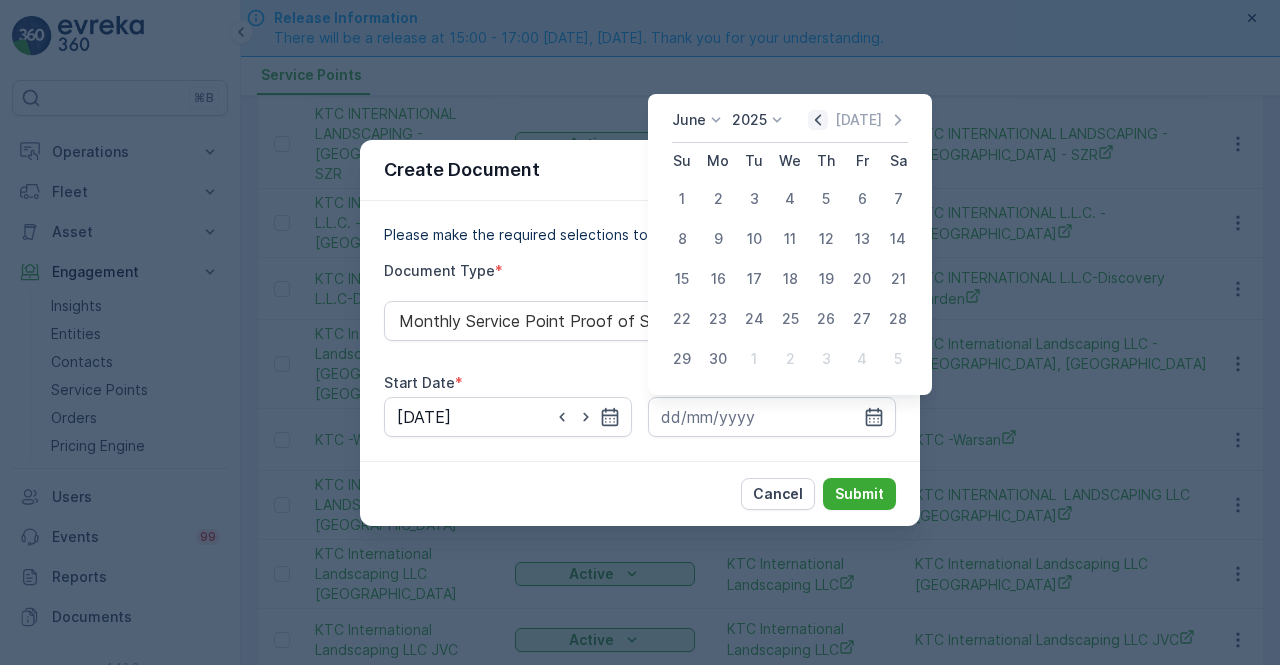 click 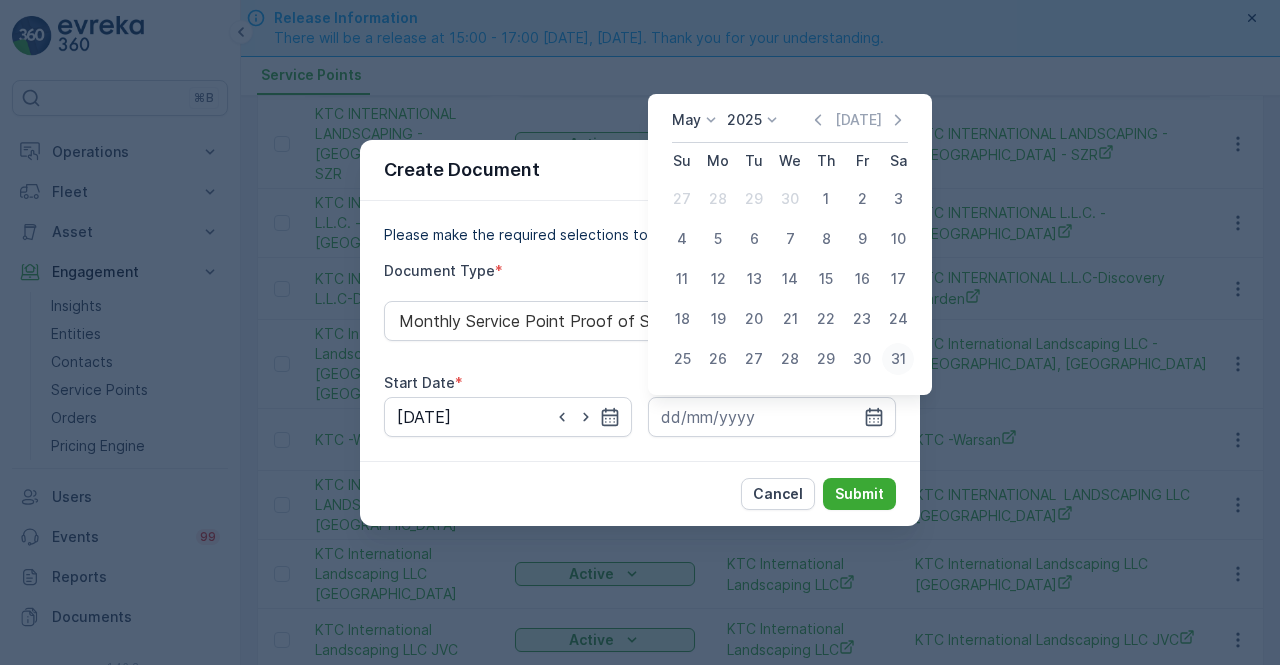click on "31" at bounding box center (898, 359) 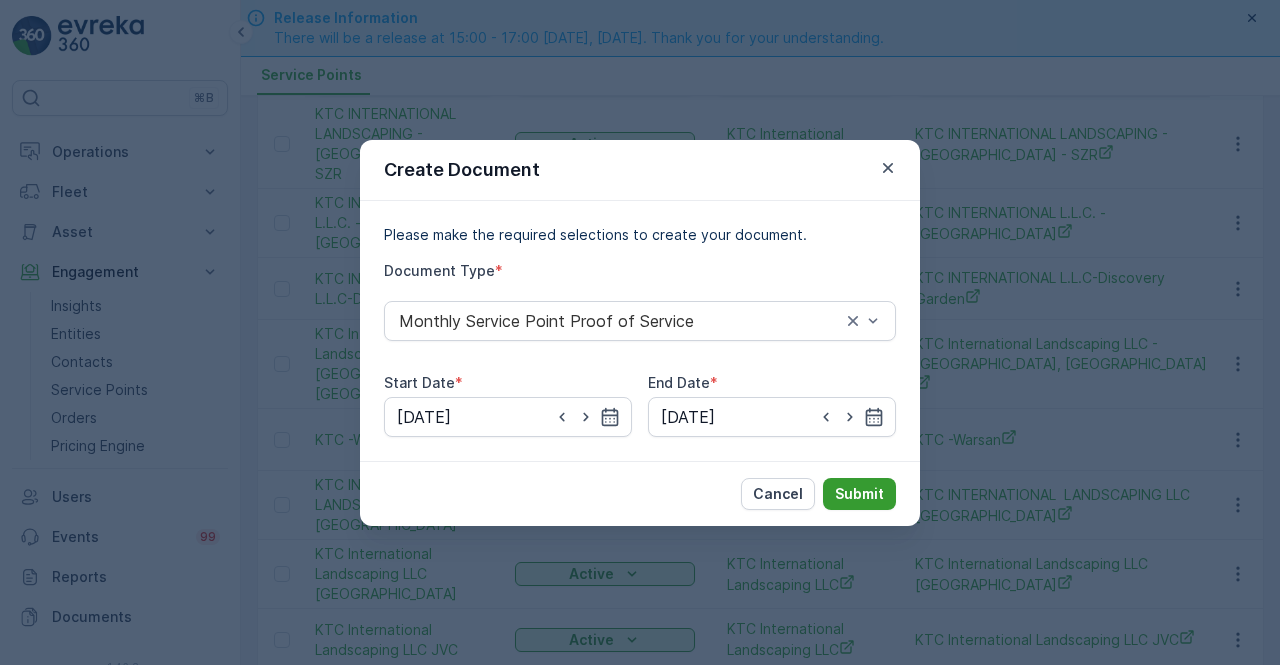 click on "Submit" at bounding box center (859, 494) 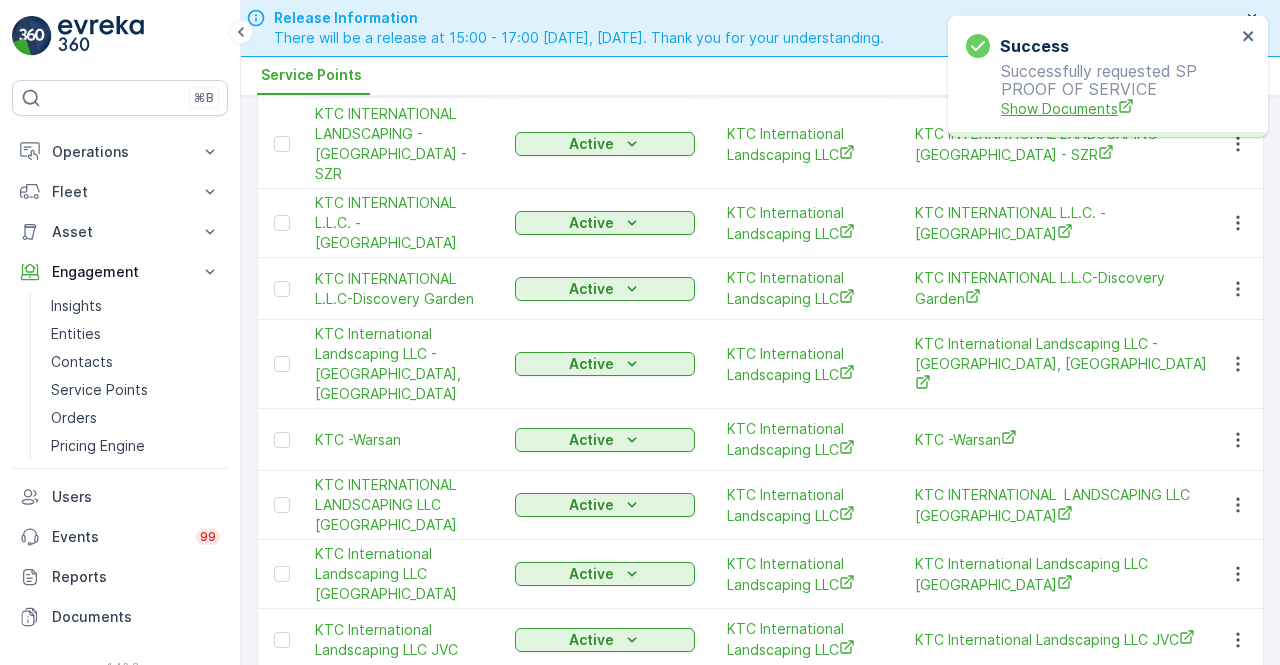 click on "Show Documents" at bounding box center [1118, 108] 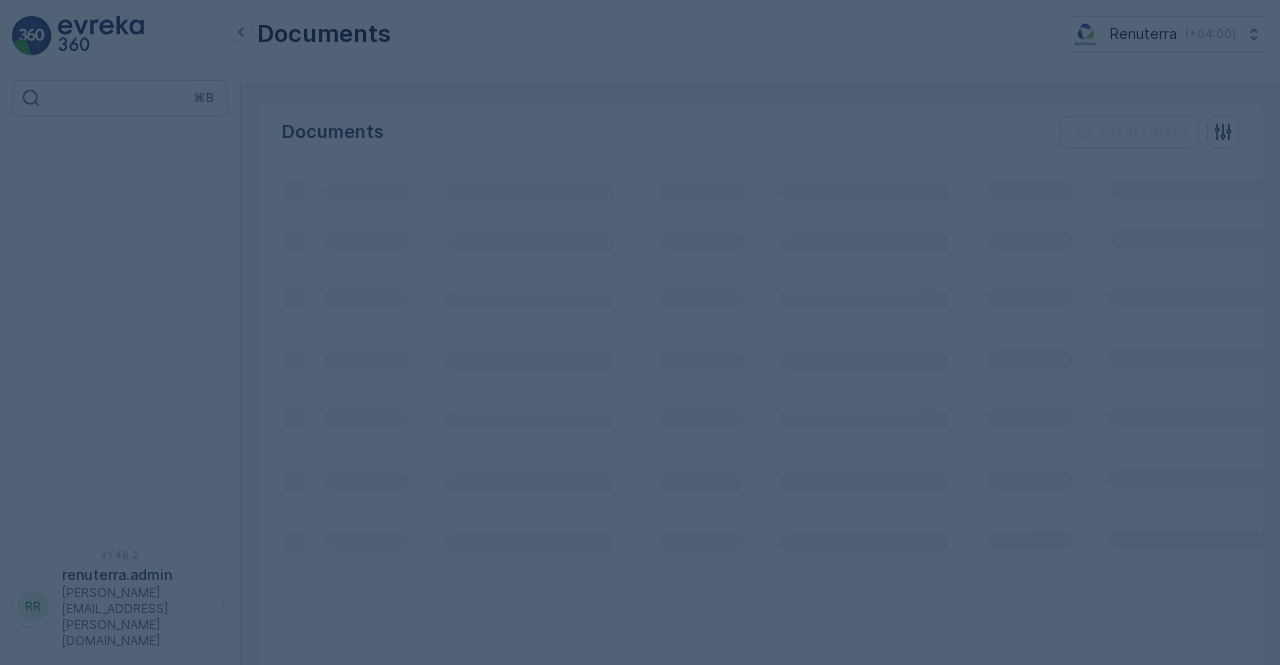 scroll, scrollTop: 0, scrollLeft: 0, axis: both 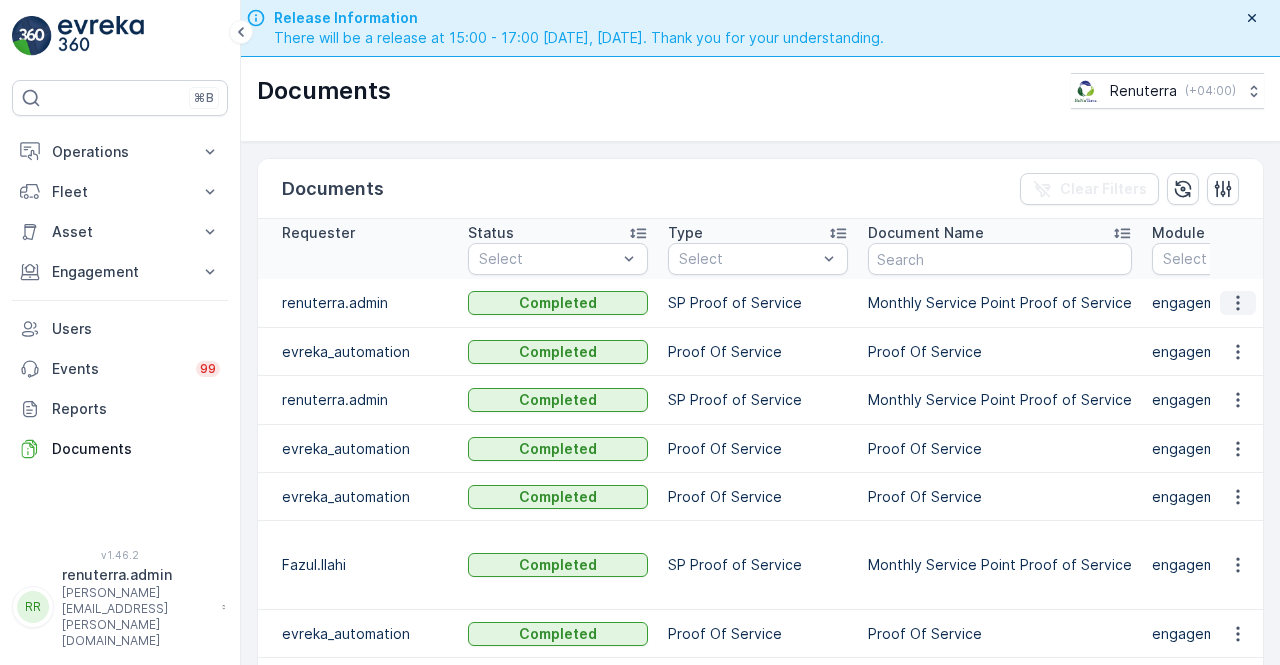 click 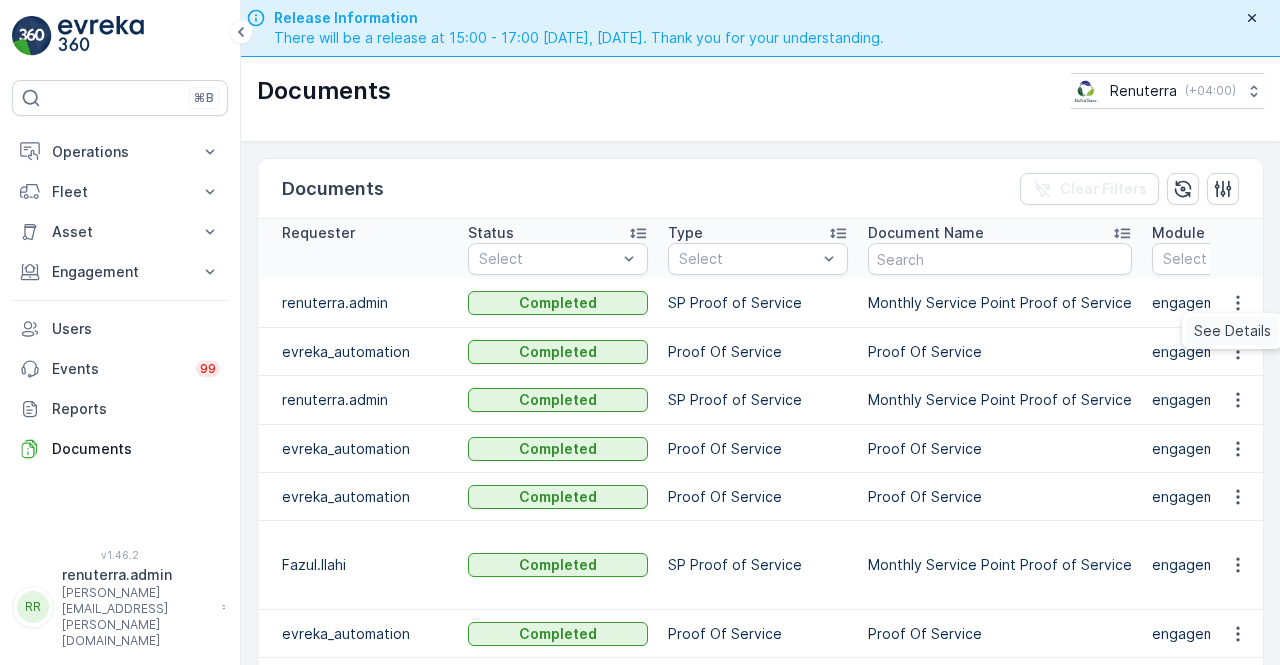 click on "See Details" at bounding box center (1232, 331) 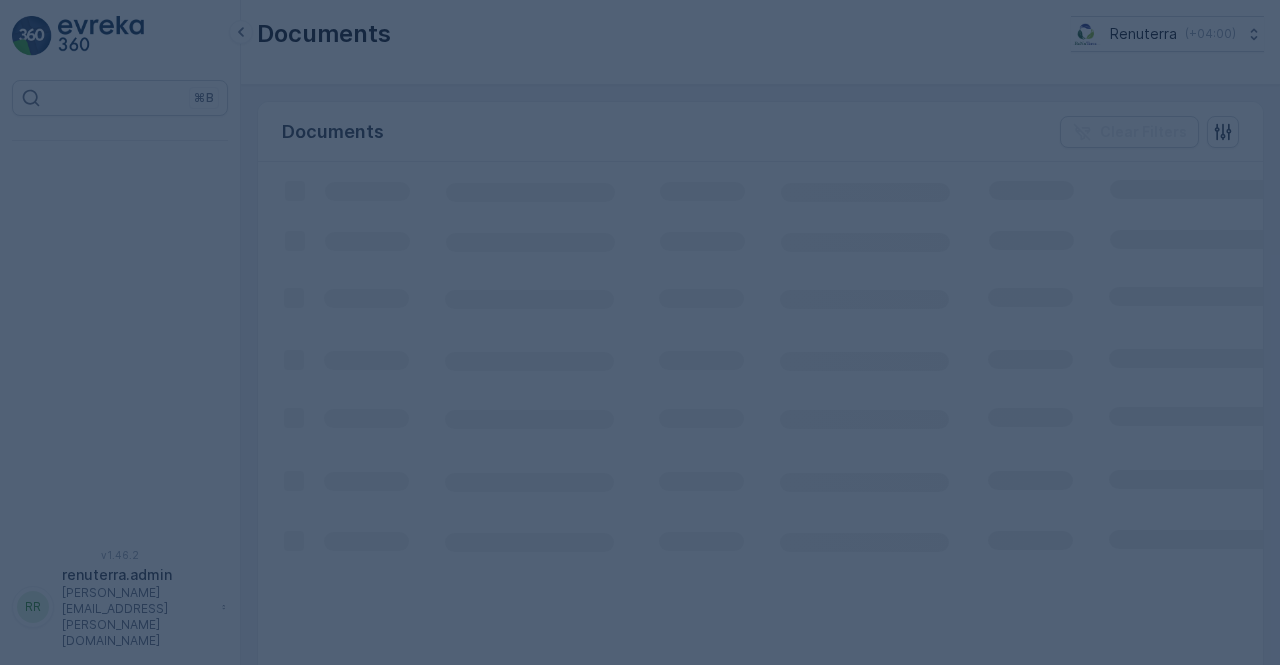 scroll, scrollTop: 0, scrollLeft: 0, axis: both 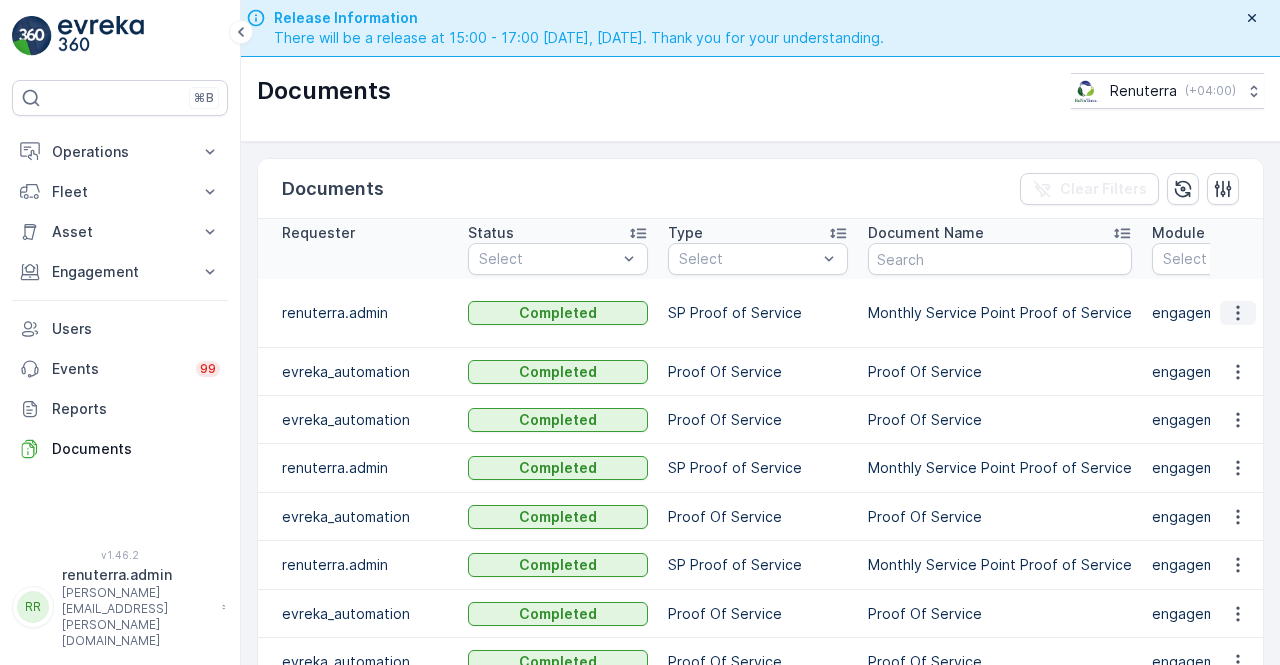 click 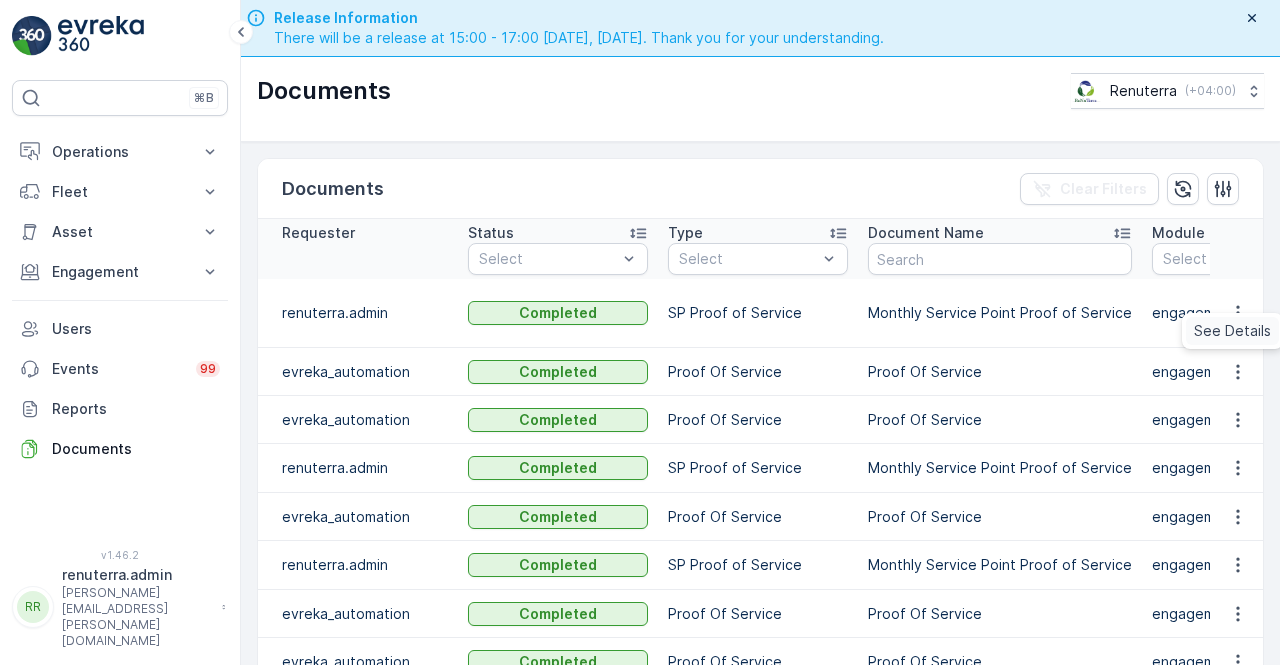 click on "See Details" at bounding box center (1232, 331) 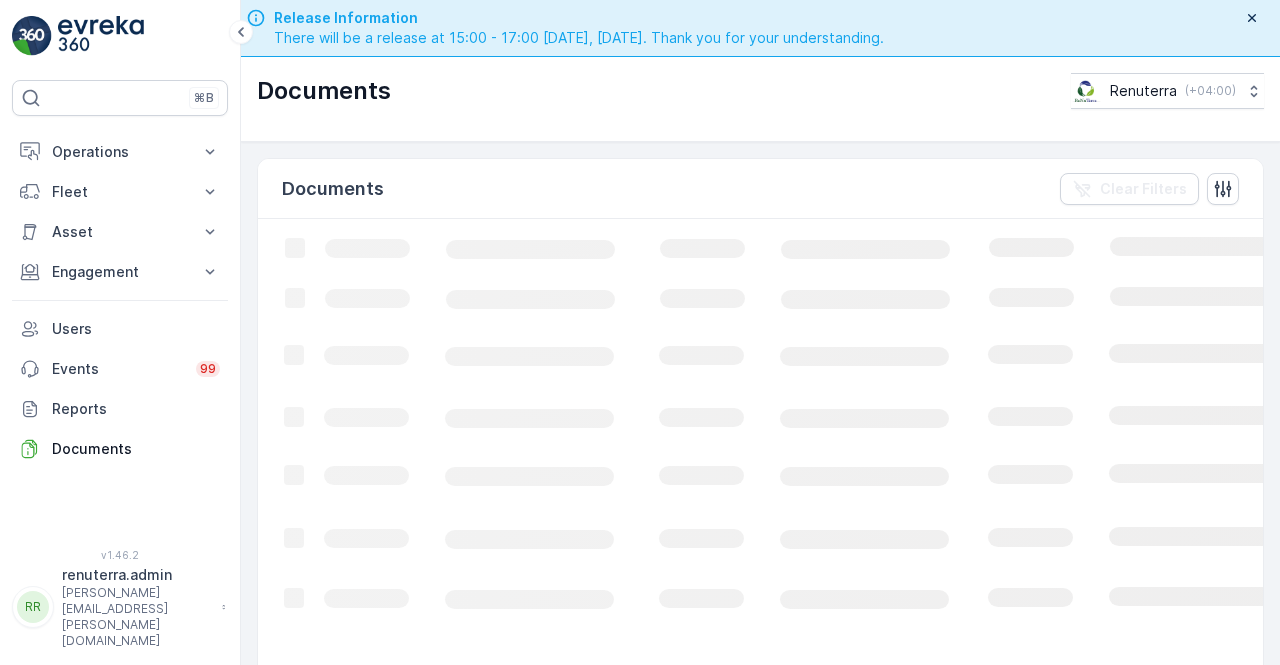 scroll, scrollTop: 0, scrollLeft: 0, axis: both 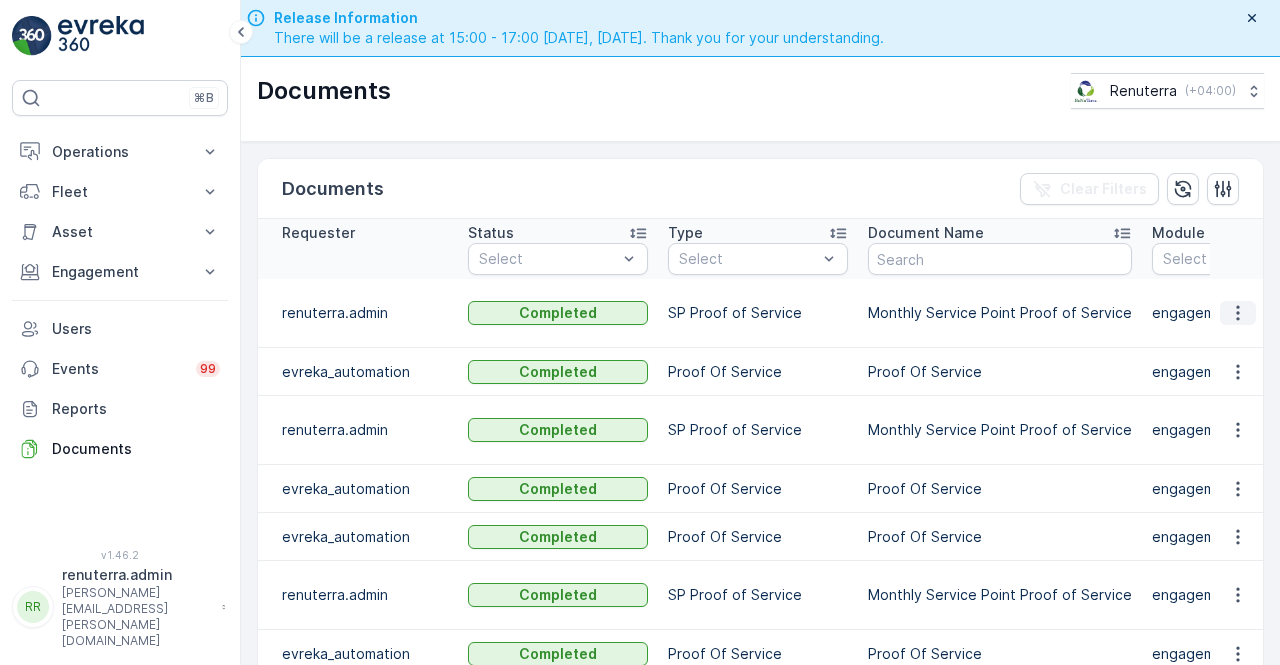 click 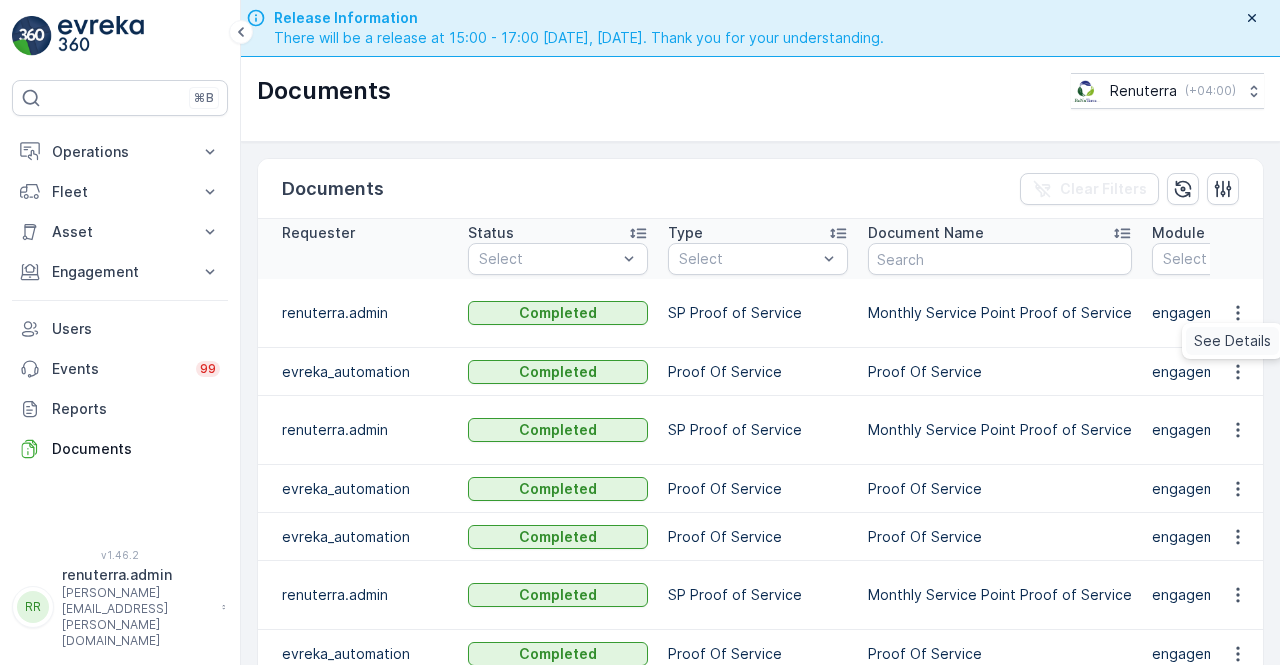 click on "See Details" at bounding box center [1232, 341] 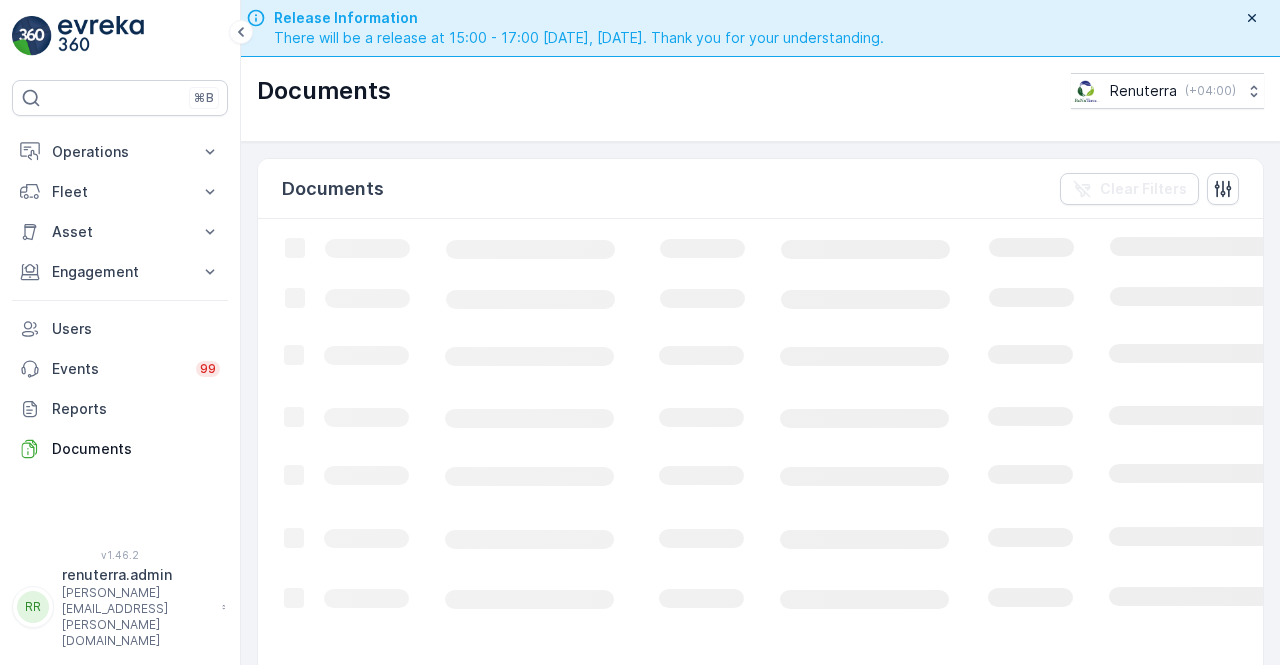 scroll, scrollTop: 0, scrollLeft: 0, axis: both 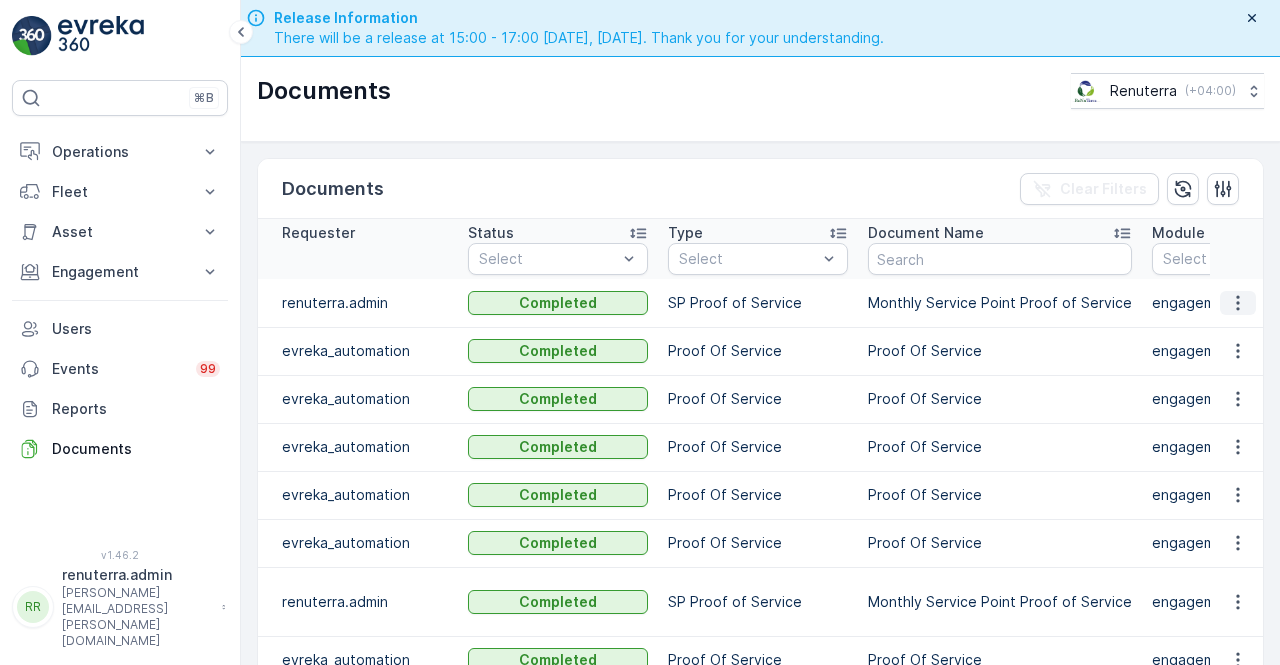 click 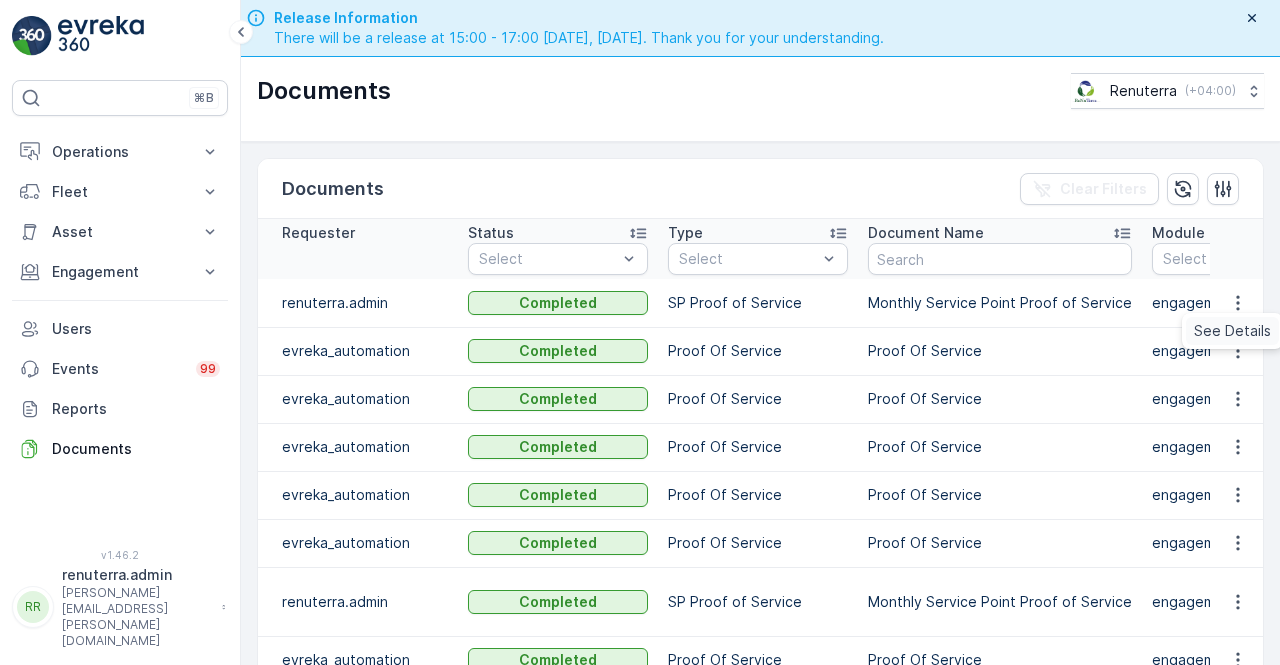 click on "See Details" at bounding box center [1232, 331] 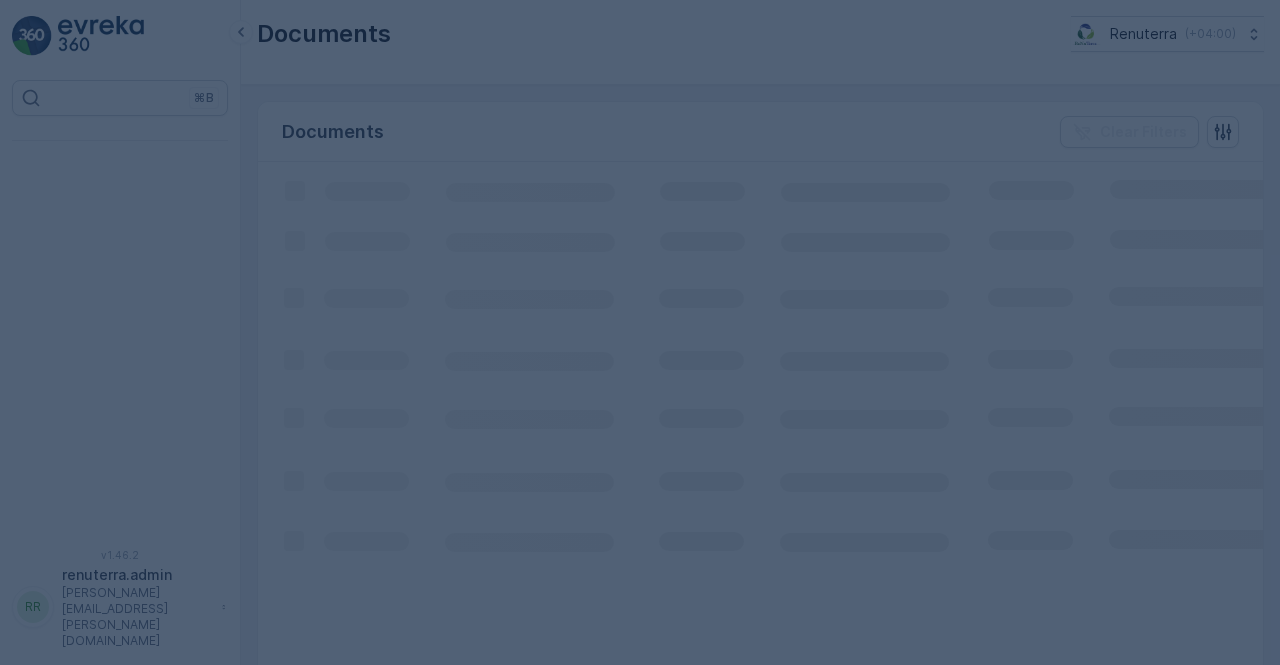 scroll, scrollTop: 0, scrollLeft: 0, axis: both 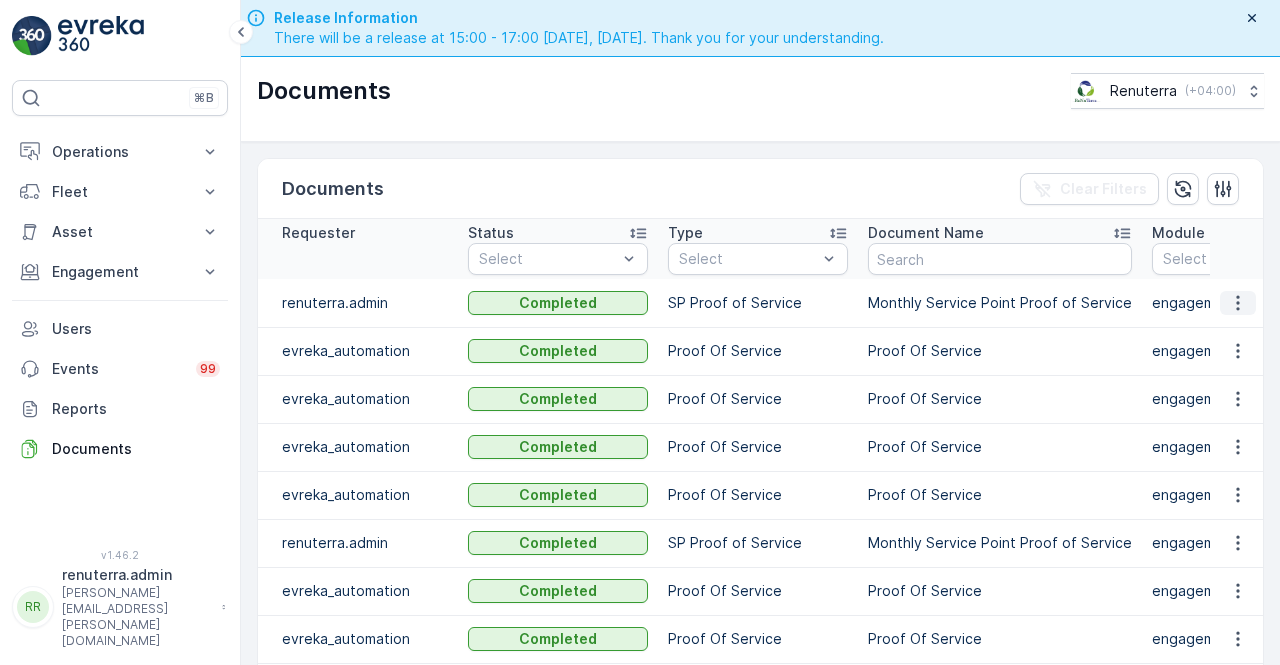 click 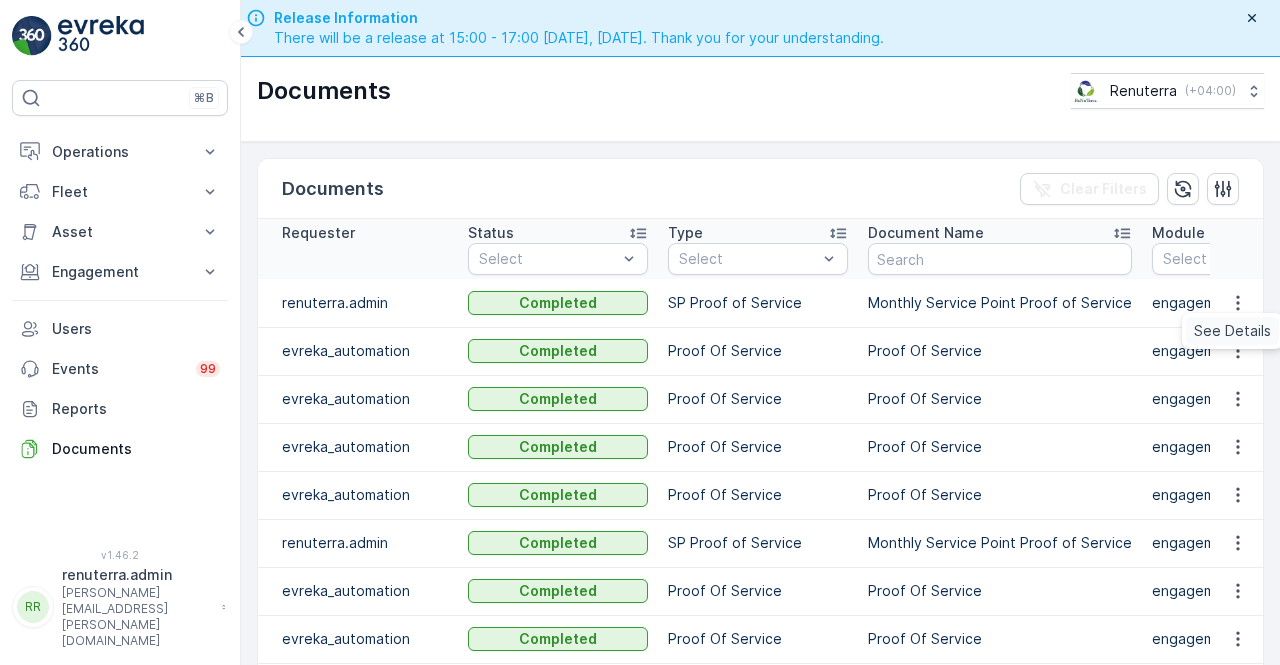 click on "See Details" at bounding box center [1232, 331] 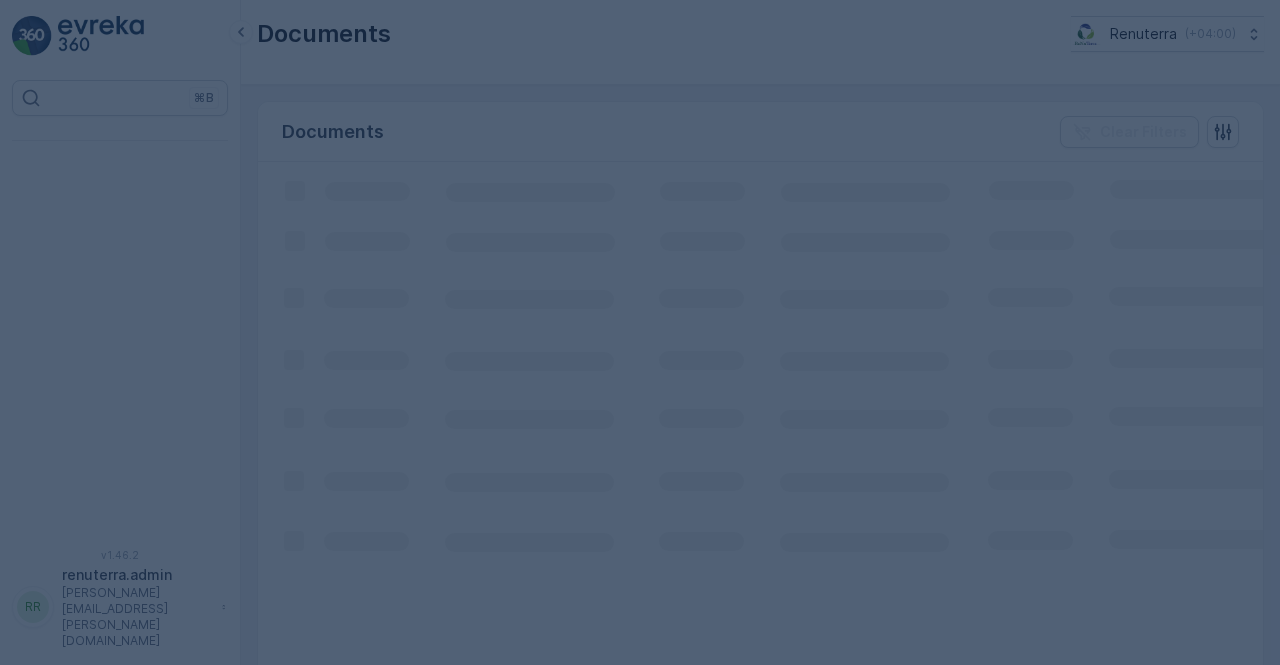 scroll, scrollTop: 0, scrollLeft: 0, axis: both 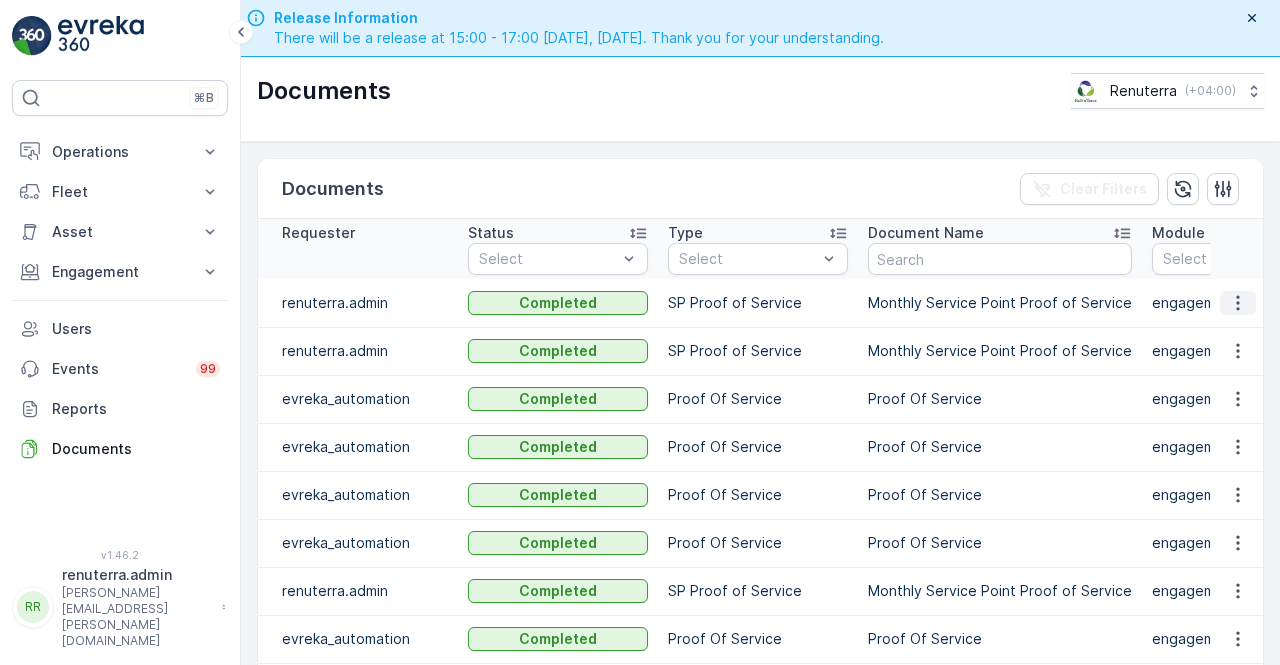 click 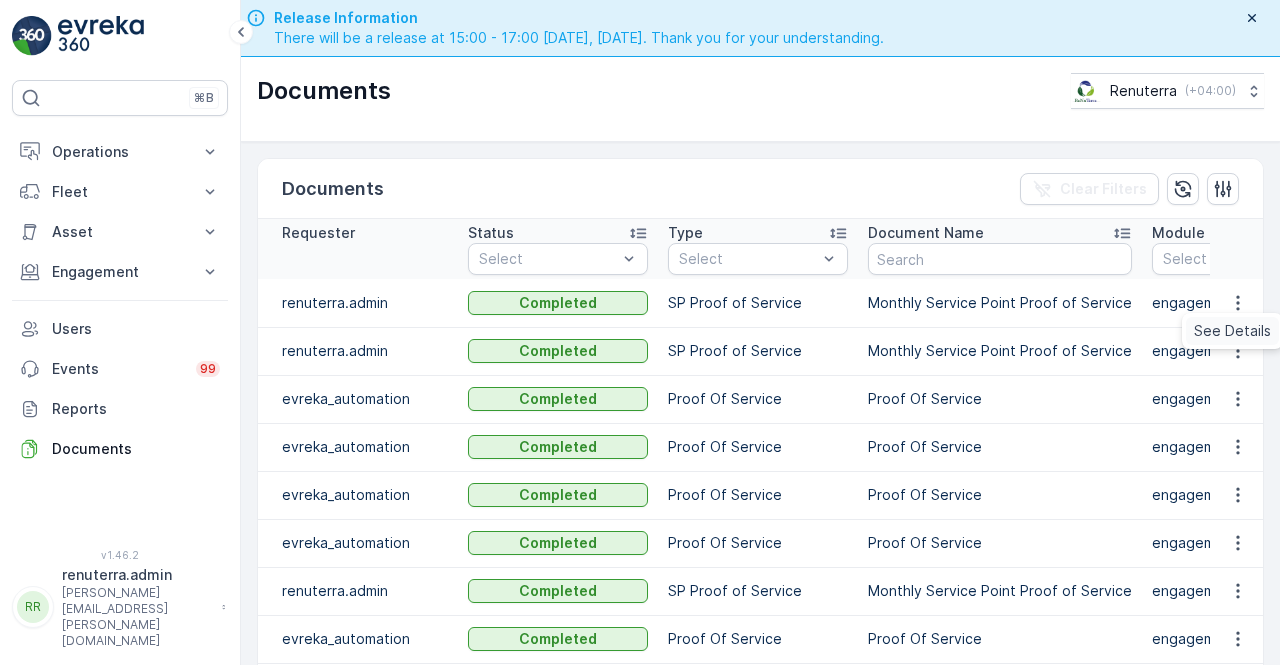 click on "See Details" at bounding box center (1232, 331) 